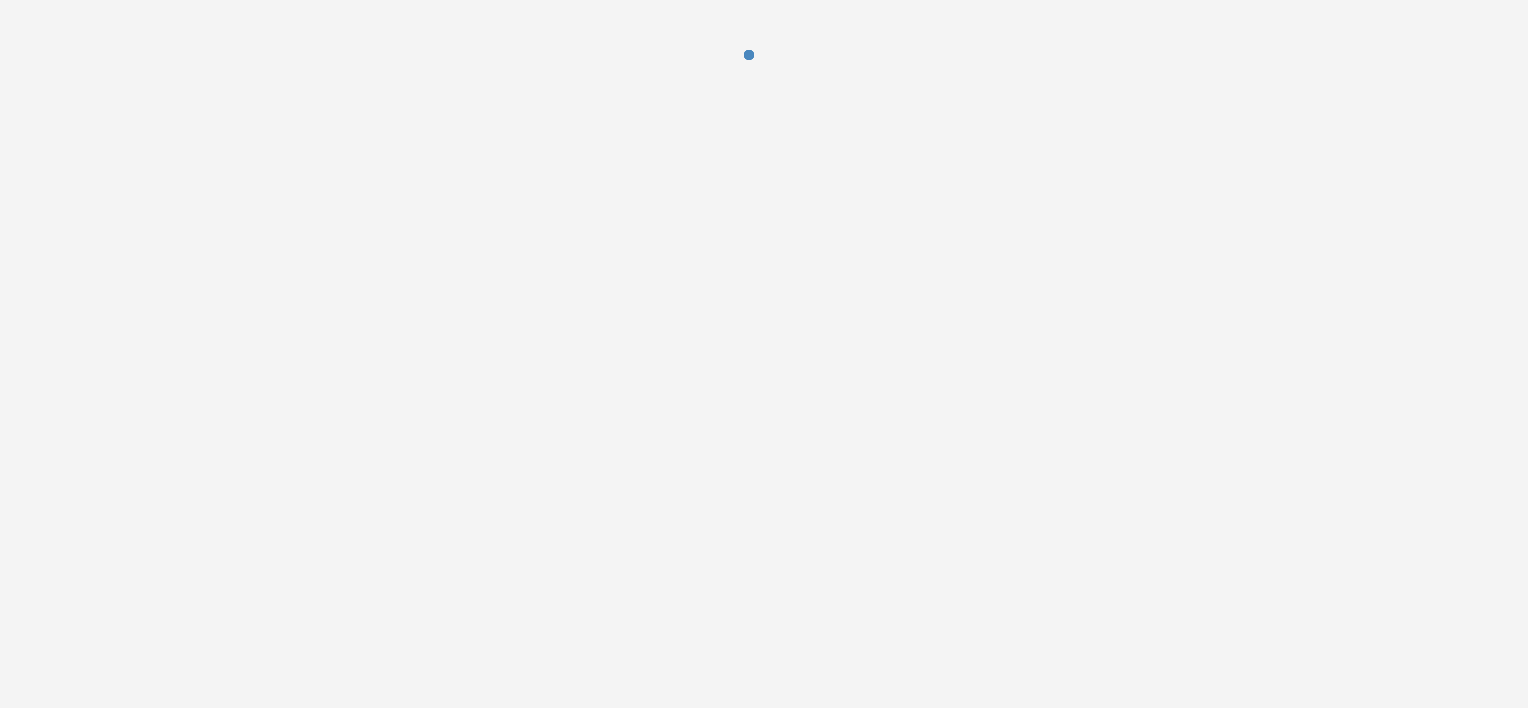 scroll, scrollTop: 0, scrollLeft: 0, axis: both 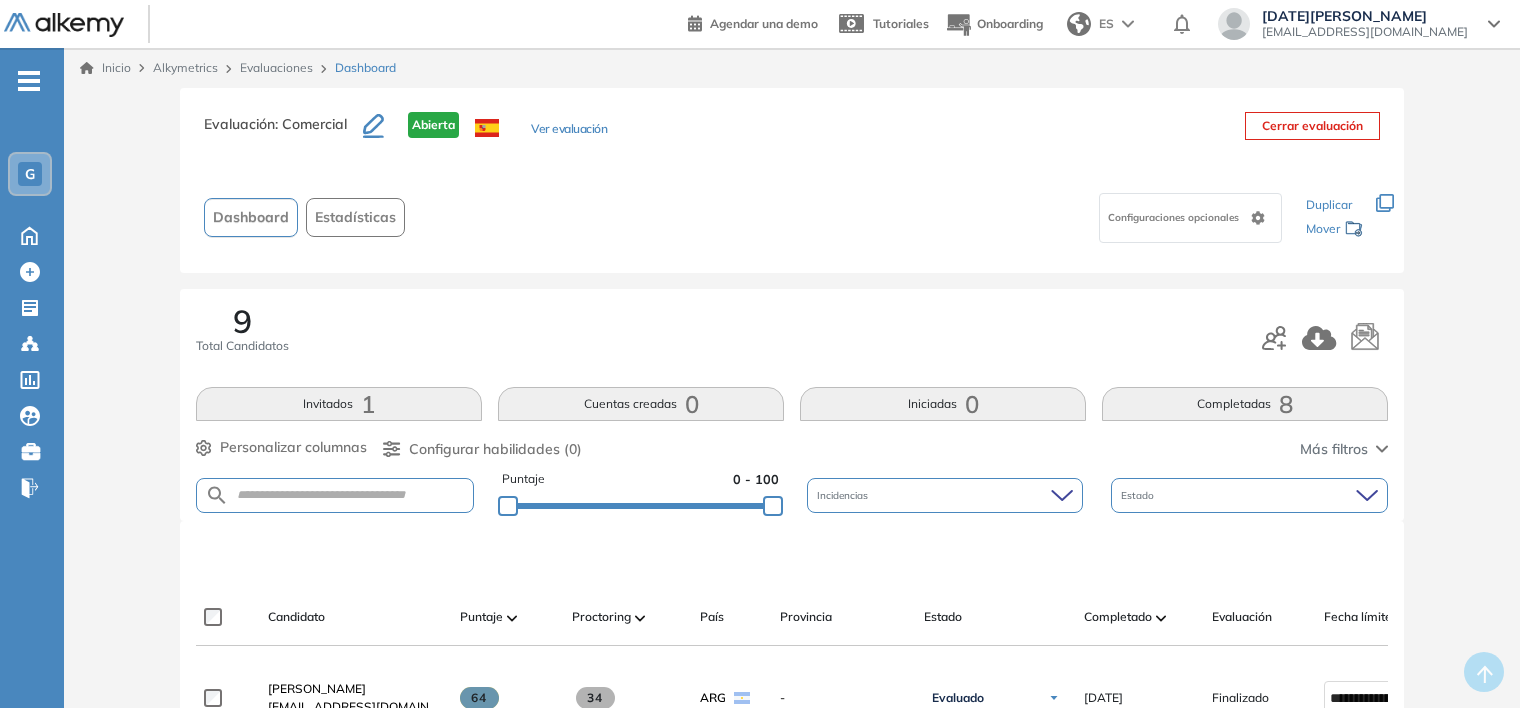 click on "Evaluaciones" at bounding box center [279, 68] 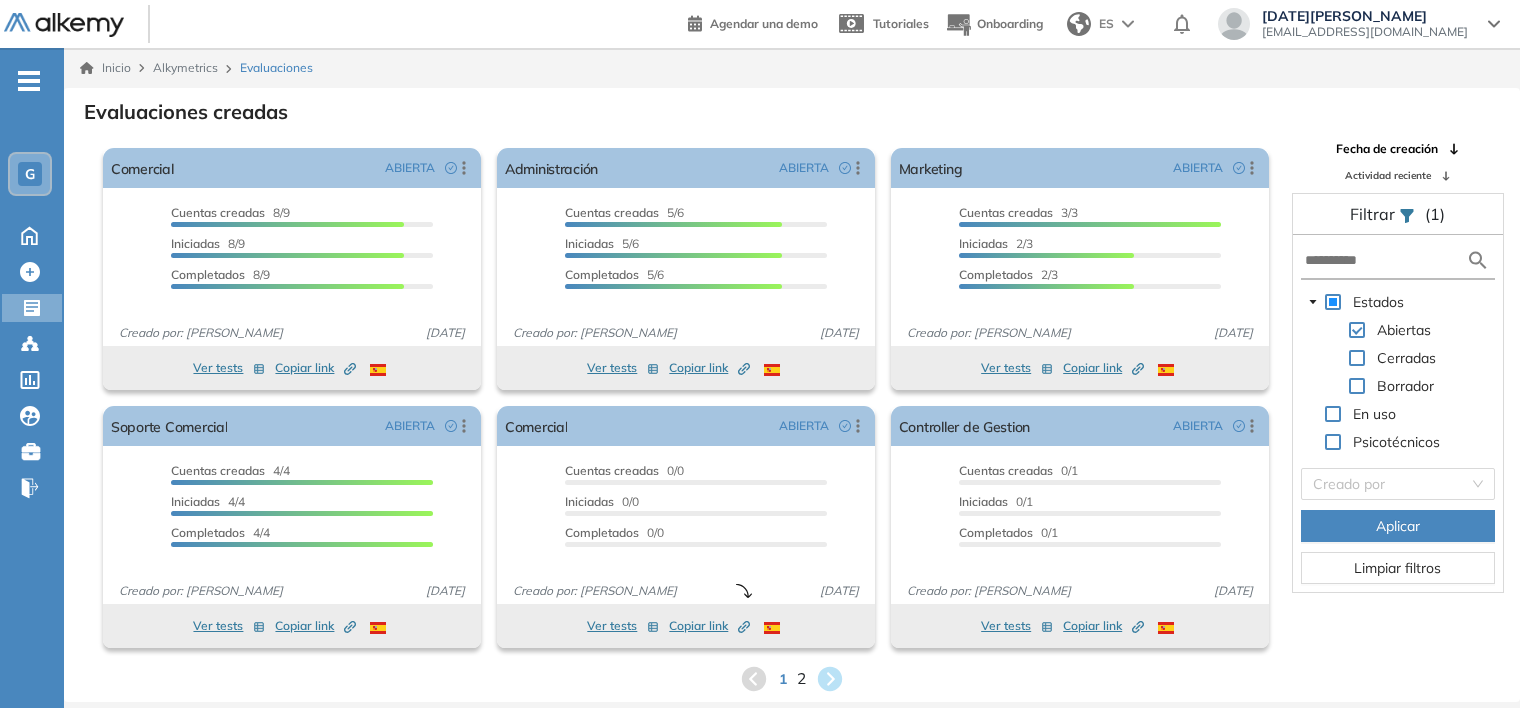 click on "2" at bounding box center (801, 678) 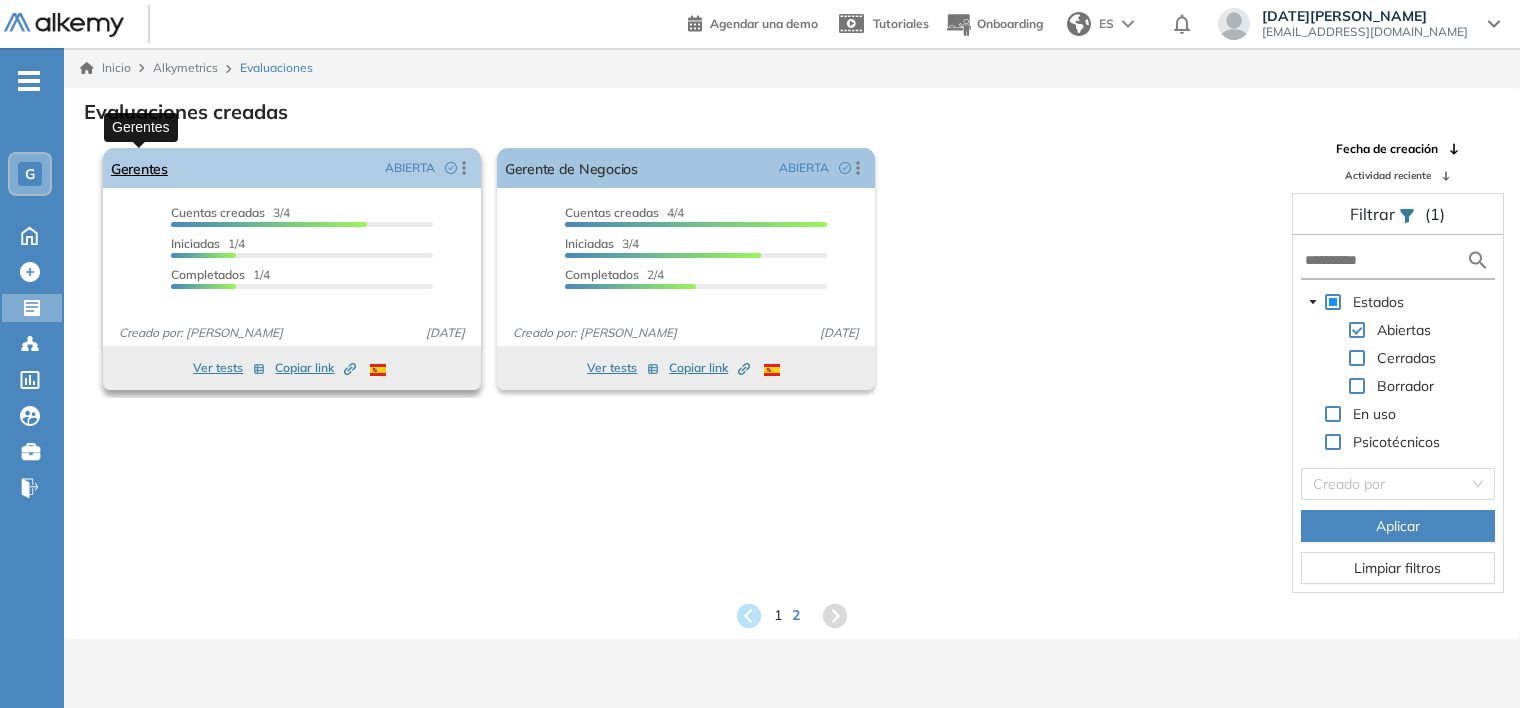 click on "Gerentes" at bounding box center (139, 168) 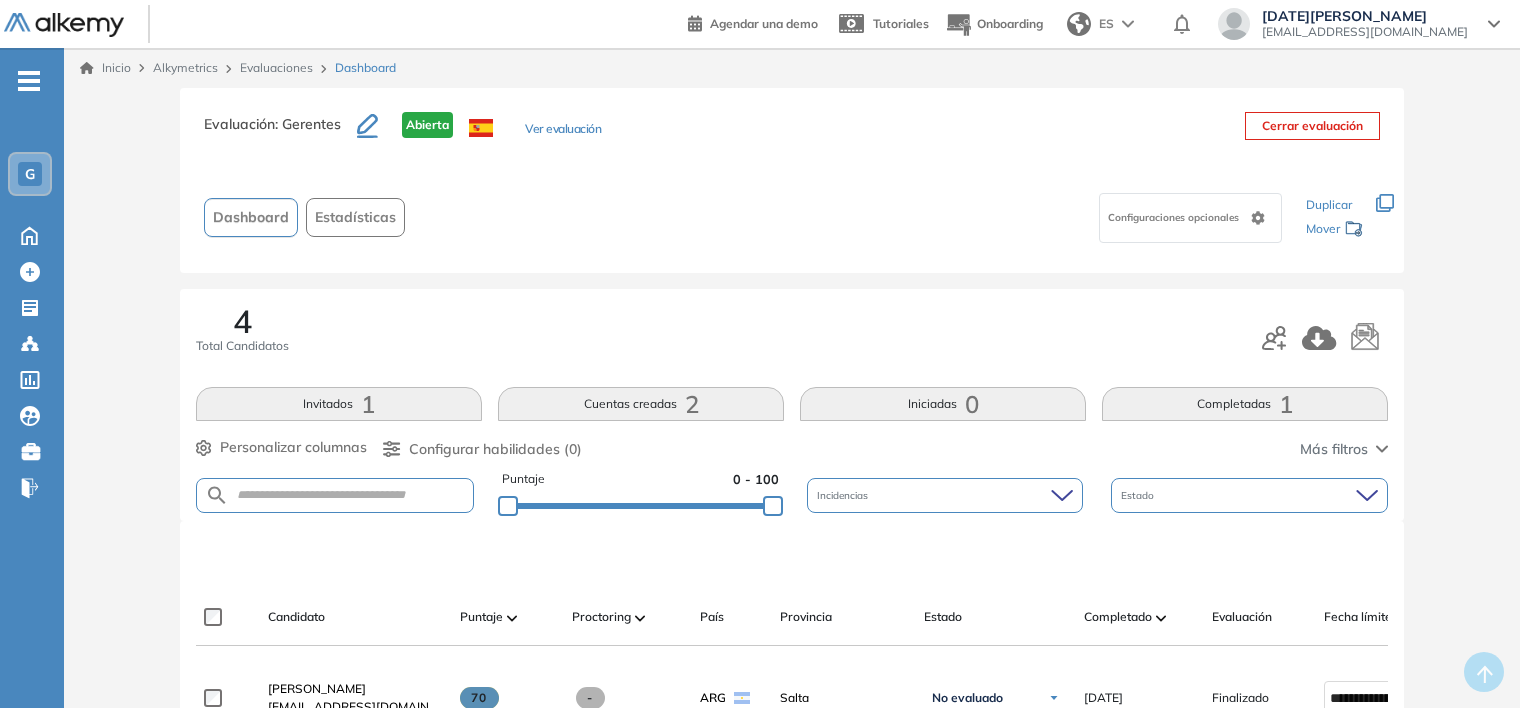 click on "Evaluación : Gerentes Abierta Ver evaluación Cerrar evaluación Dashboard Estadísticas Configuraciones opcionales Los siguientes tests ya no están disponibles o tienen una nueva versión Revisa en el catálogo otras opciones o su detalle. Entendido Duplicar Mover 4 Total Candidatos Invitados 1 Cuentas creadas 2 Iniciadas 0 Completadas 1   Personalizar columnas Personalizar columnas Candidato Fijar columna Puntaje Fijar columna Proctoring Fijar columna País Fijar columna Provincia Fijar columna Estado Fijar columna Completado Fijar columna Evaluación Fijar columna Fecha límite Fijar columna Personalidad Alkemy - INAP Liderazgo y Gestión de Equipos Orientación a las personas Análisis de Datos y Estadística Pensamiento Crítico Cancelar Aplicar Configurar habilidades (0) Más filtros Puntaje 0 - 100 Incidencias Estado Candidato Puntaje Proctoring País Provincia Estado Completado Evaluación Fecha límite Linkedin   Flor Alsina [EMAIL_ADDRESS][DOMAIN_NAME]     70     -     ARG     Salta" at bounding box center [792, 717] 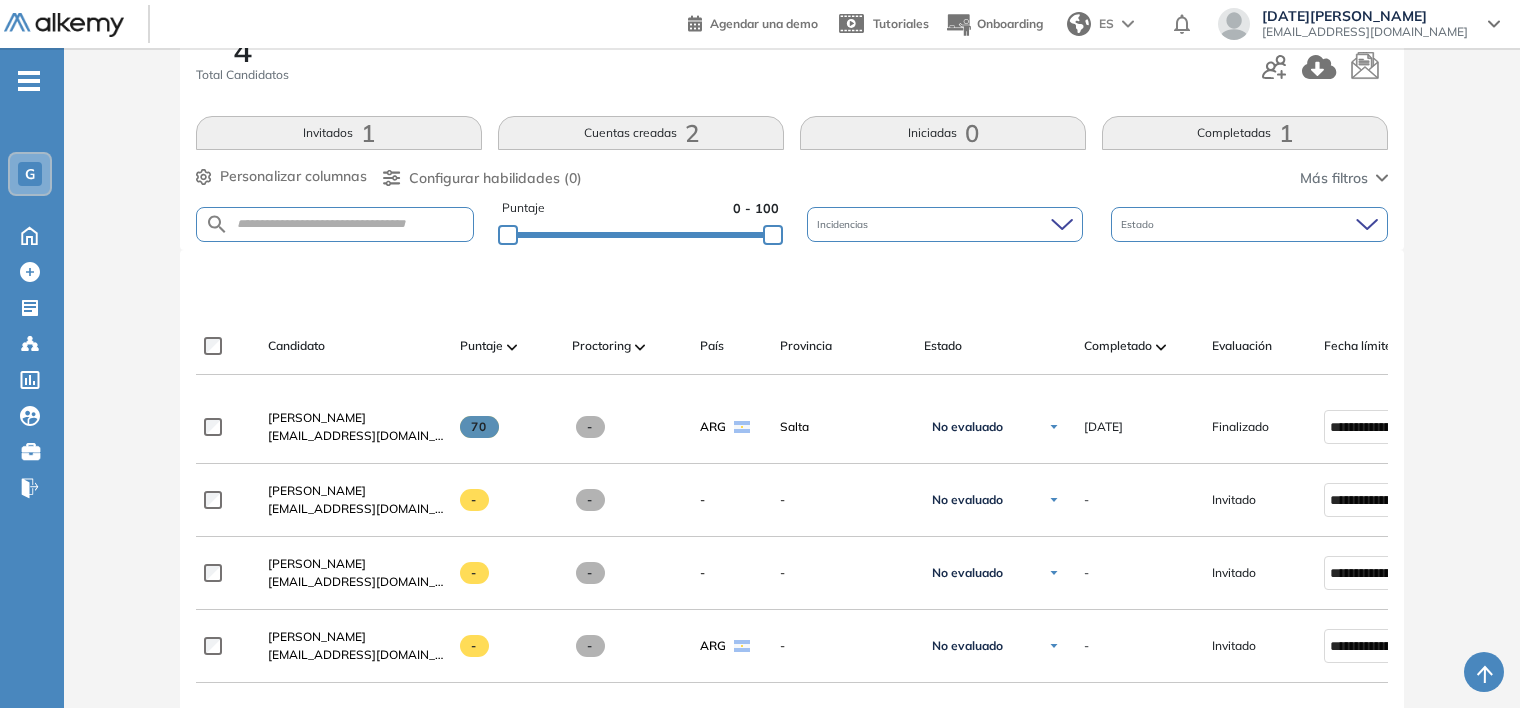 scroll, scrollTop: 400, scrollLeft: 0, axis: vertical 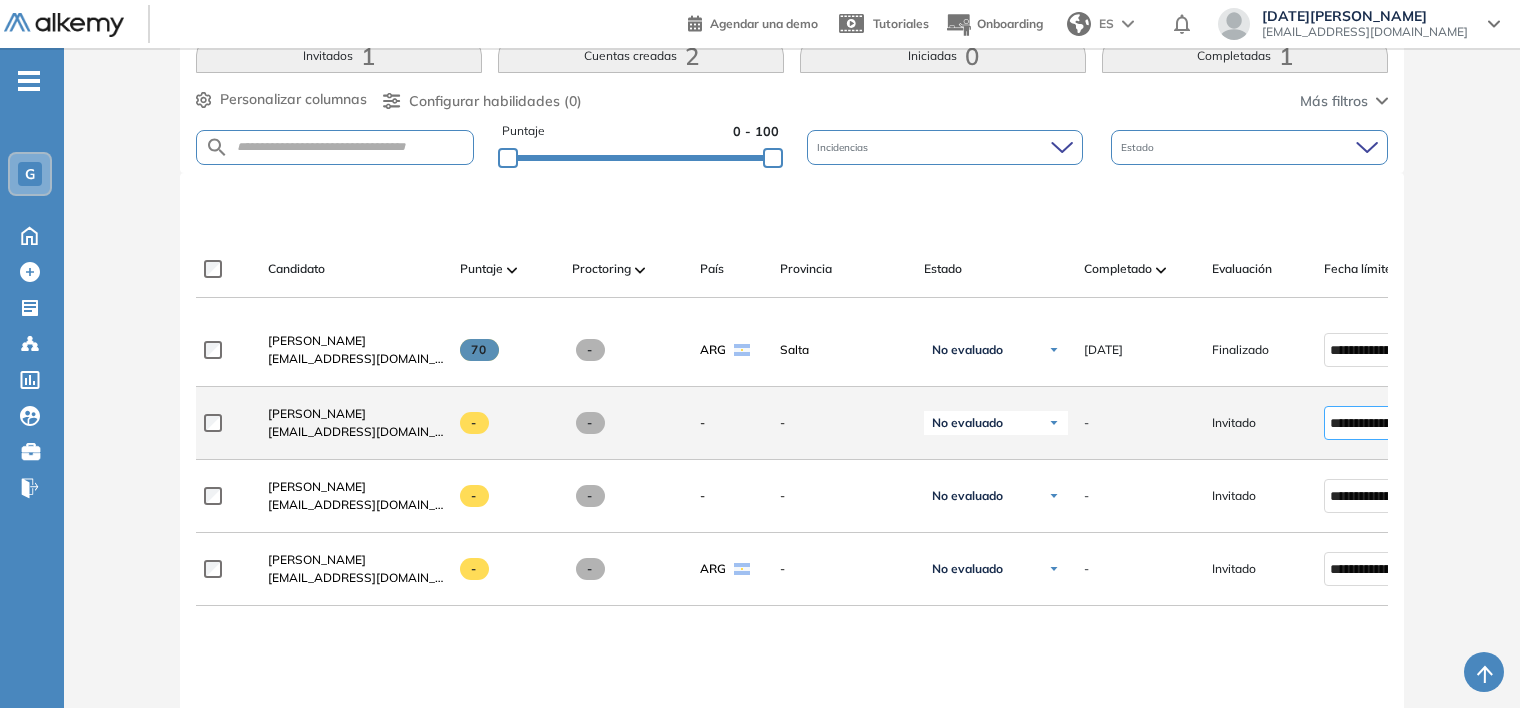 click on "**********" at bounding box center [1371, 423] 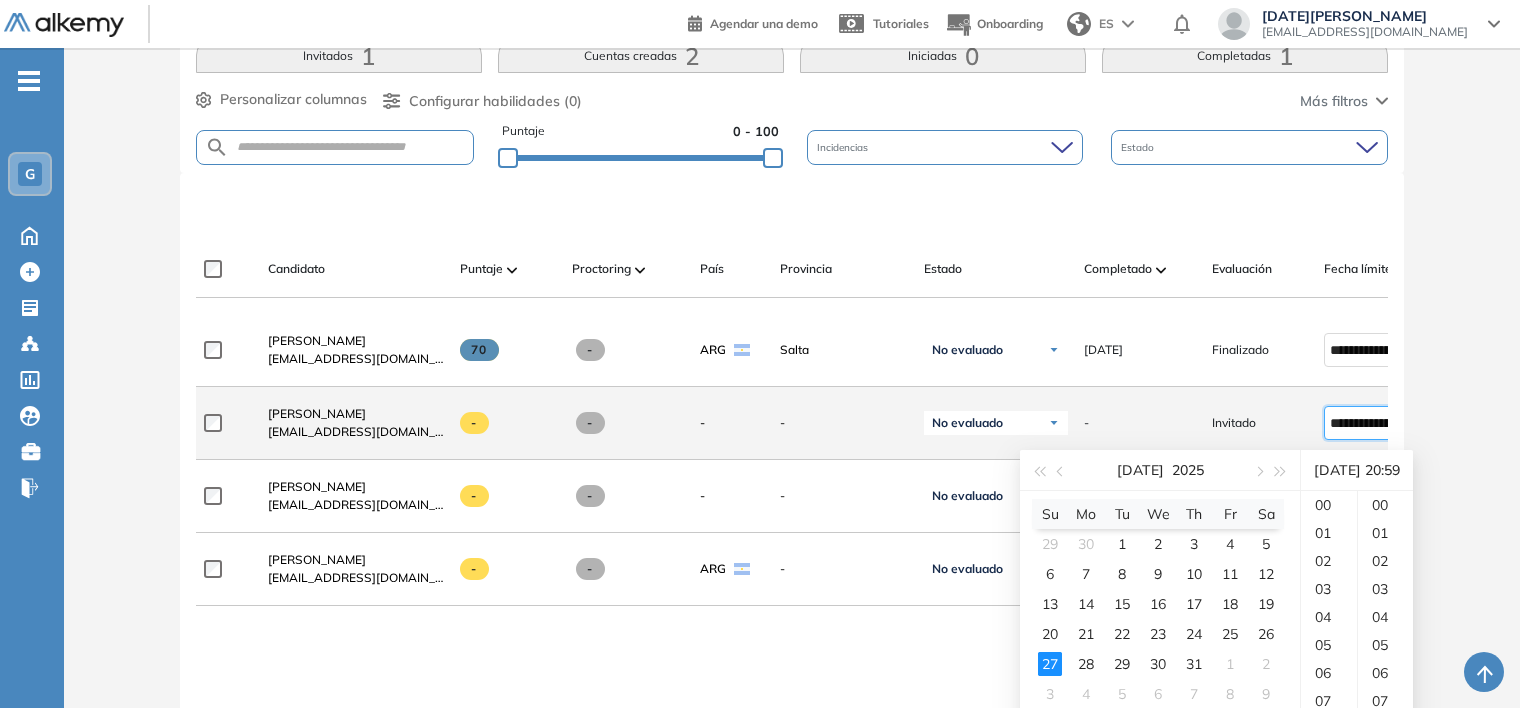 scroll, scrollTop: 560, scrollLeft: 0, axis: vertical 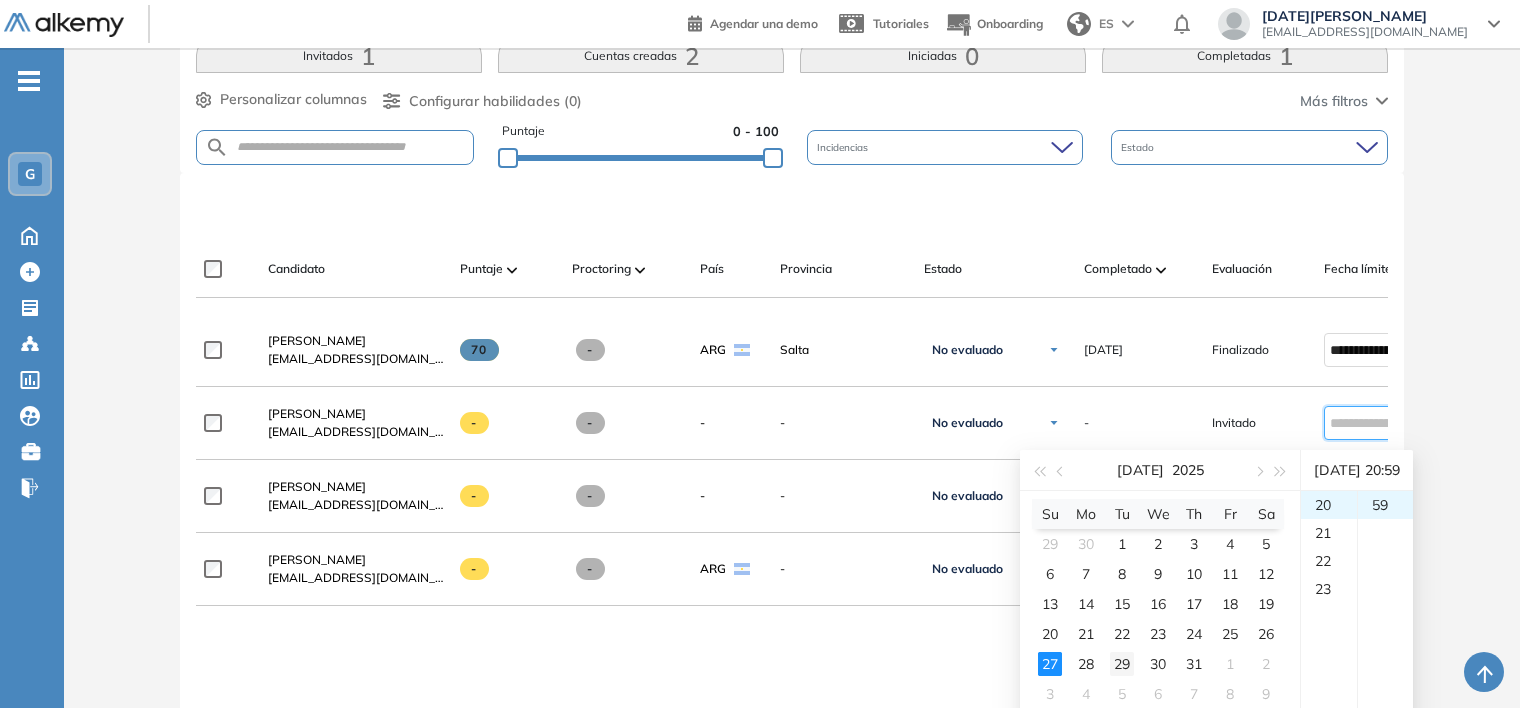 click on "29" at bounding box center (1122, 664) 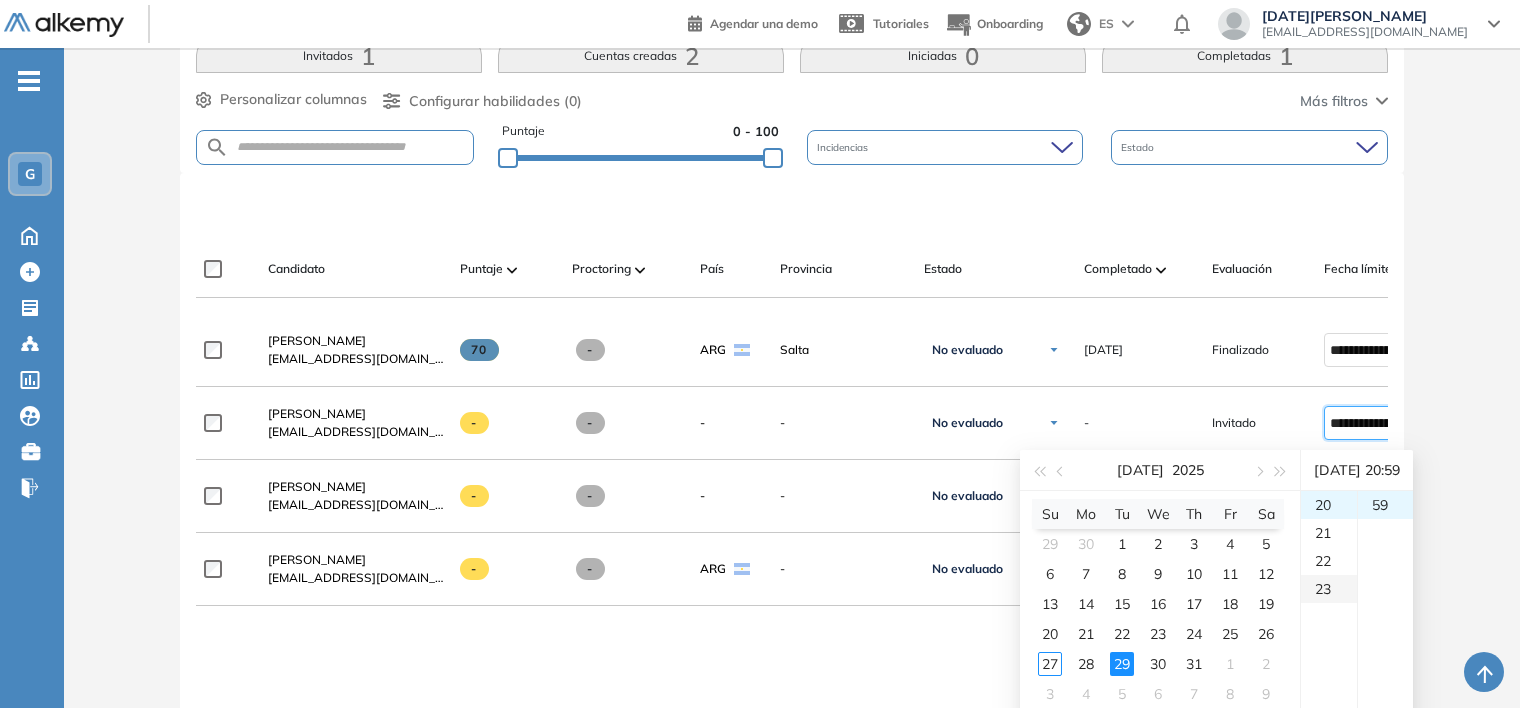 click on "23" at bounding box center (1329, 589) 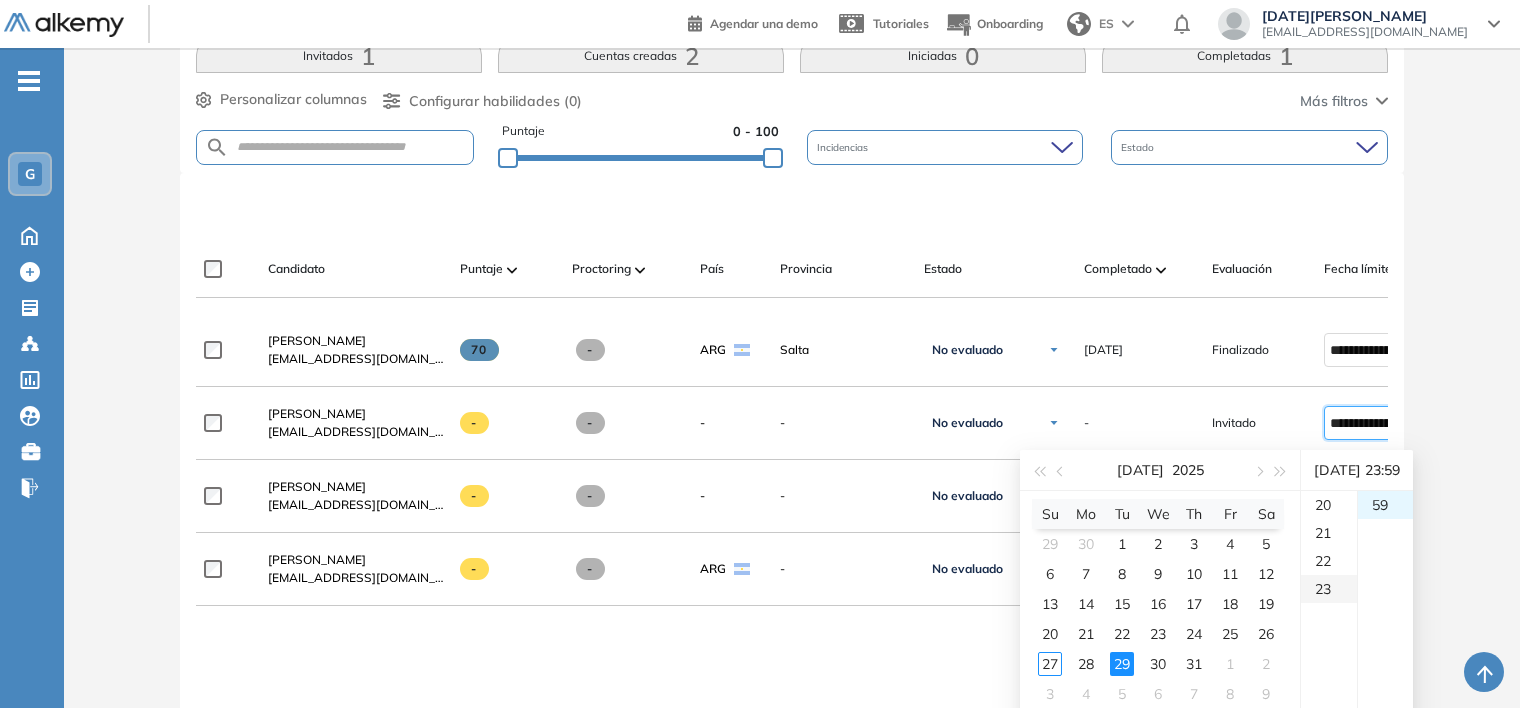 scroll, scrollTop: 644, scrollLeft: 0, axis: vertical 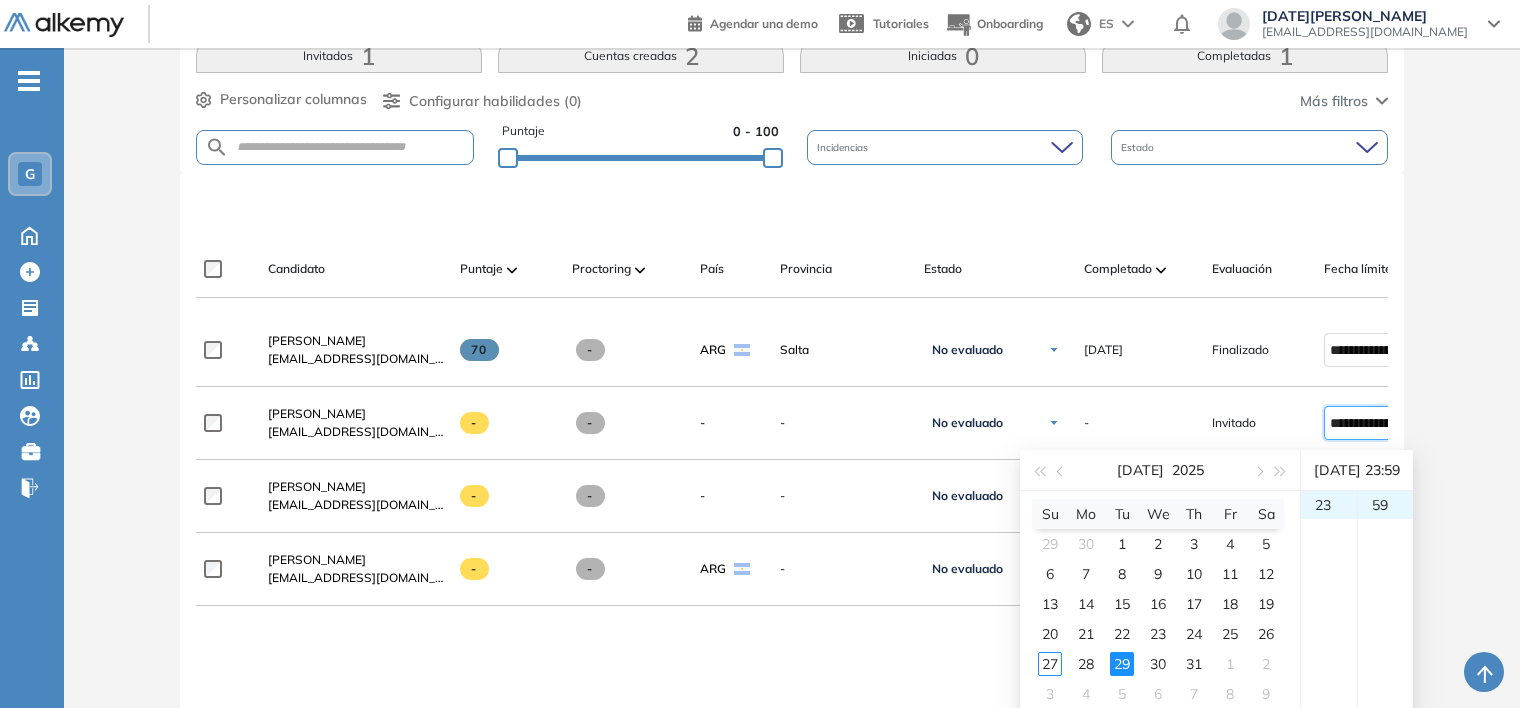 type on "**********" 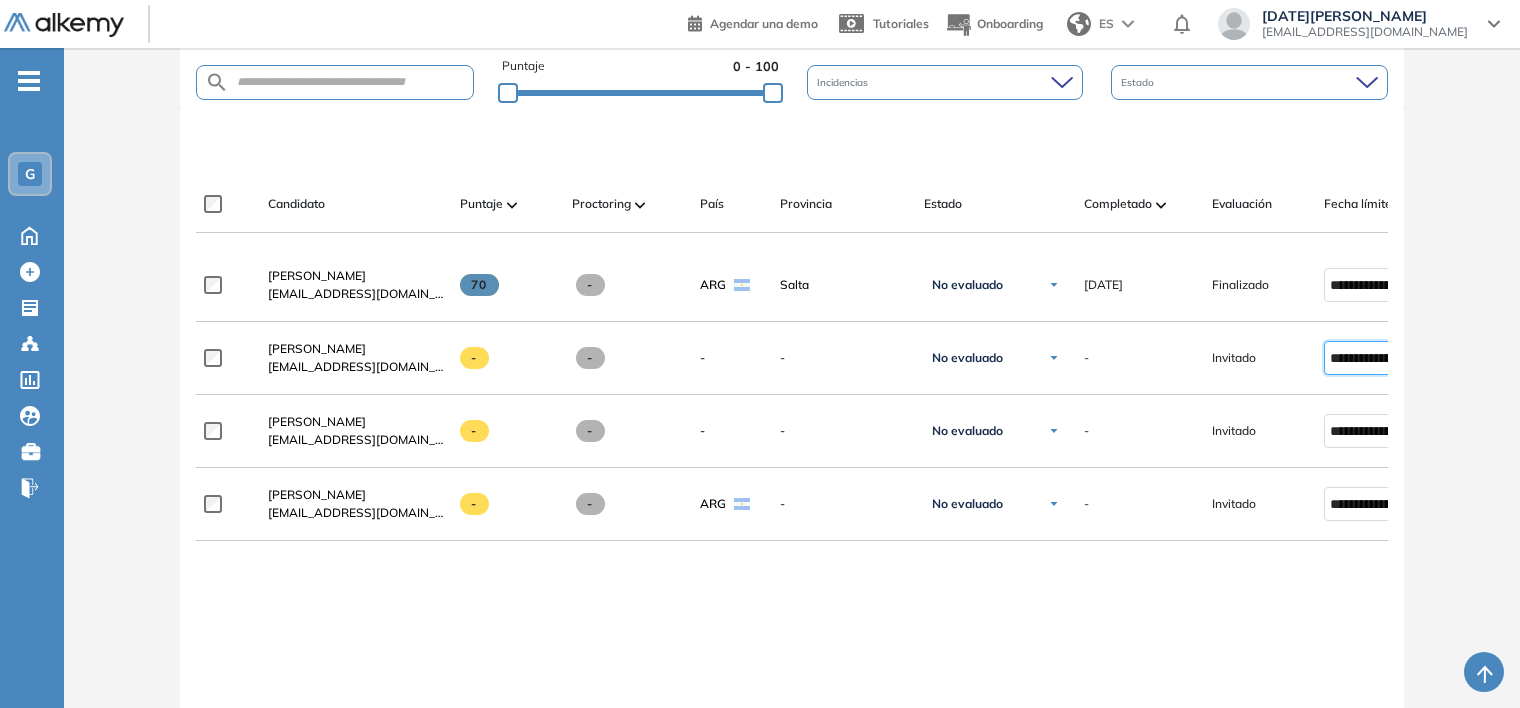 scroll, scrollTop: 424, scrollLeft: 0, axis: vertical 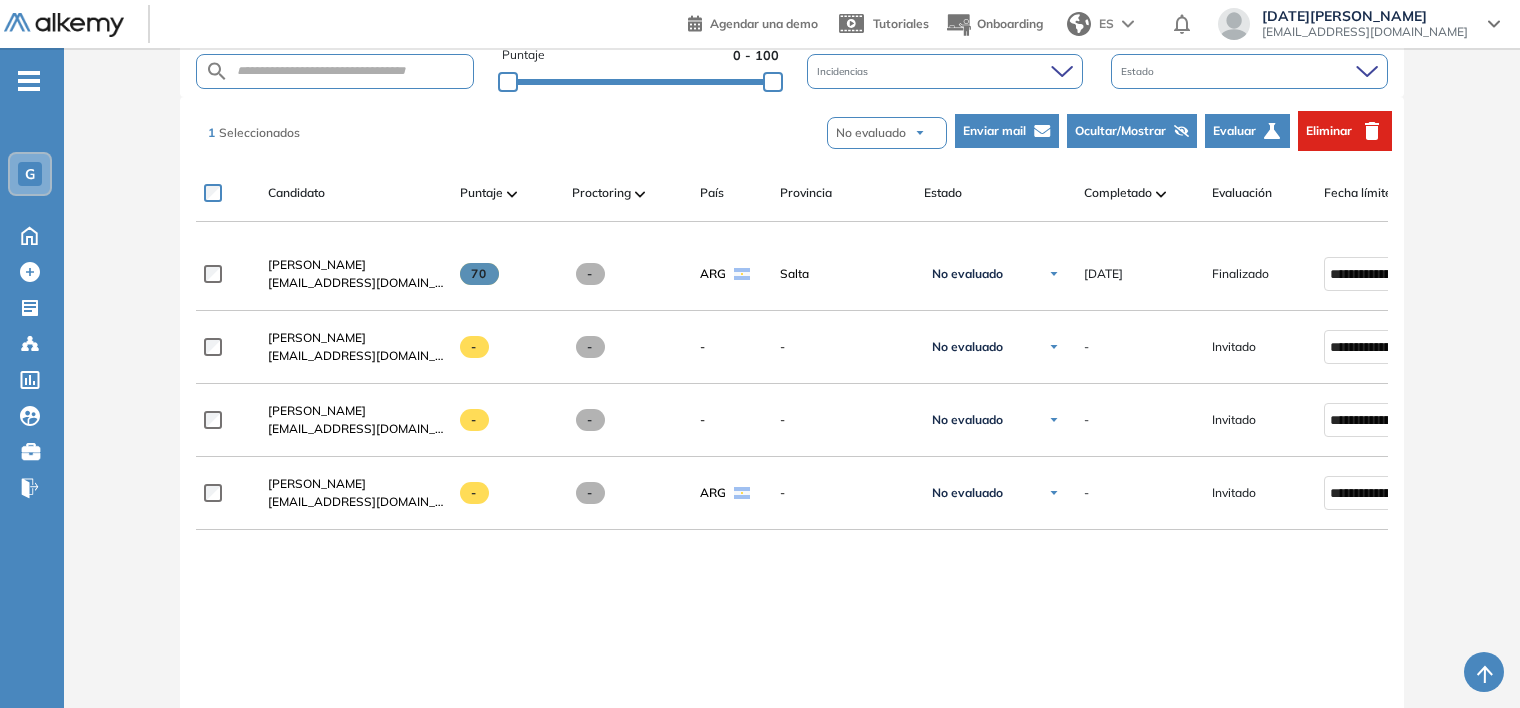 click on "Eliminar" at bounding box center (1329, 131) 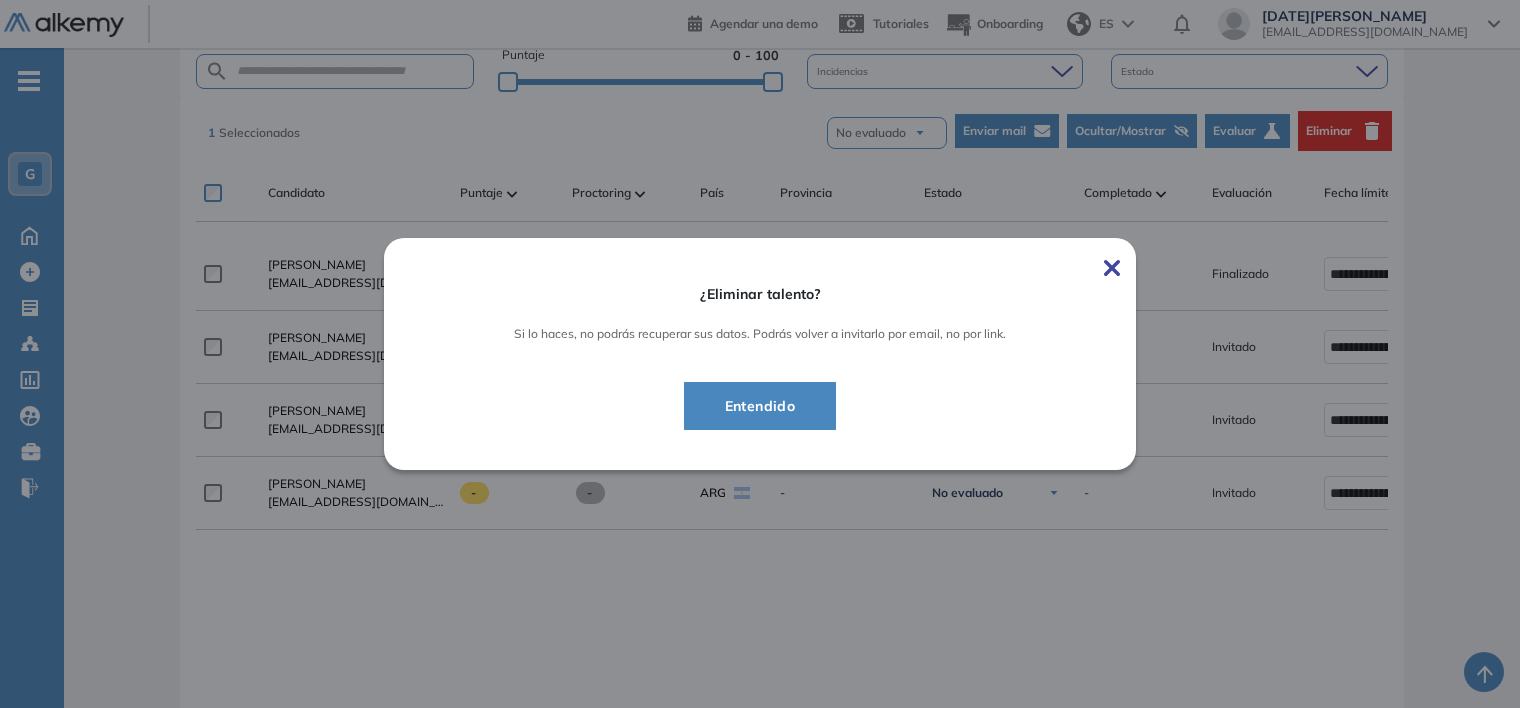 click on "Entendido" at bounding box center [760, 406] 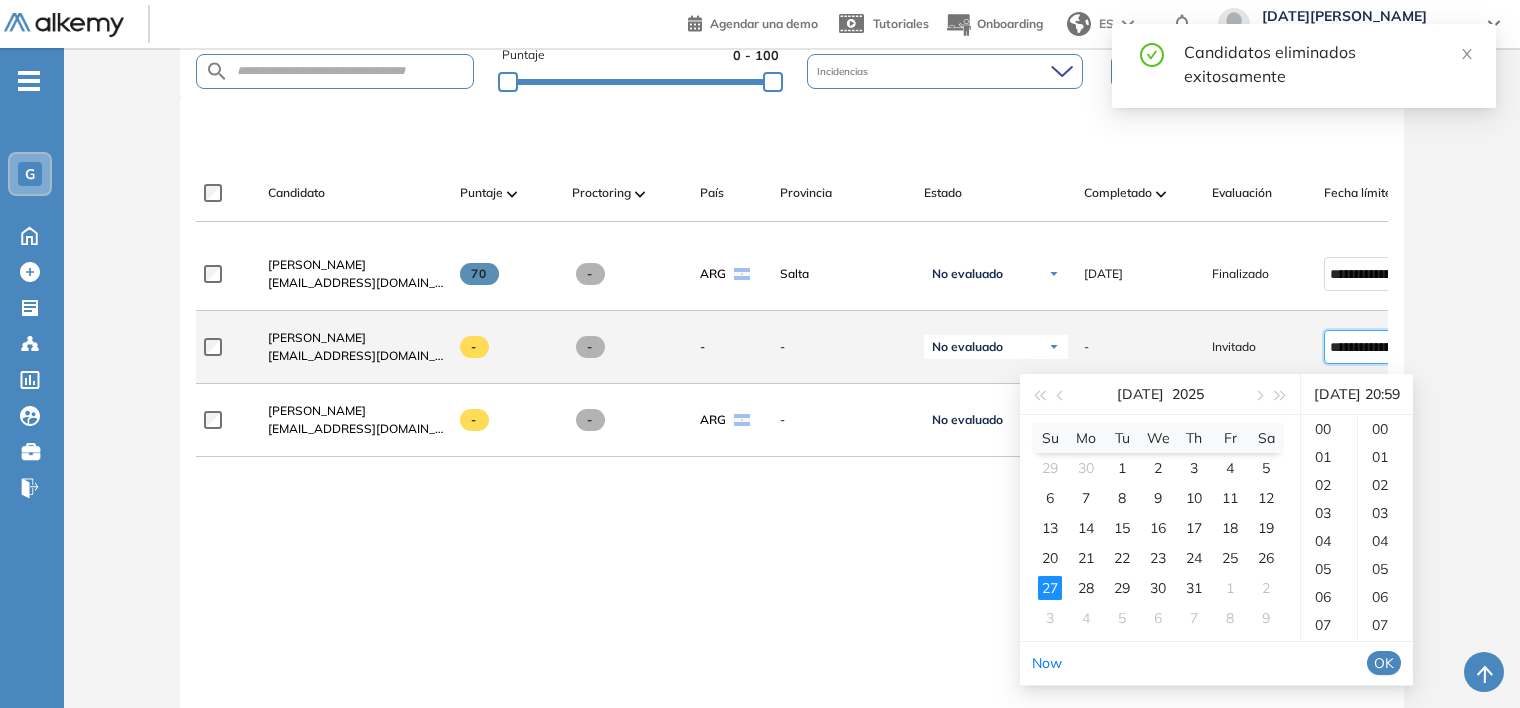 click on "**********" at bounding box center [1371, 347] 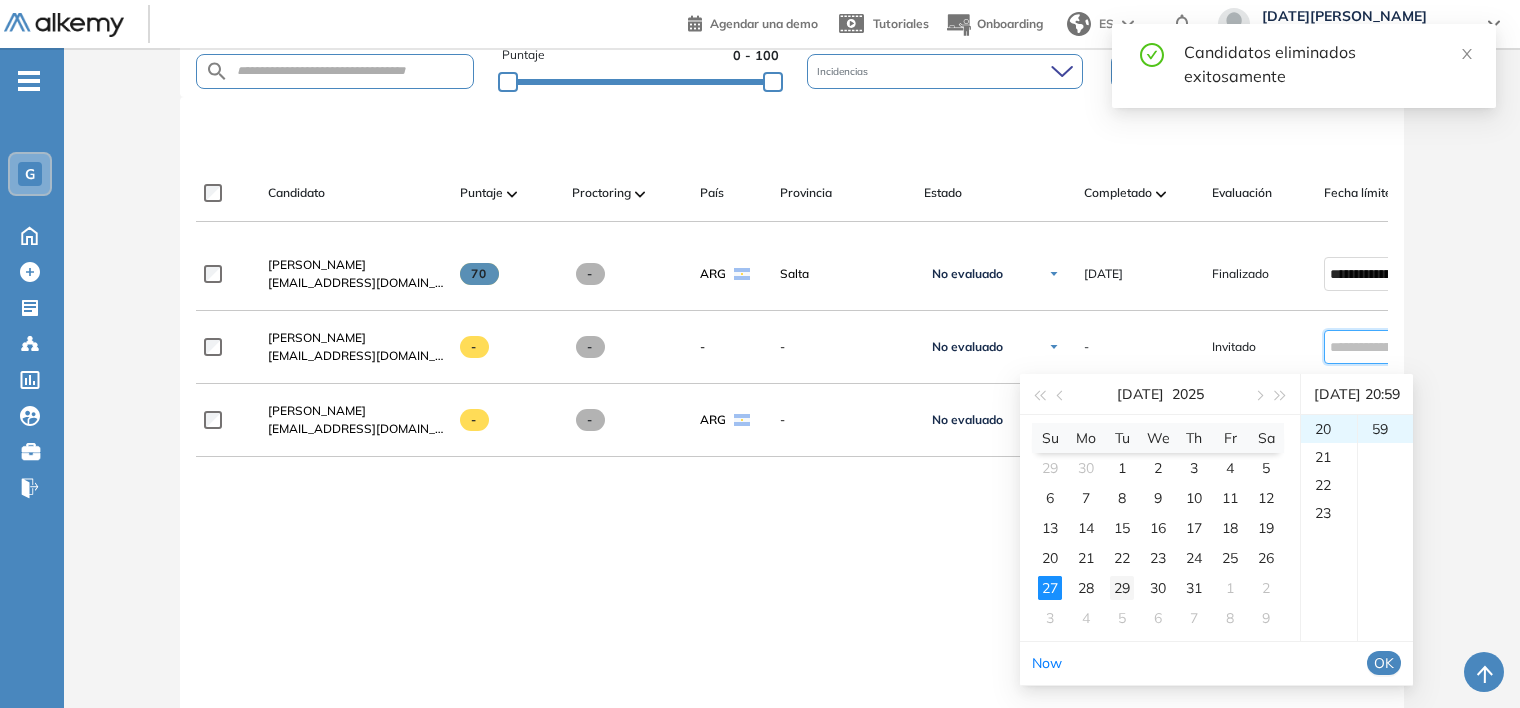 click on "29" at bounding box center (1122, 588) 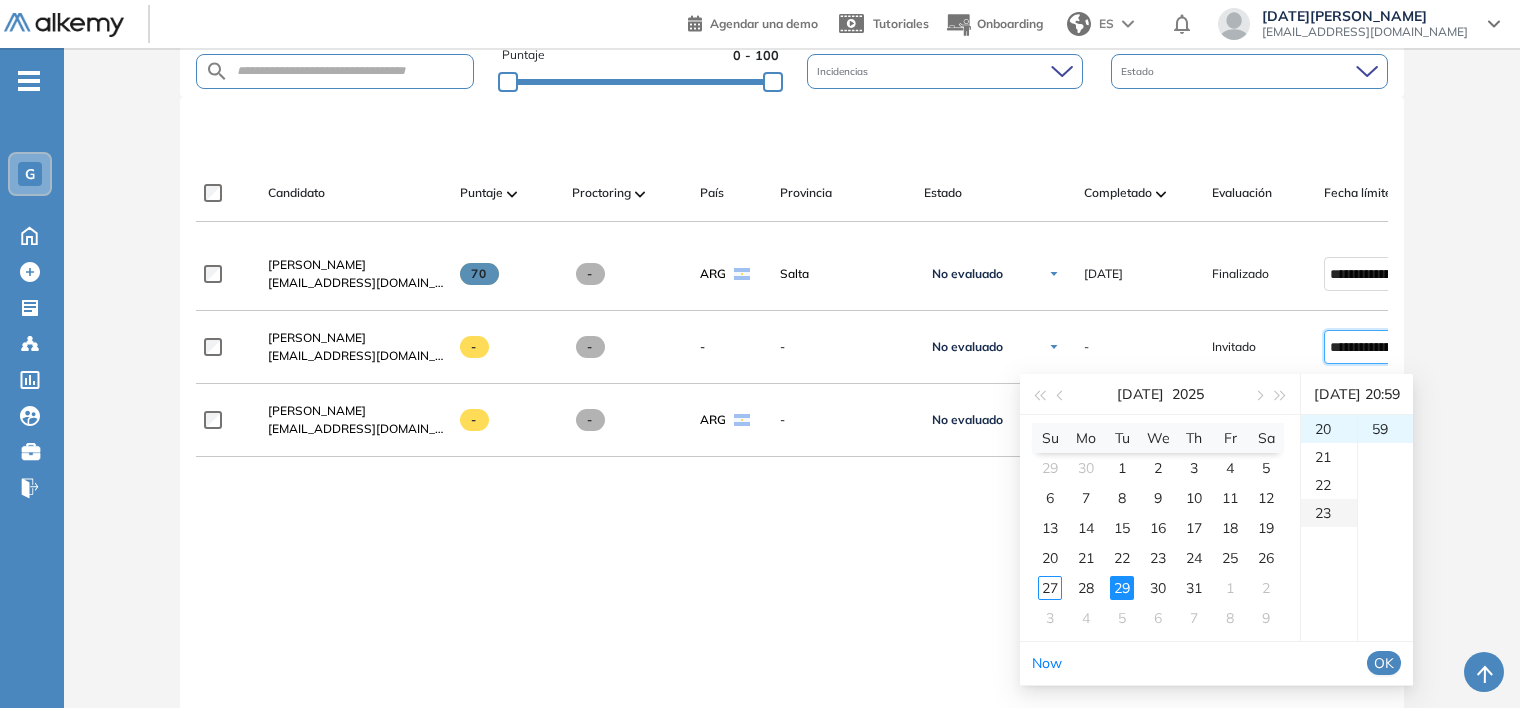 click on "23" at bounding box center (1329, 513) 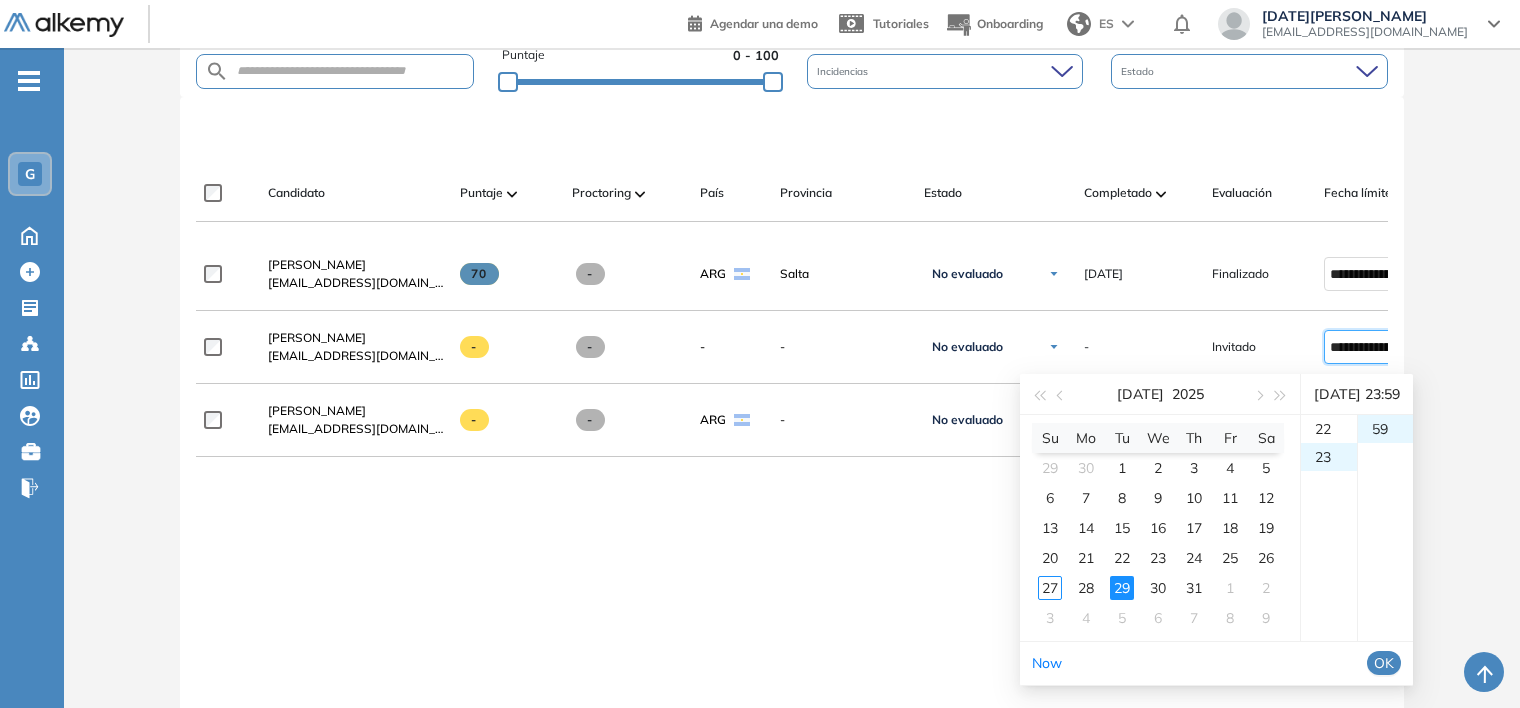 scroll, scrollTop: 644, scrollLeft: 0, axis: vertical 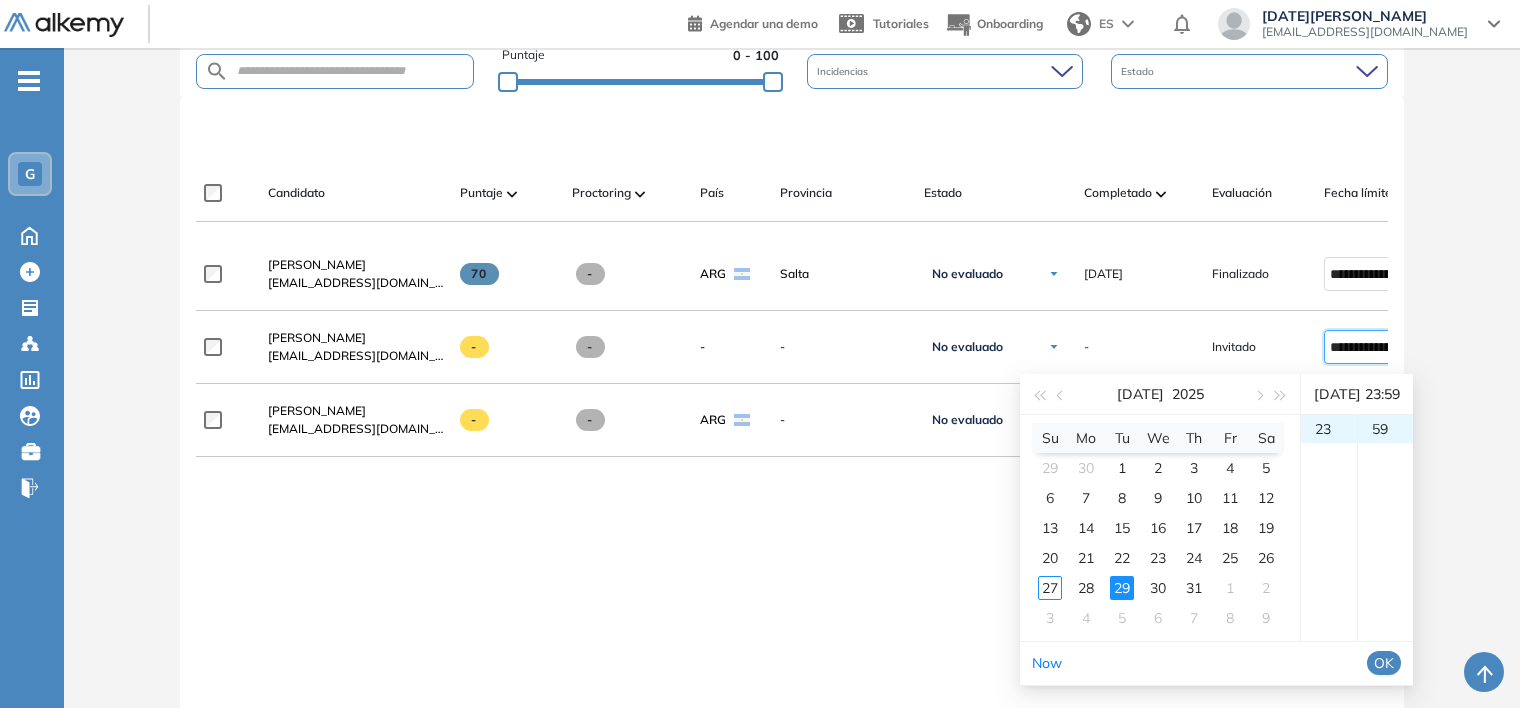 click on "OK" at bounding box center (1384, 663) 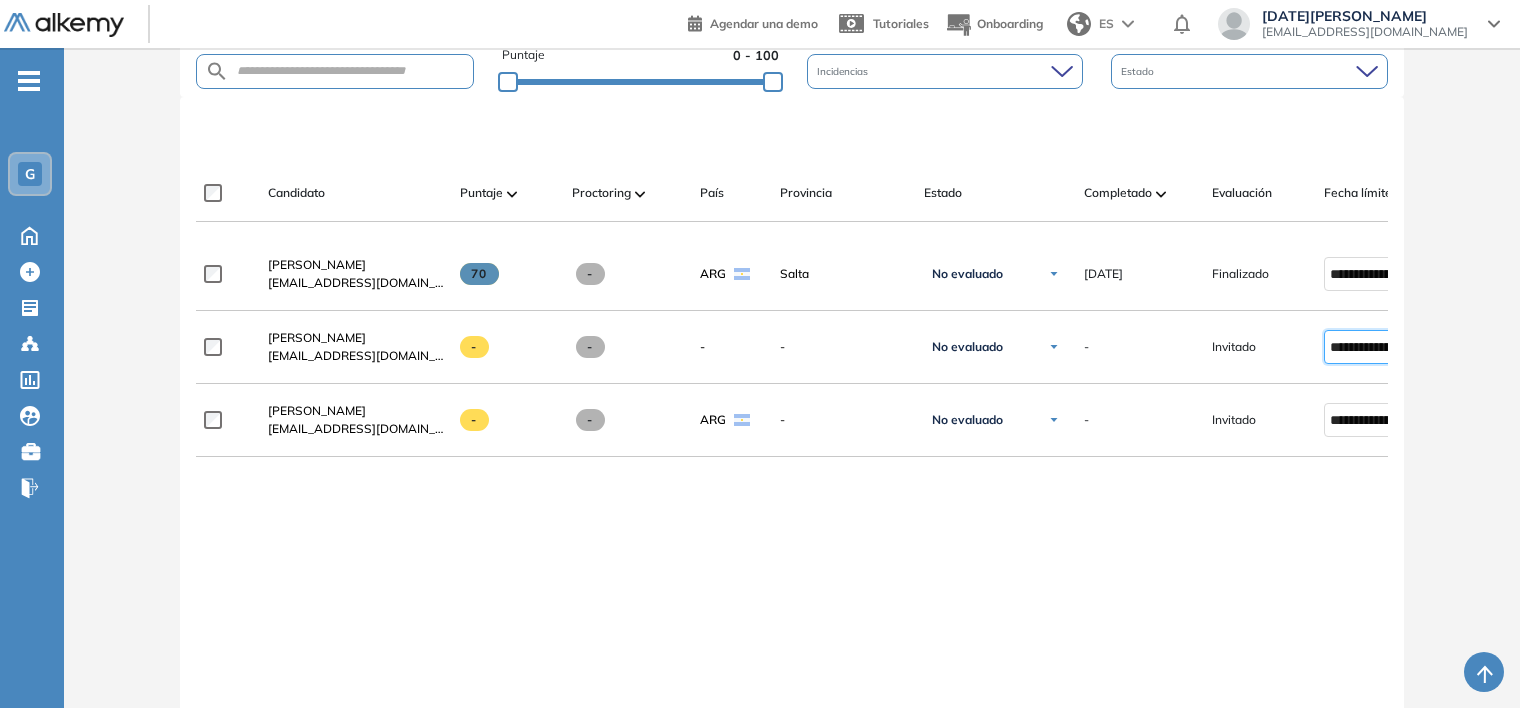 type on "**********" 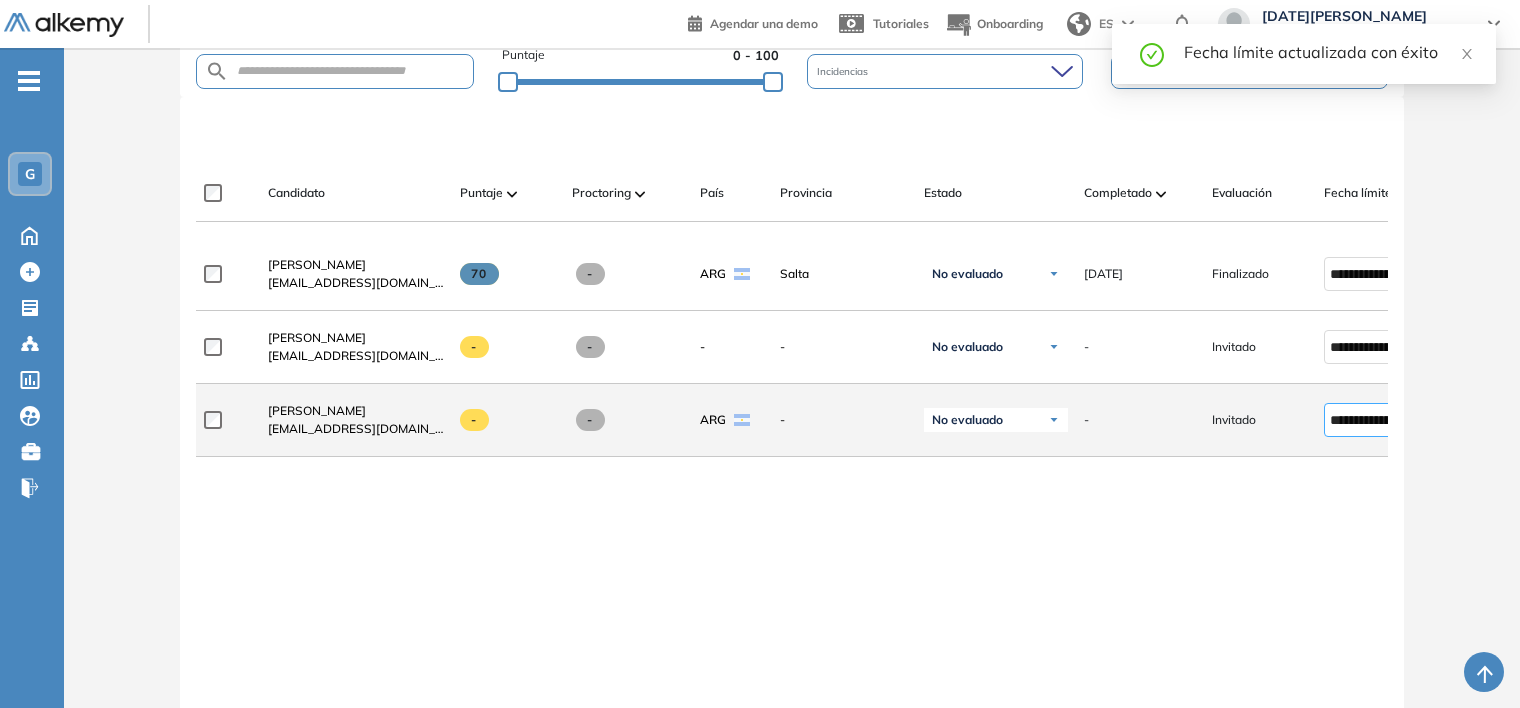 click on "**********" at bounding box center [1380, 420] 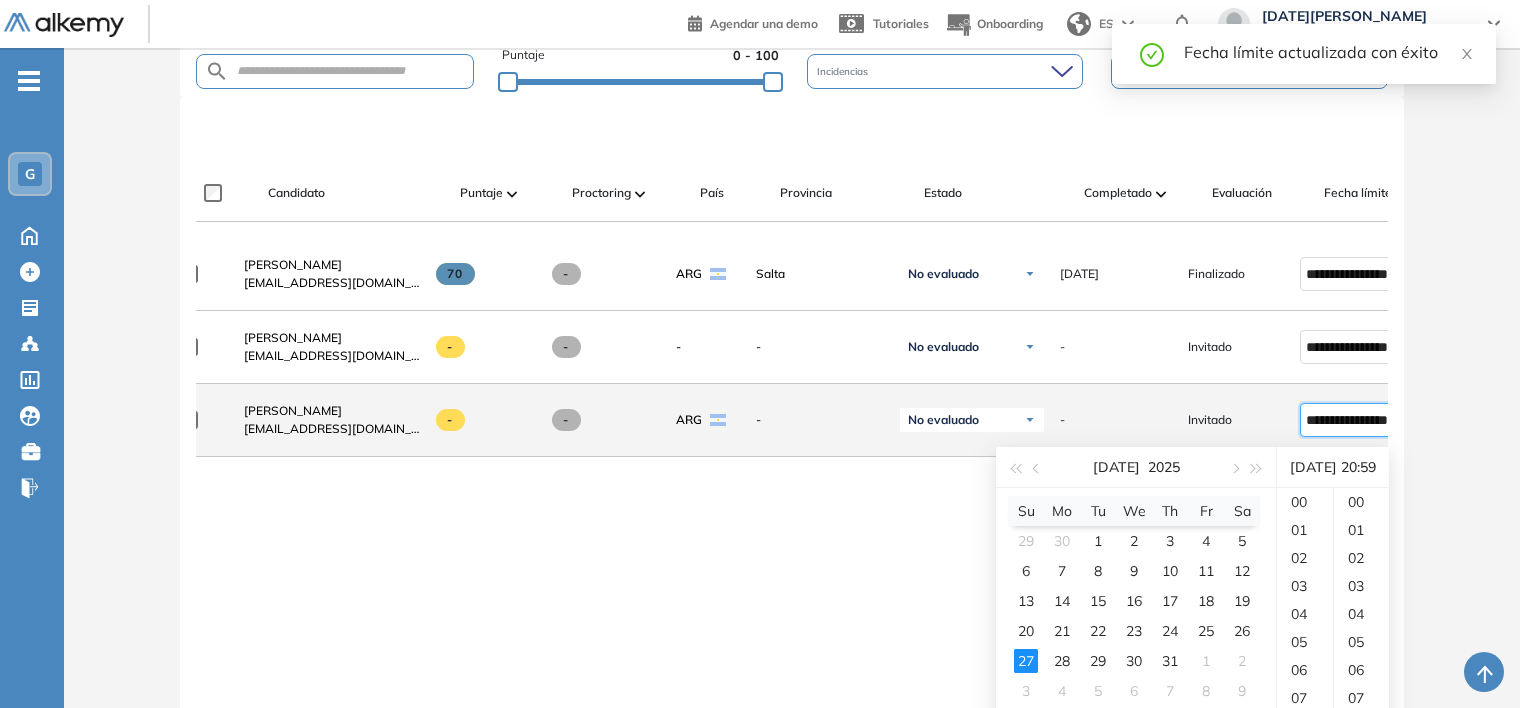scroll, scrollTop: 560, scrollLeft: 0, axis: vertical 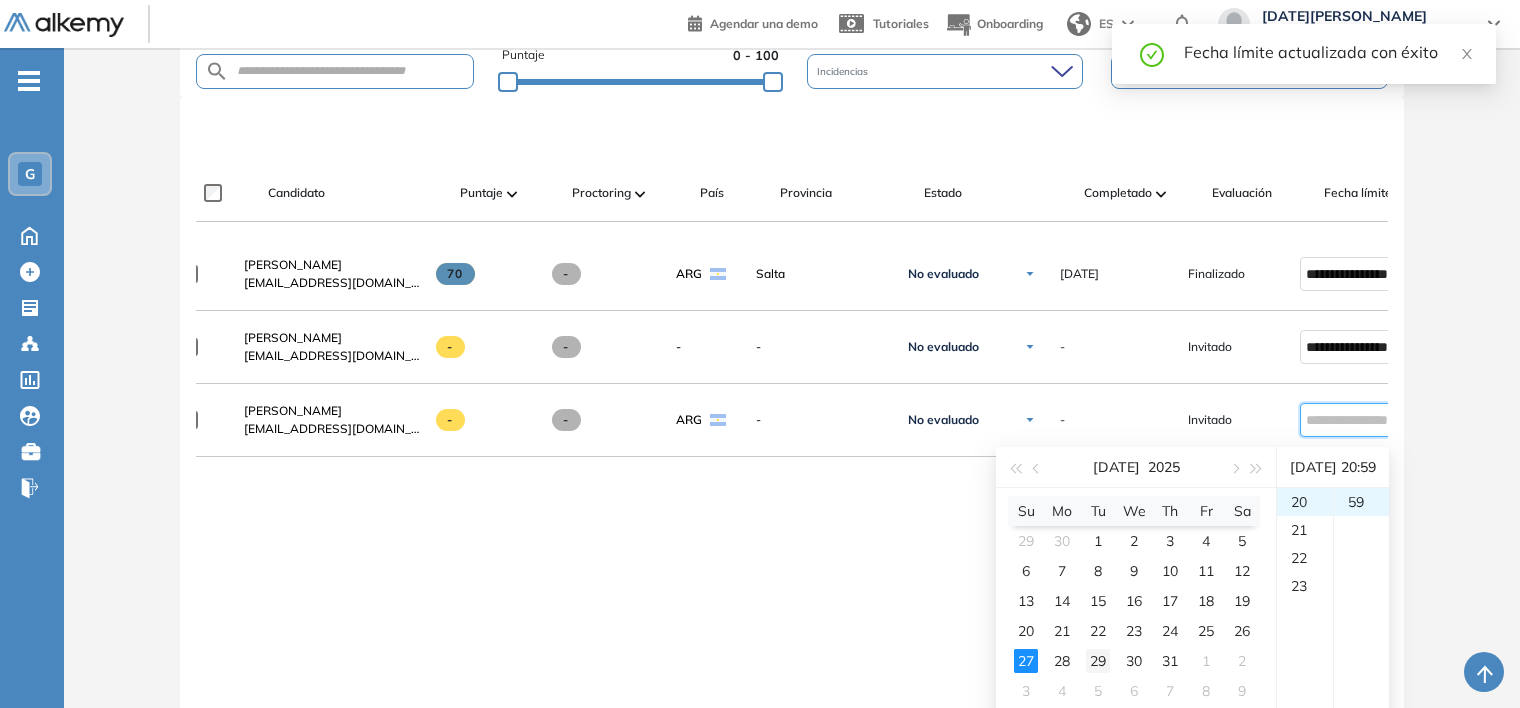 click on "29" at bounding box center (1098, 661) 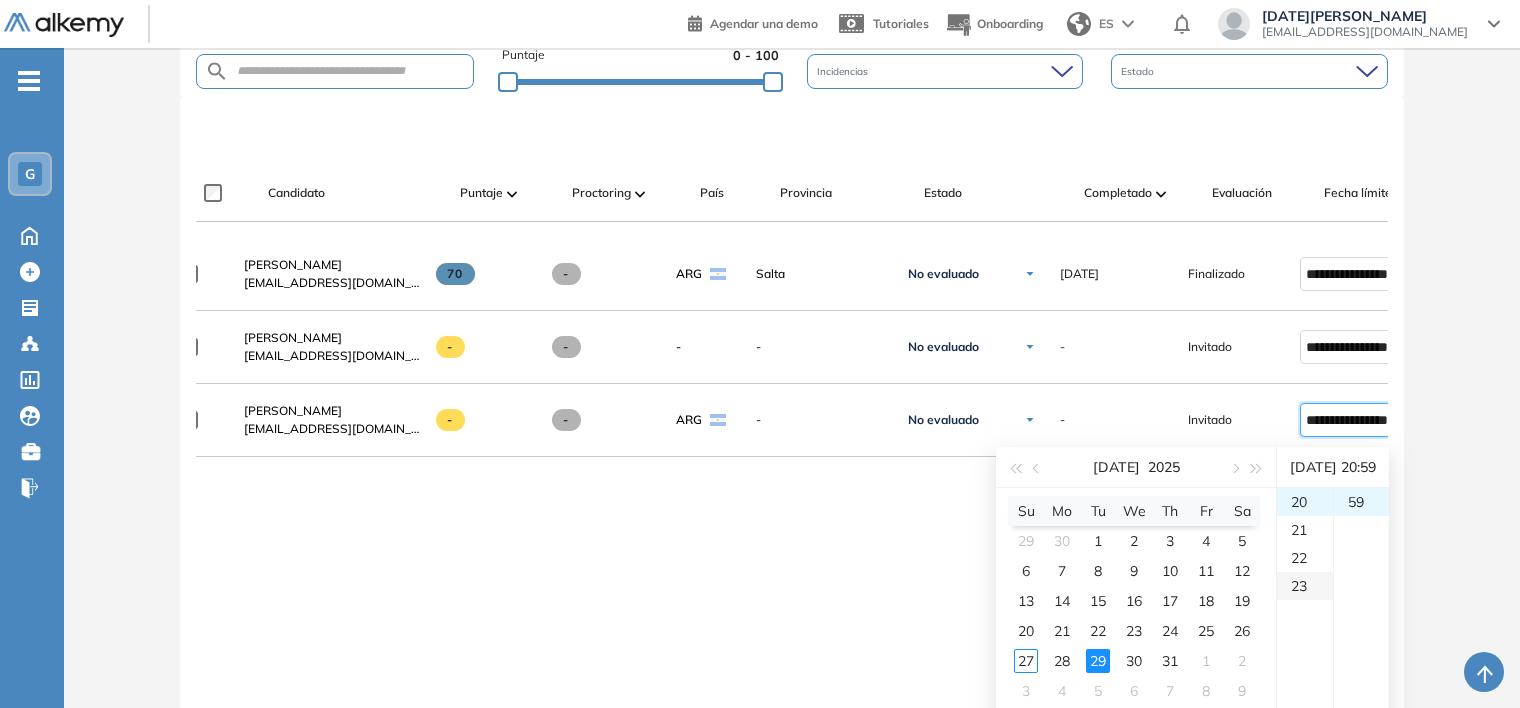 click on "23" at bounding box center [1305, 586] 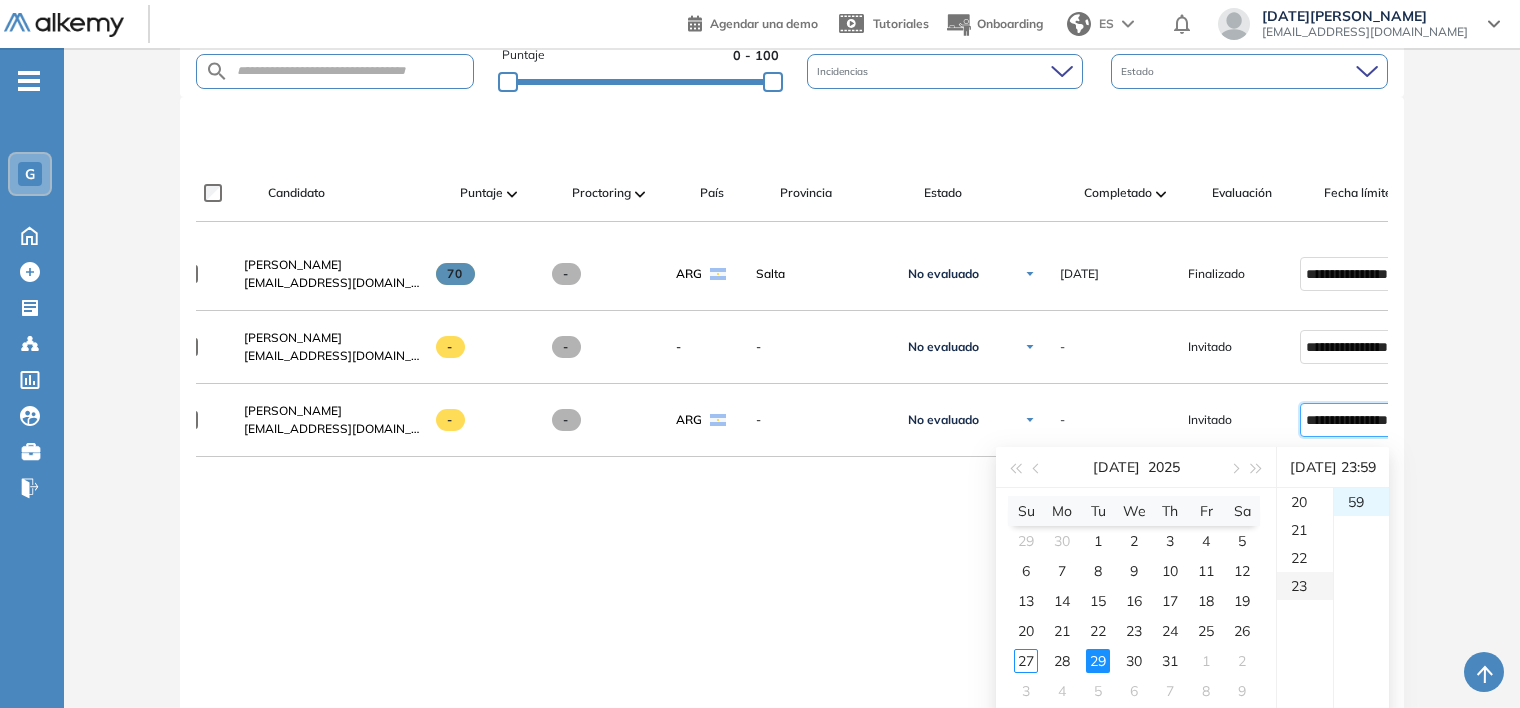 scroll, scrollTop: 644, scrollLeft: 0, axis: vertical 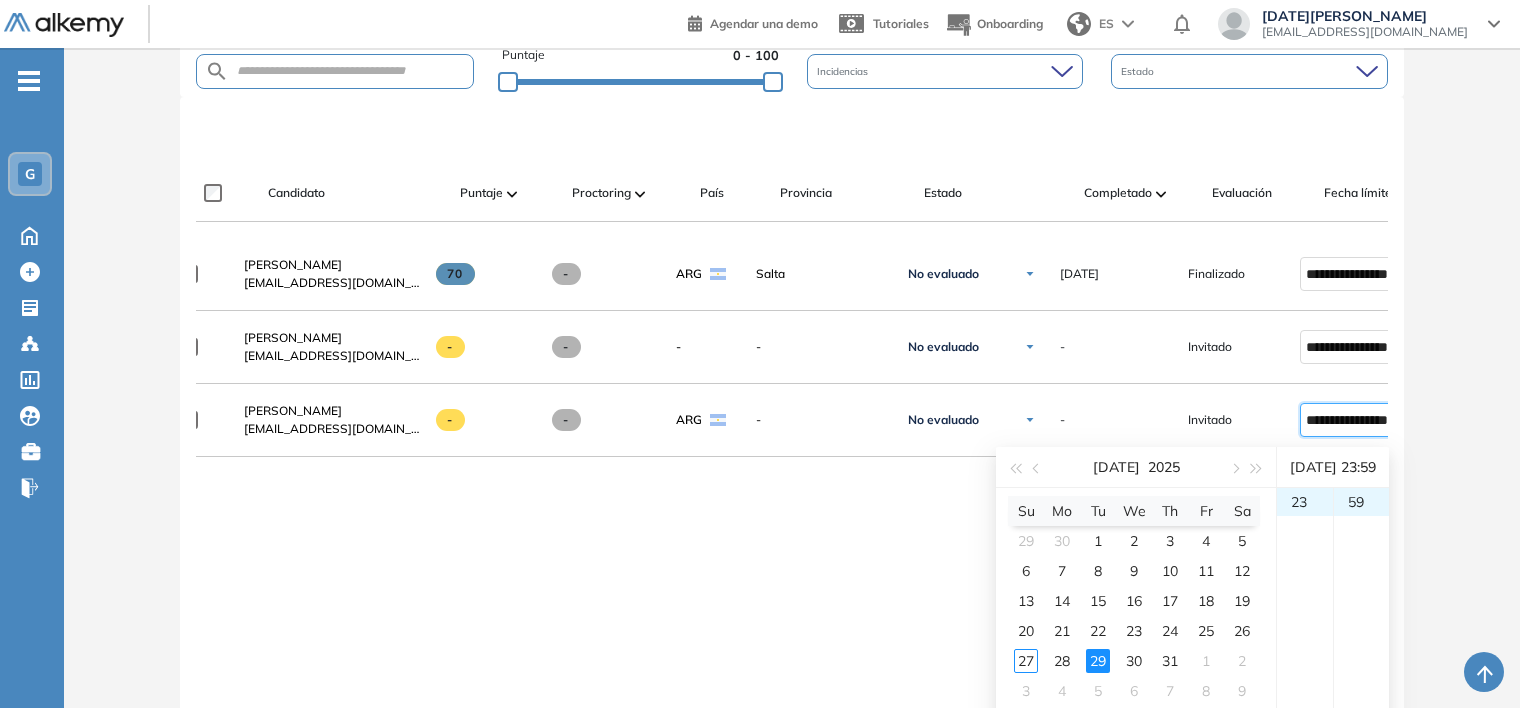 type on "**********" 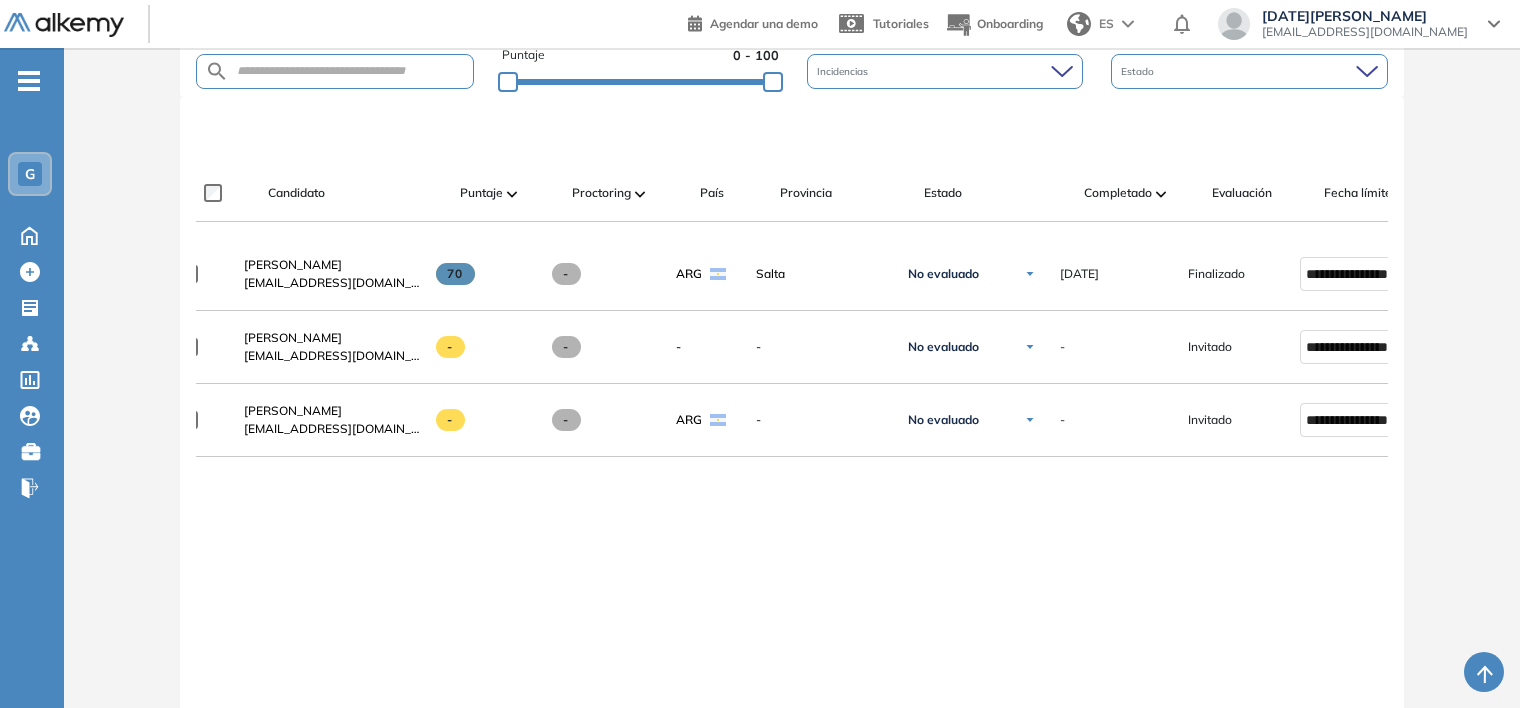 drag, startPoint x: 1518, startPoint y: 542, endPoint x: 1519, endPoint y: 580, distance: 38.013157 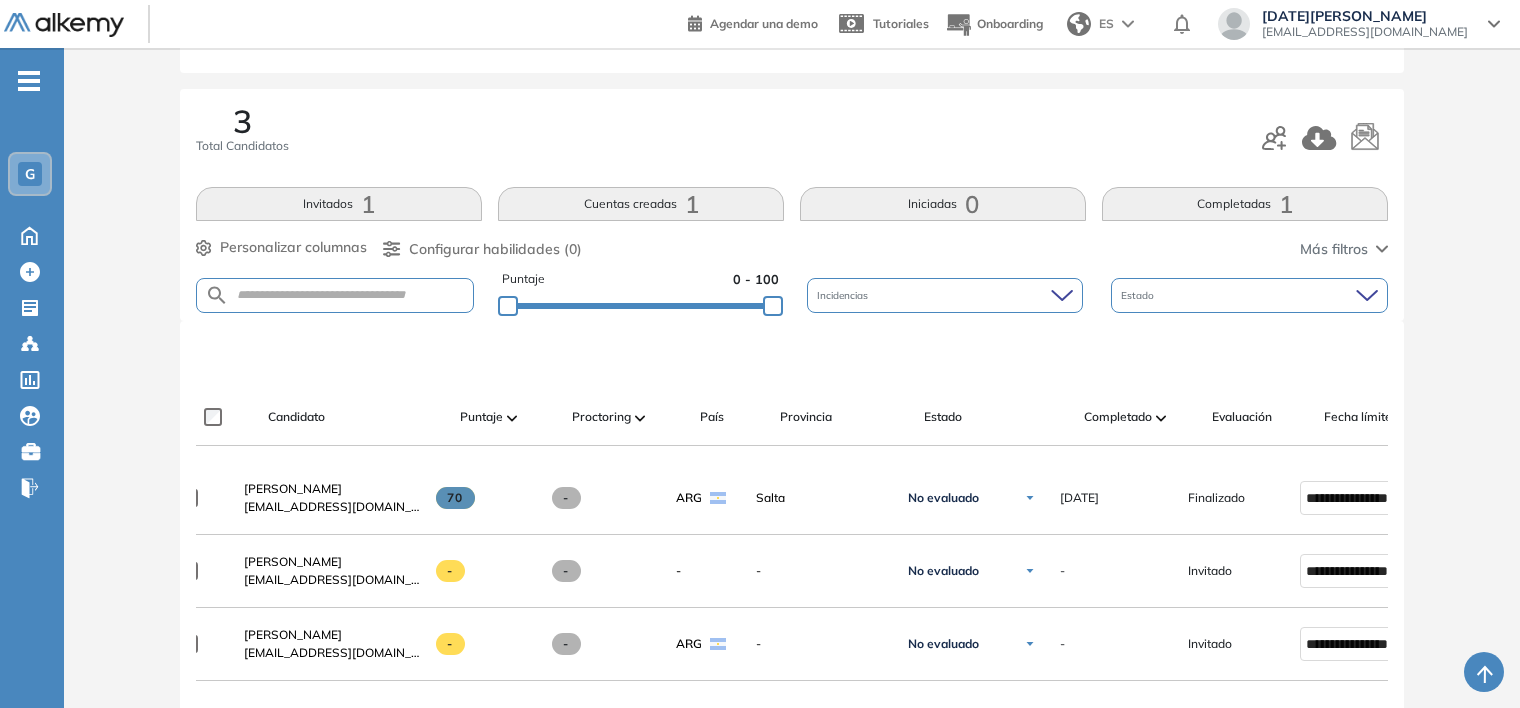 scroll, scrollTop: 179, scrollLeft: 0, axis: vertical 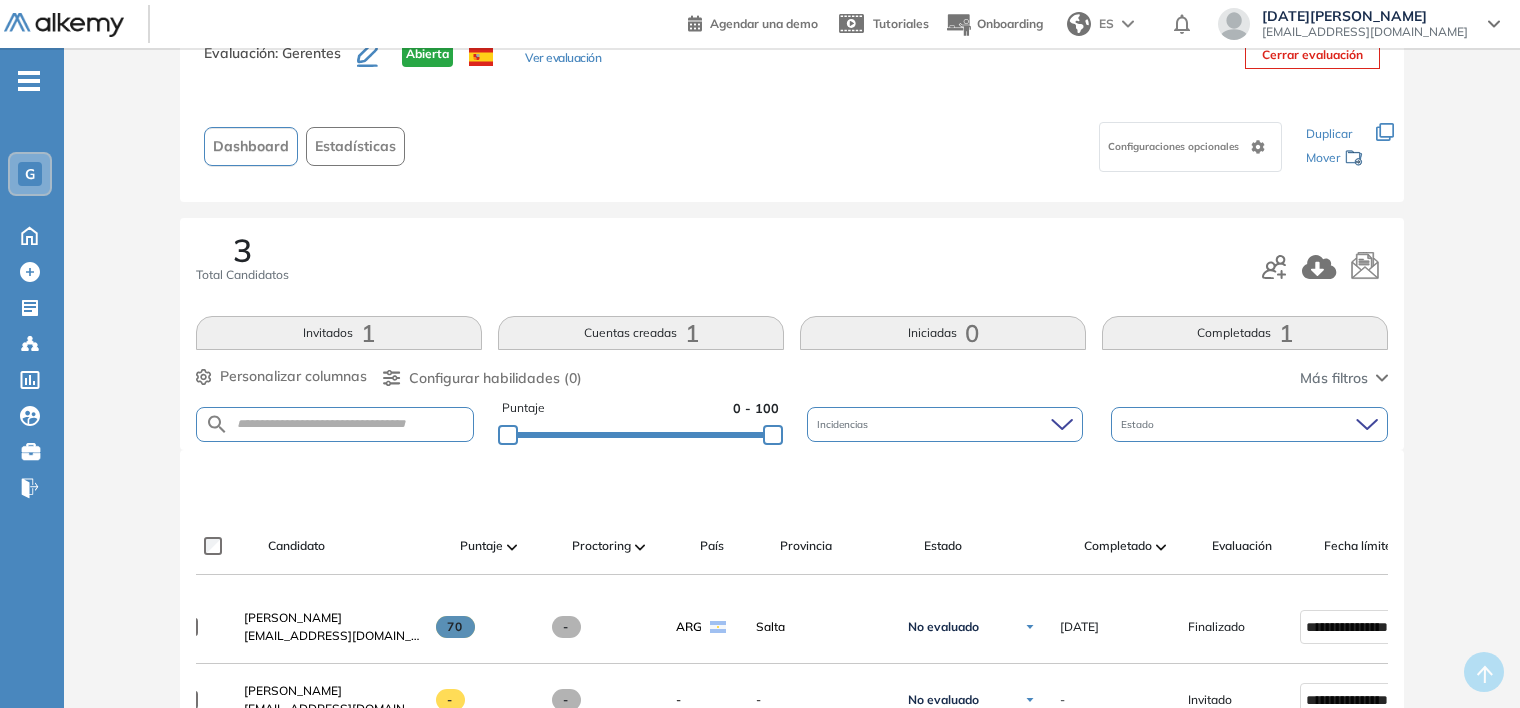 drag, startPoint x: 1518, startPoint y: 118, endPoint x: 1525, endPoint y: 96, distance: 23.086792 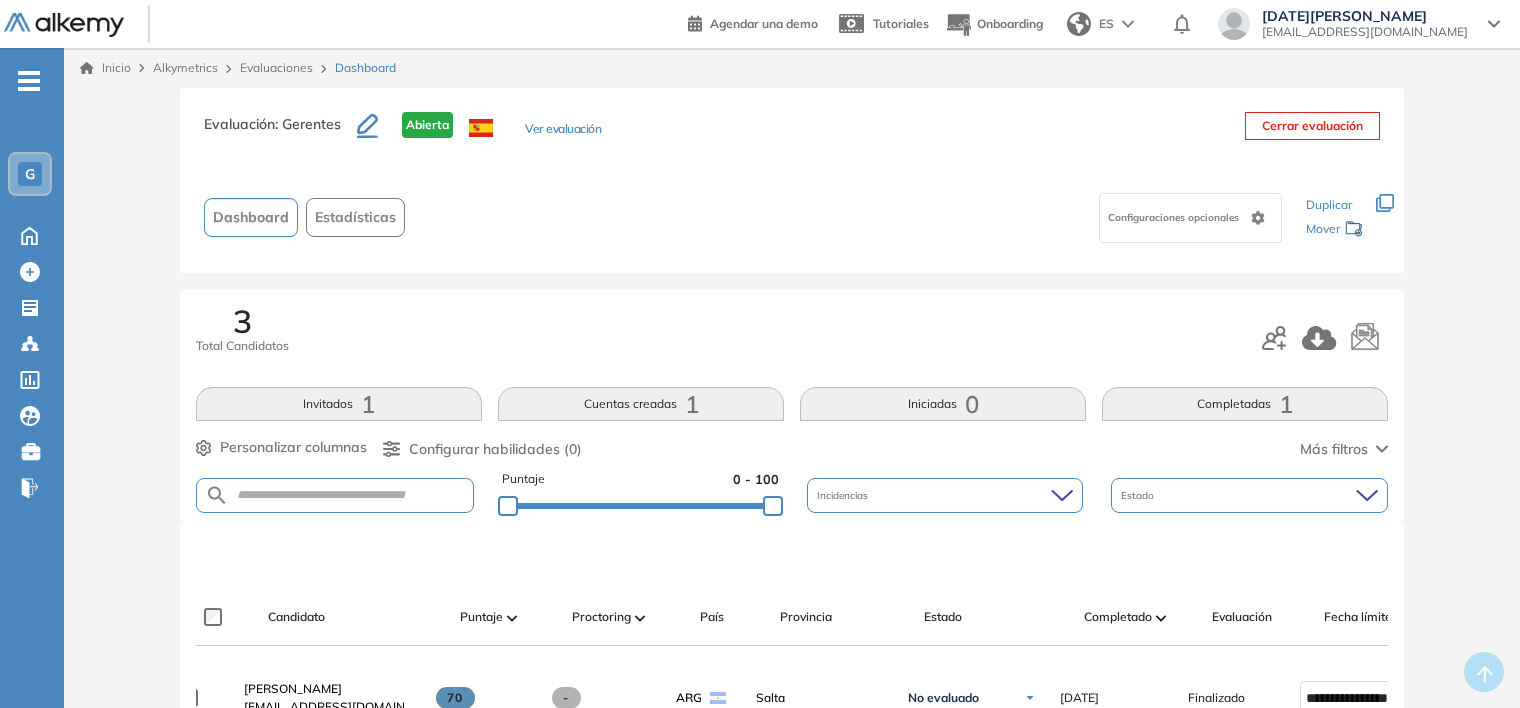 click on "Evaluaciones" at bounding box center [276, 67] 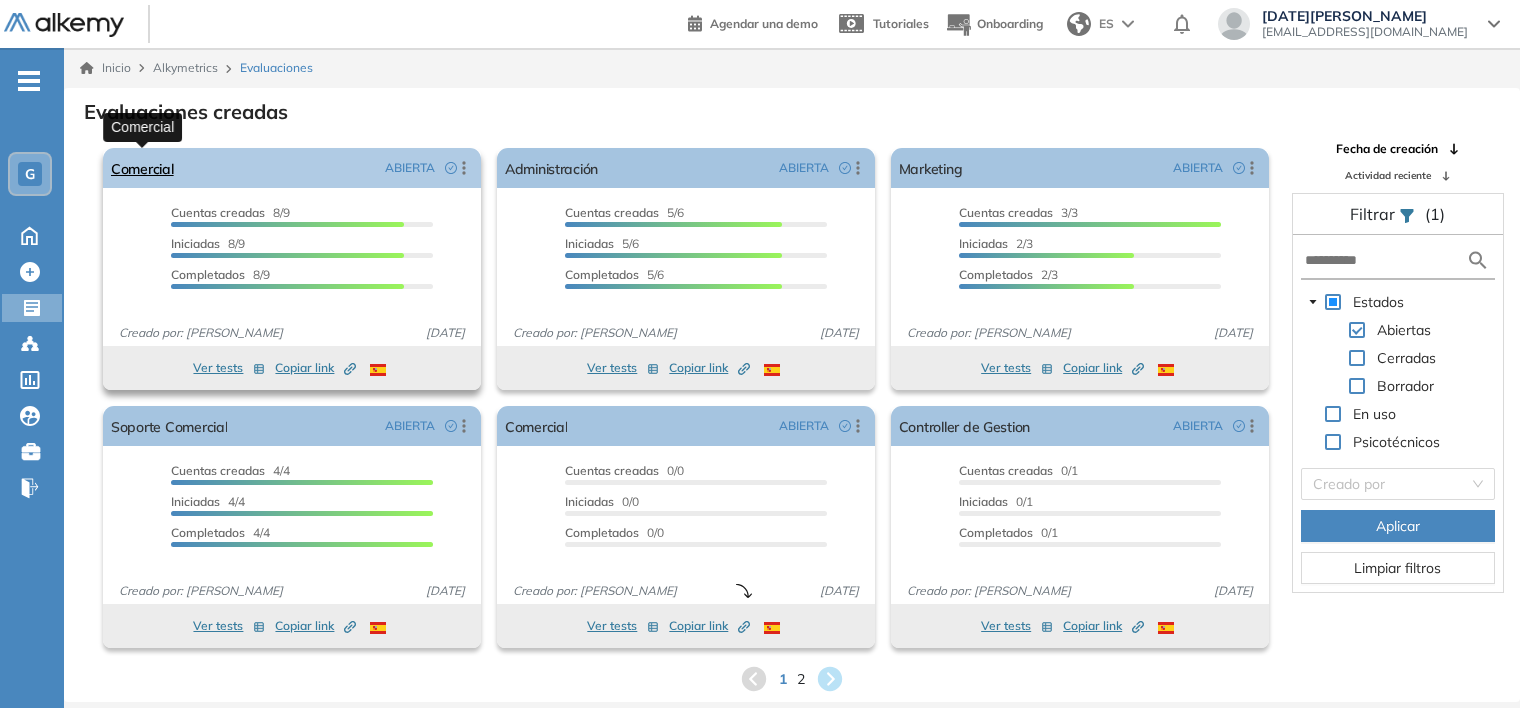 click on "Comercial" at bounding box center [142, 168] 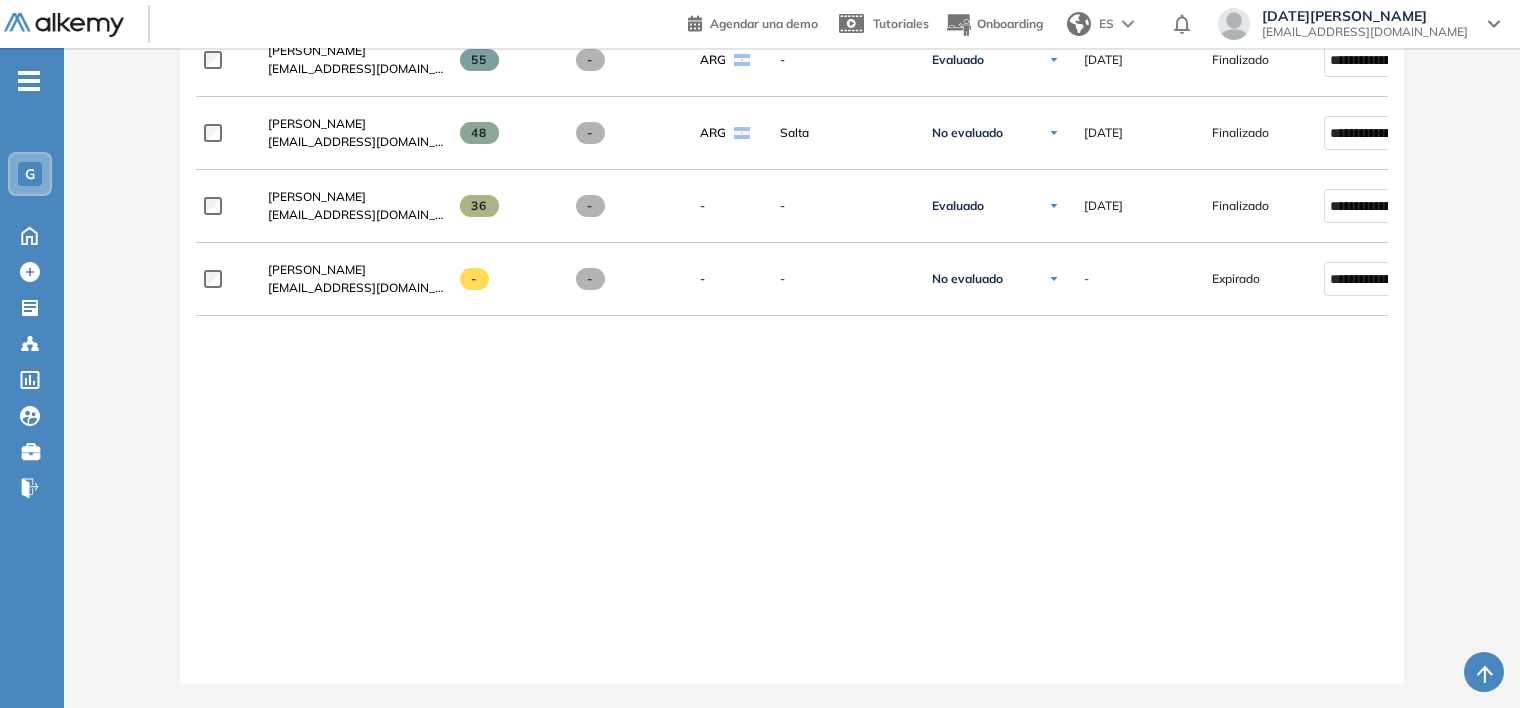 scroll, scrollTop: 840, scrollLeft: 0, axis: vertical 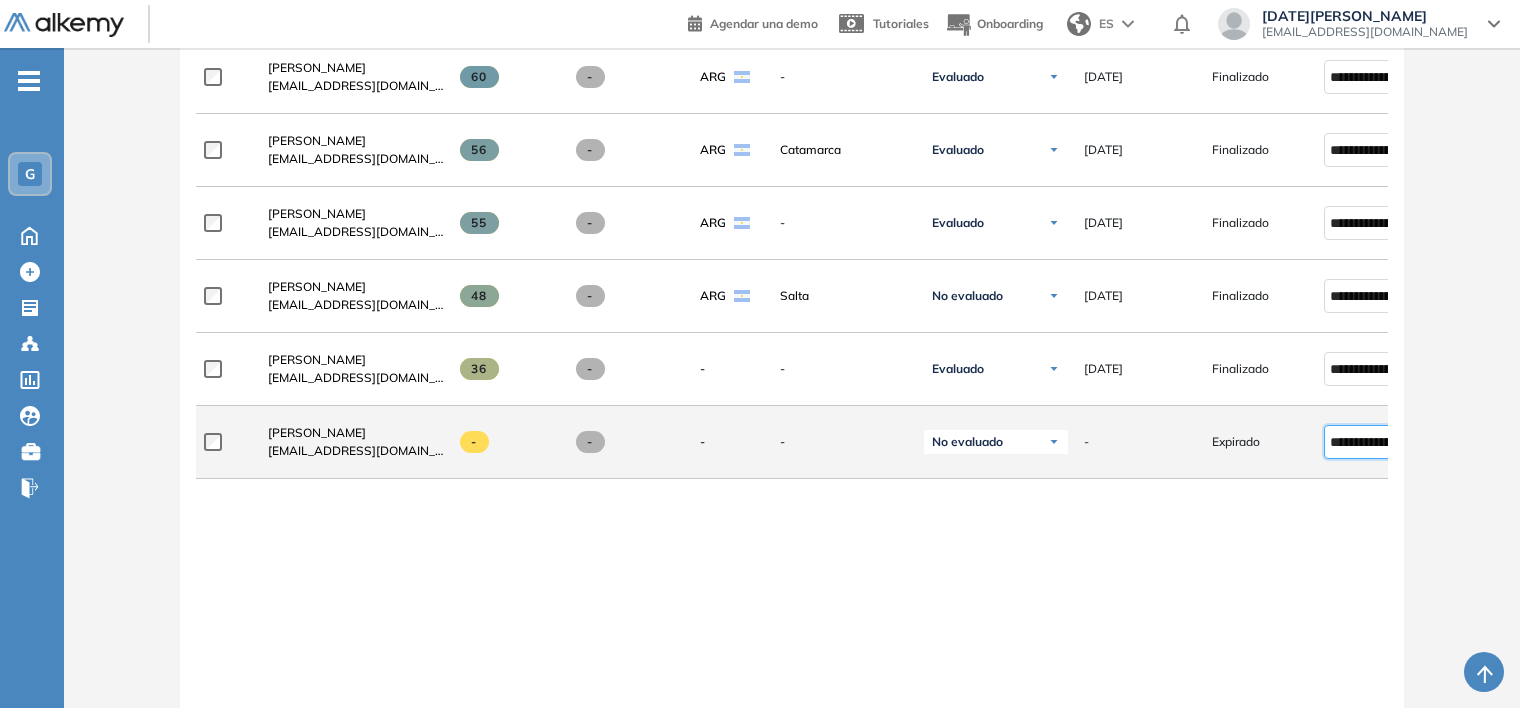 click on "**********" at bounding box center (1371, 442) 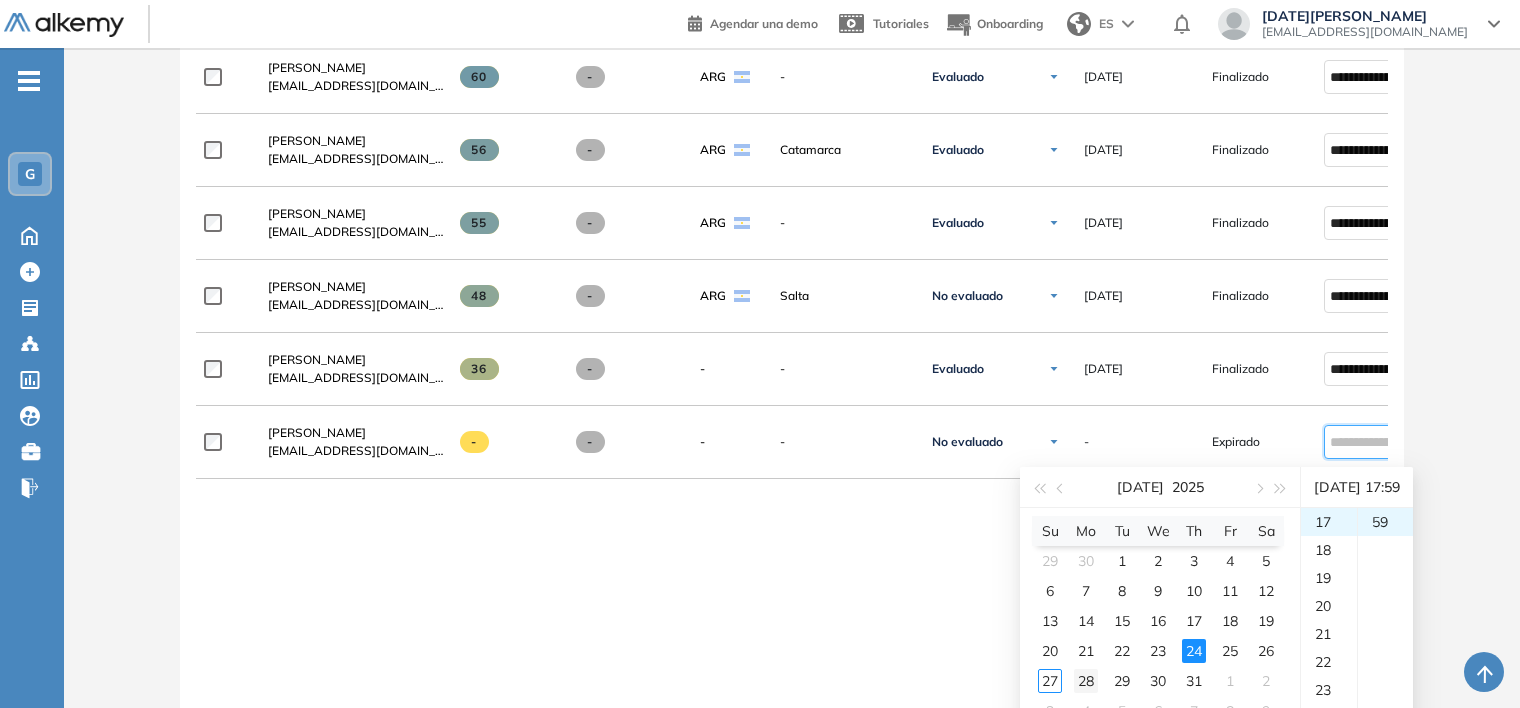 click on "28" at bounding box center (1086, 681) 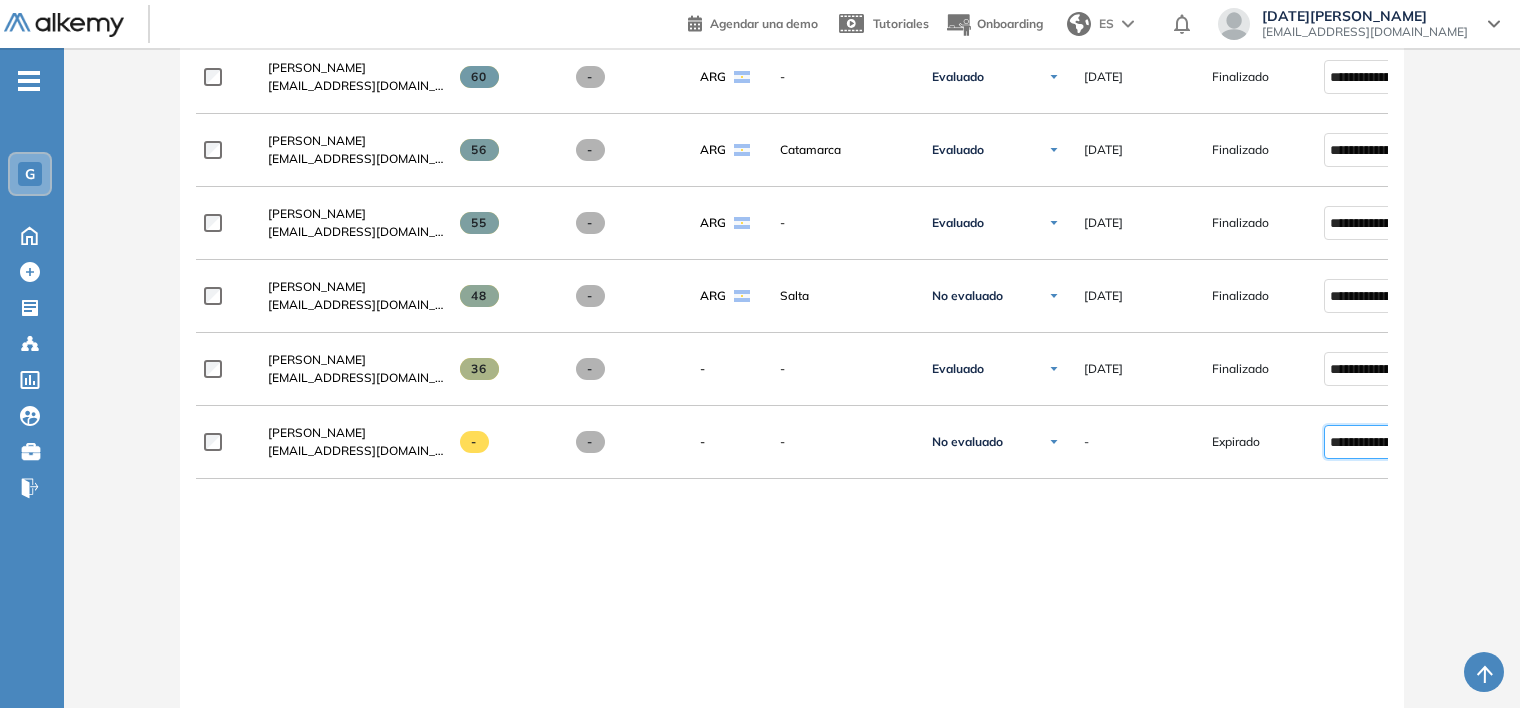 scroll, scrollTop: 844, scrollLeft: 0, axis: vertical 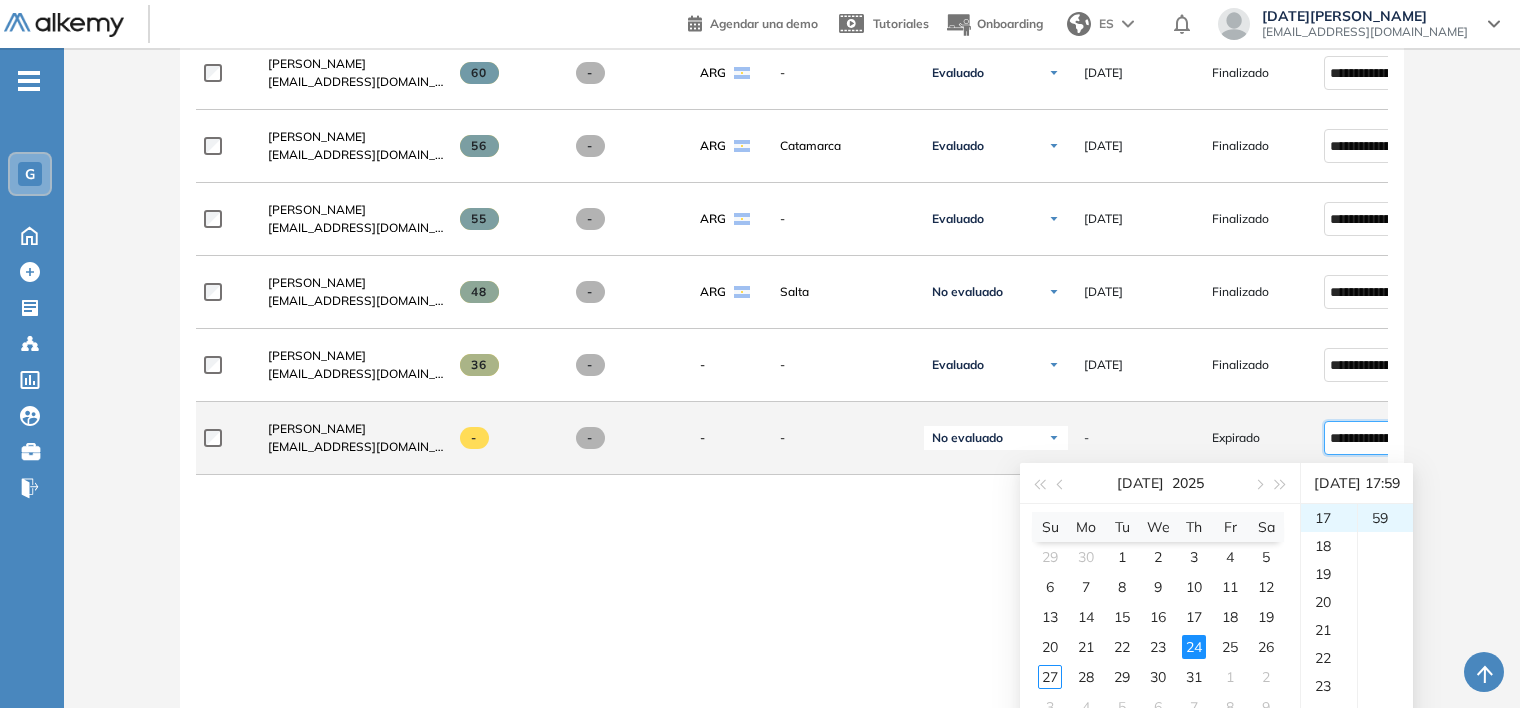 click on "**********" at bounding box center [1371, 438] 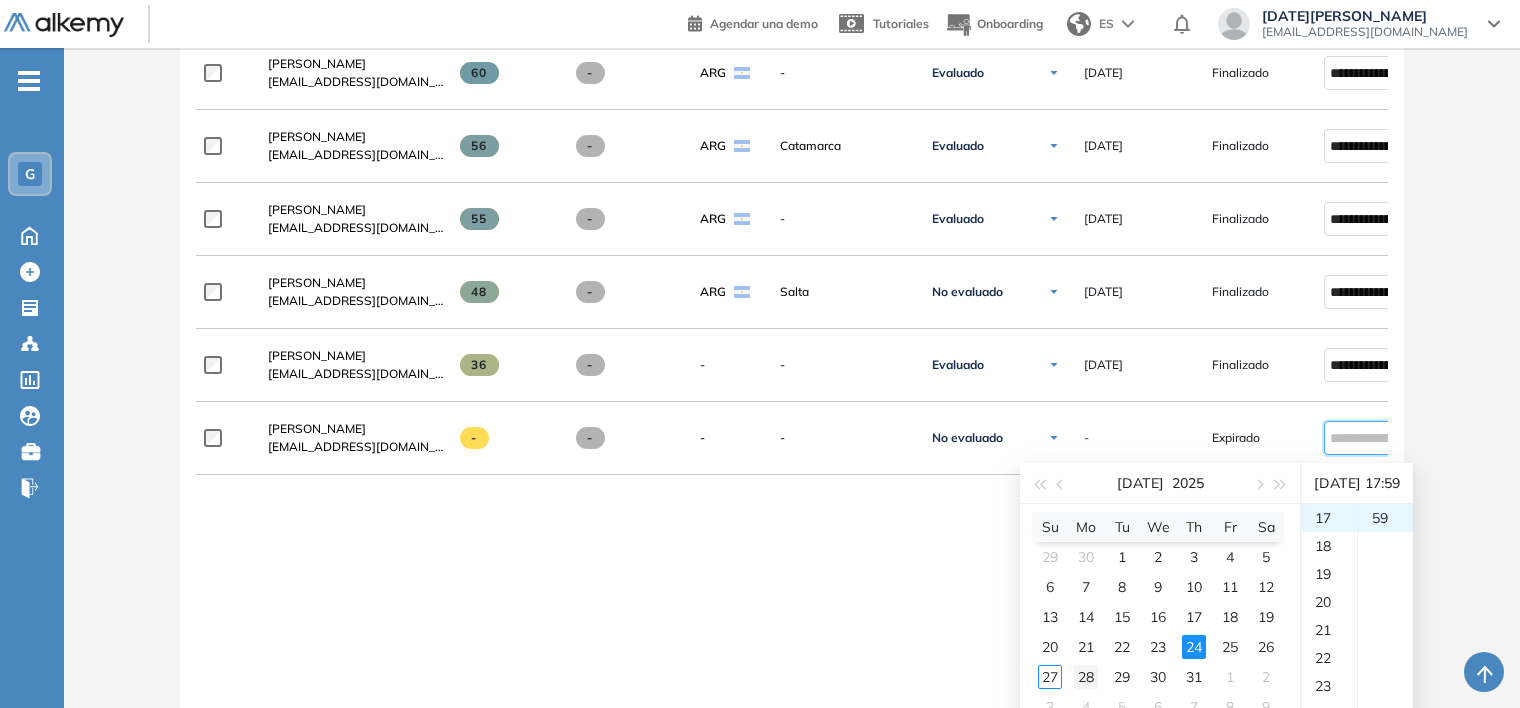 click on "28" at bounding box center [1086, 677] 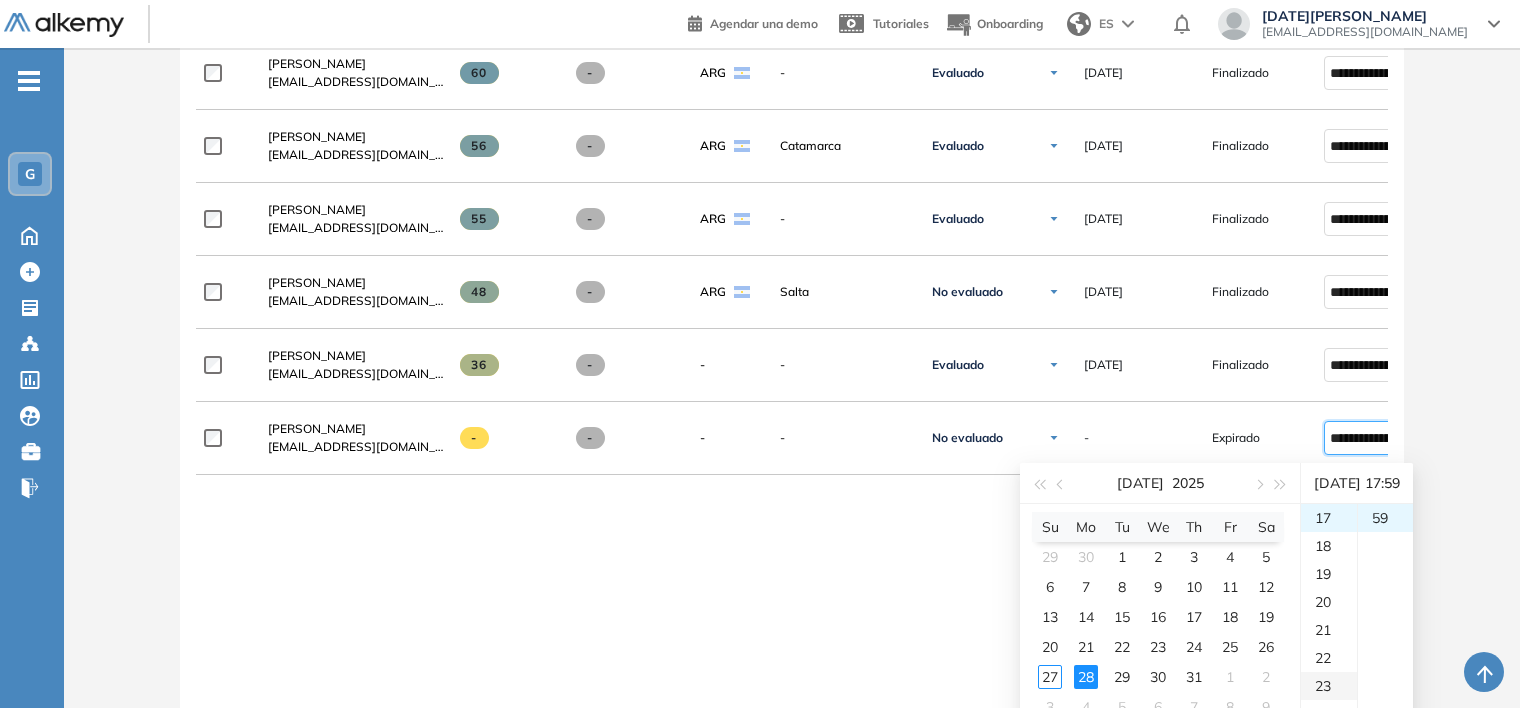 click on "23" at bounding box center (1329, 686) 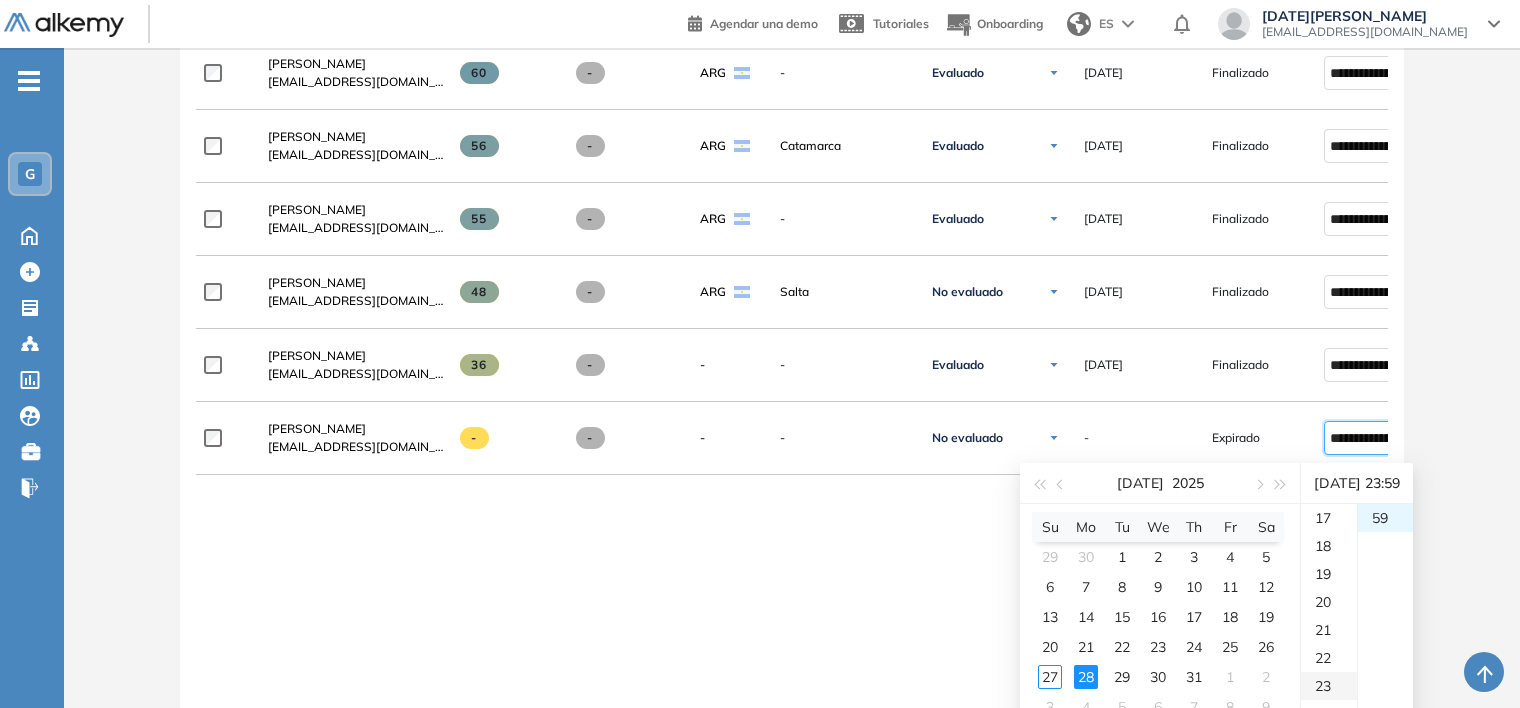 scroll, scrollTop: 644, scrollLeft: 0, axis: vertical 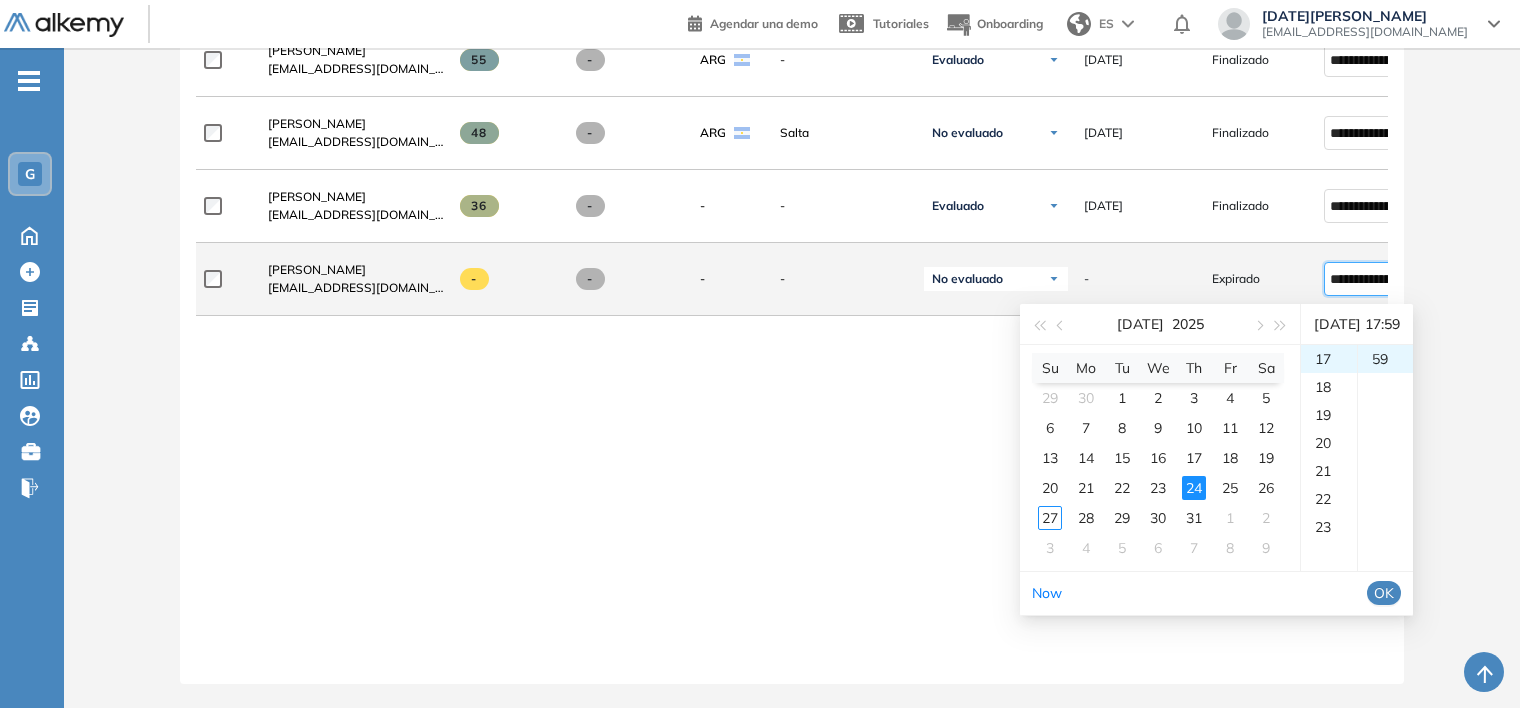click on "**********" at bounding box center [1371, 279] 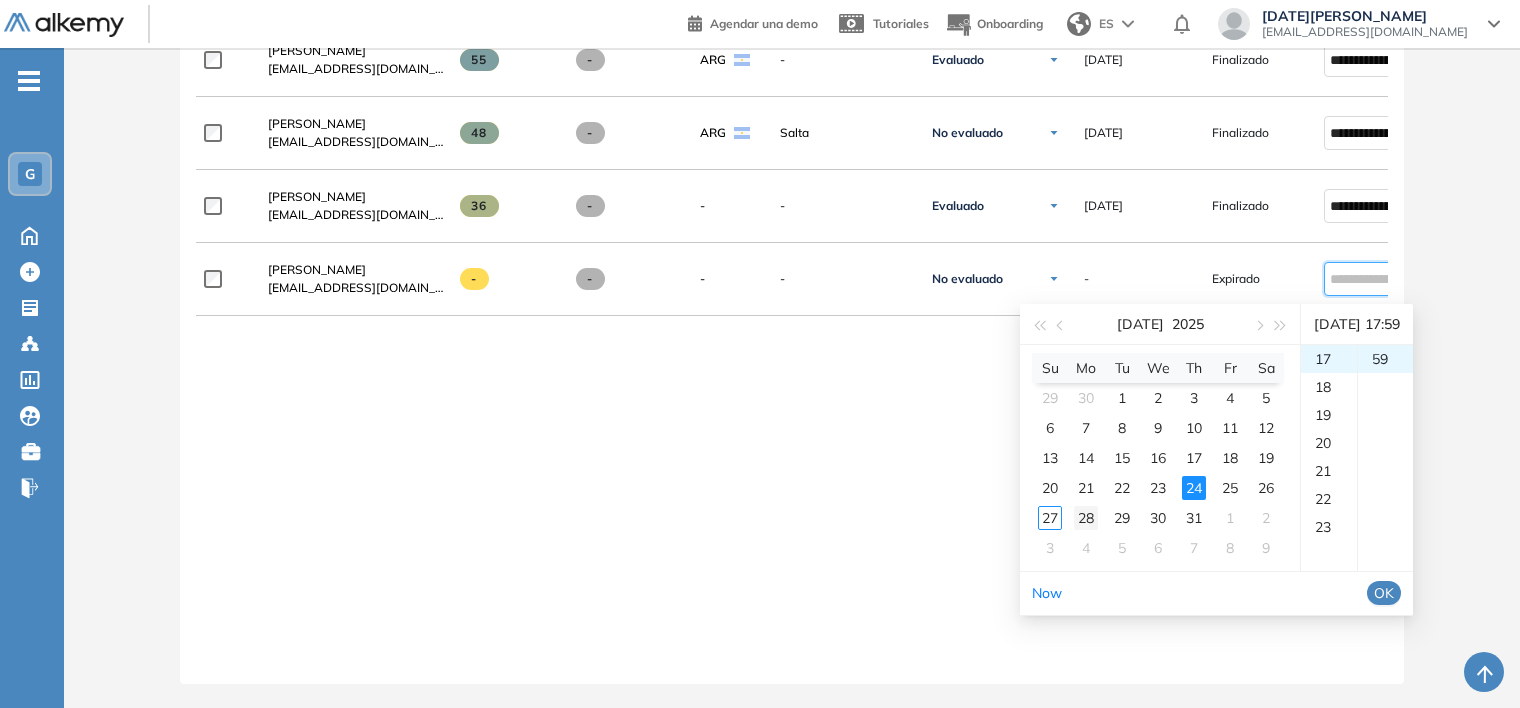 click on "28" at bounding box center [1086, 518] 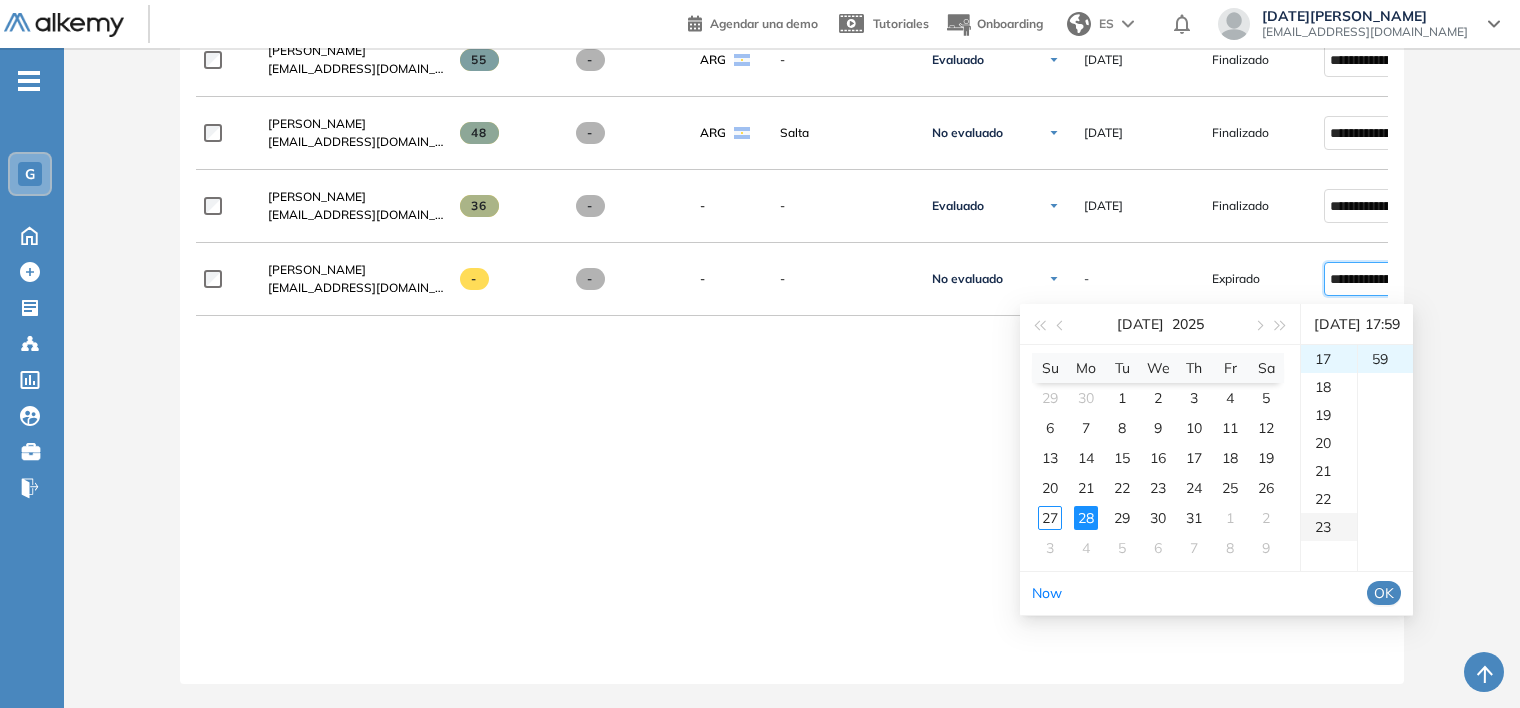 click on "23" at bounding box center (1329, 527) 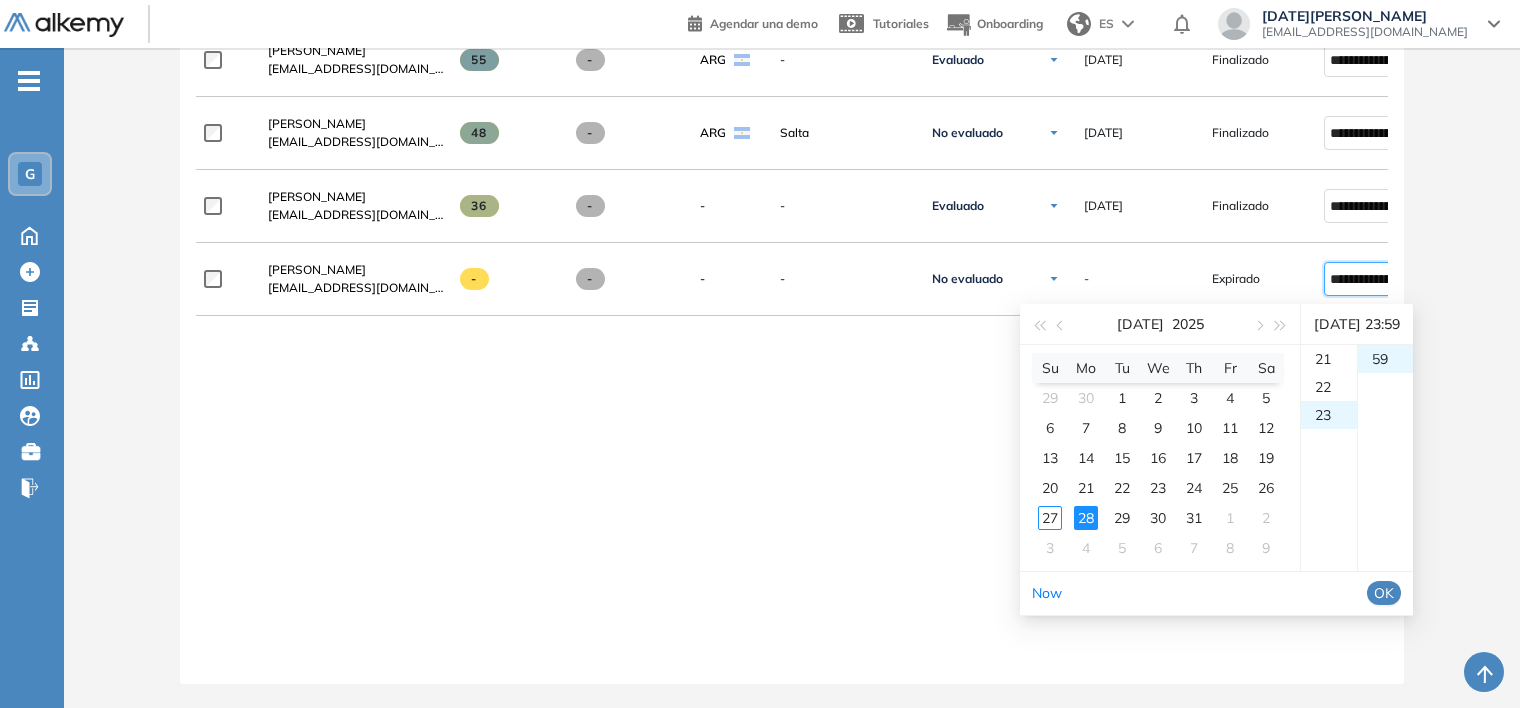 scroll, scrollTop: 644, scrollLeft: 0, axis: vertical 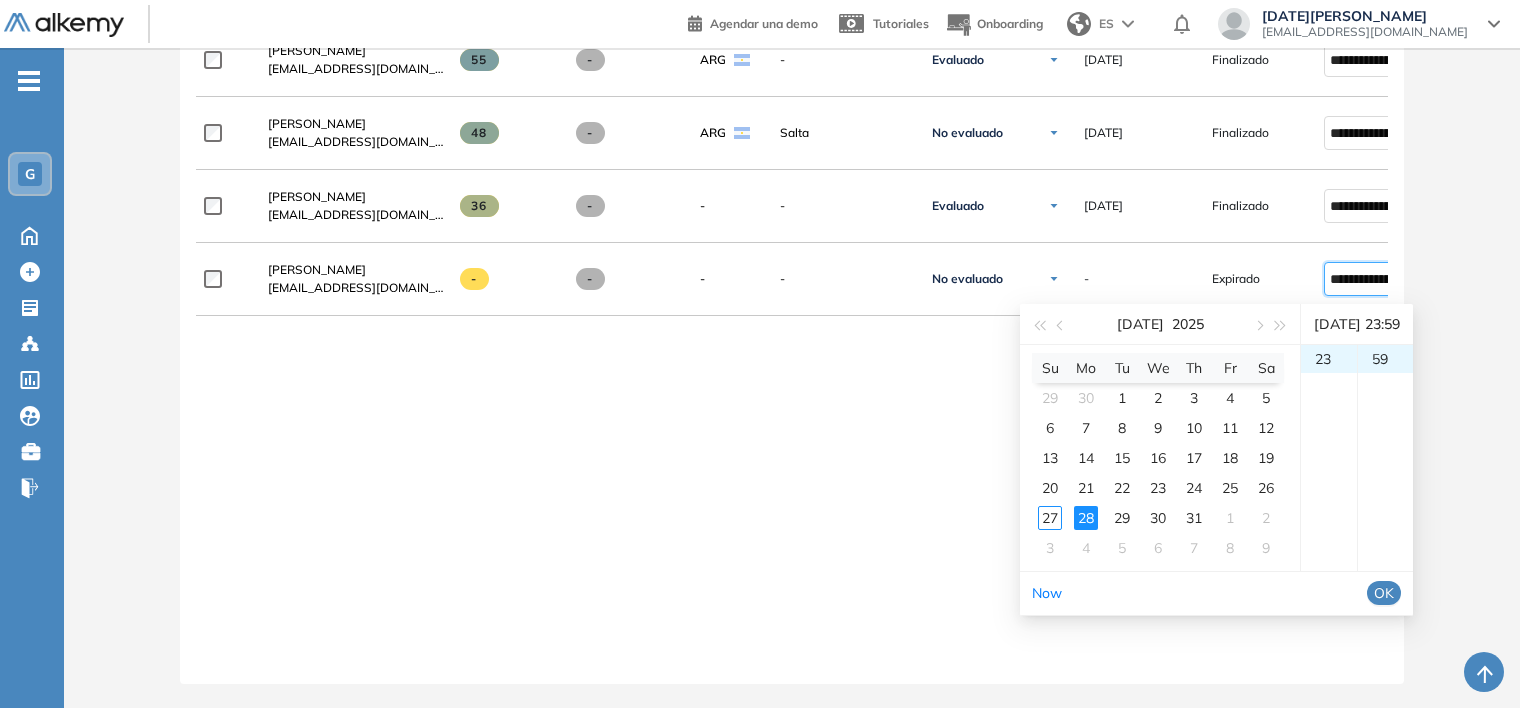 click on "OK" at bounding box center (1384, 593) 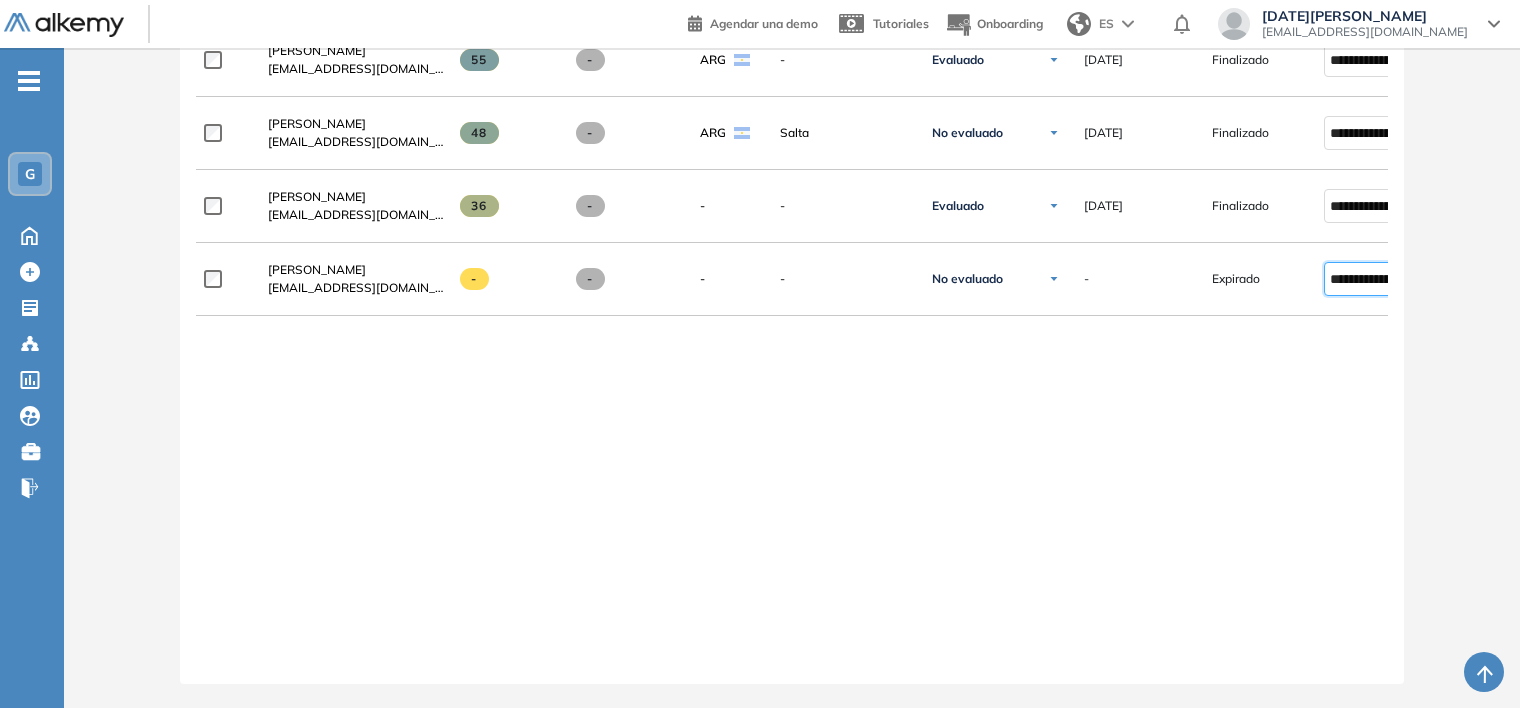 type on "**********" 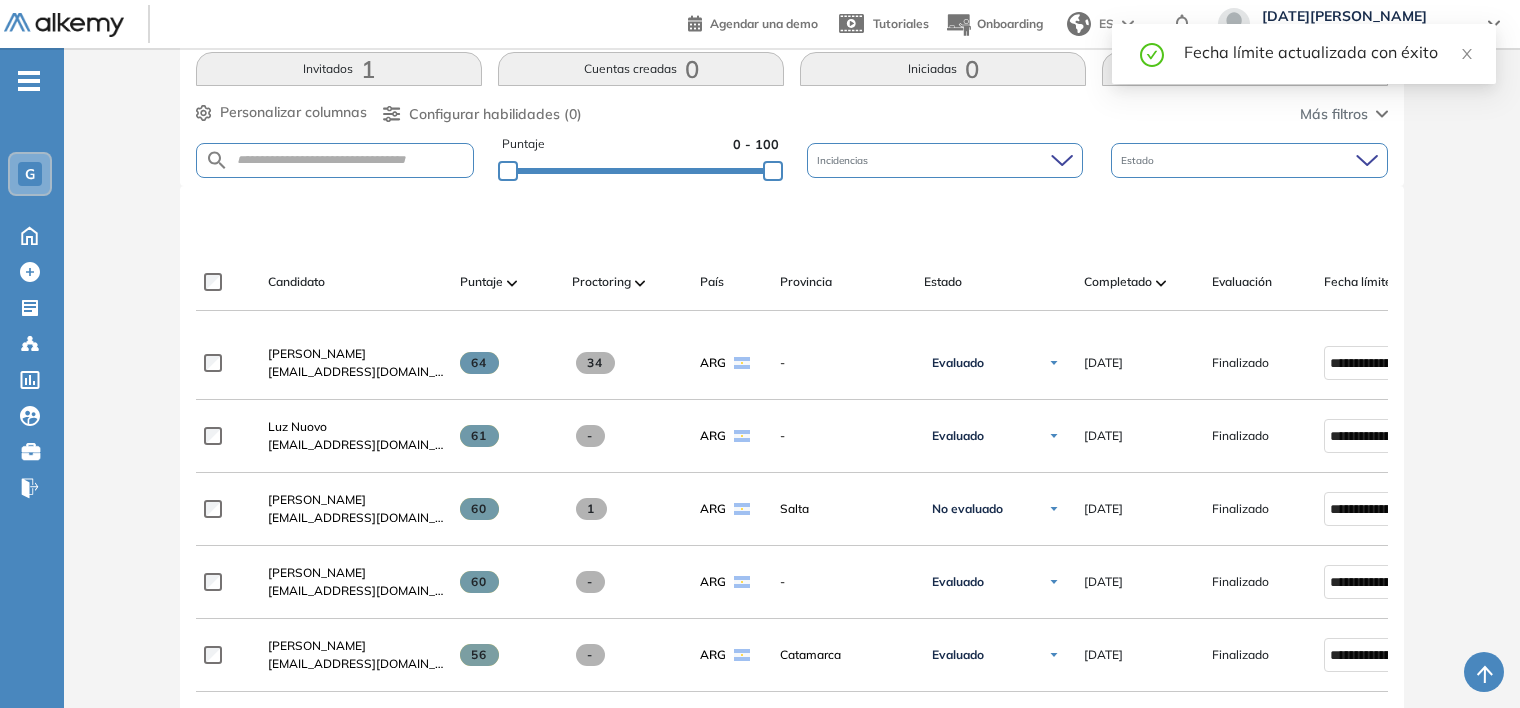 scroll, scrollTop: 222, scrollLeft: 0, axis: vertical 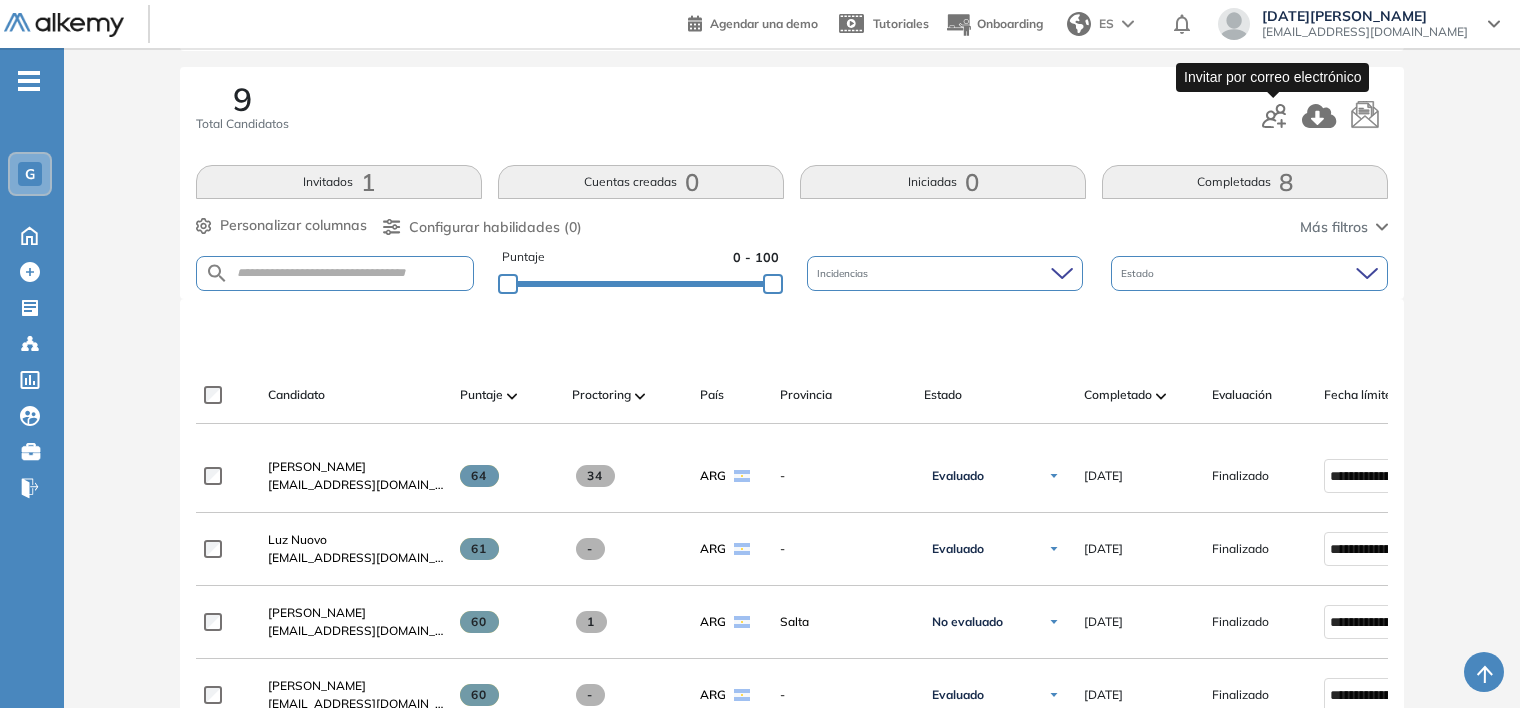 click 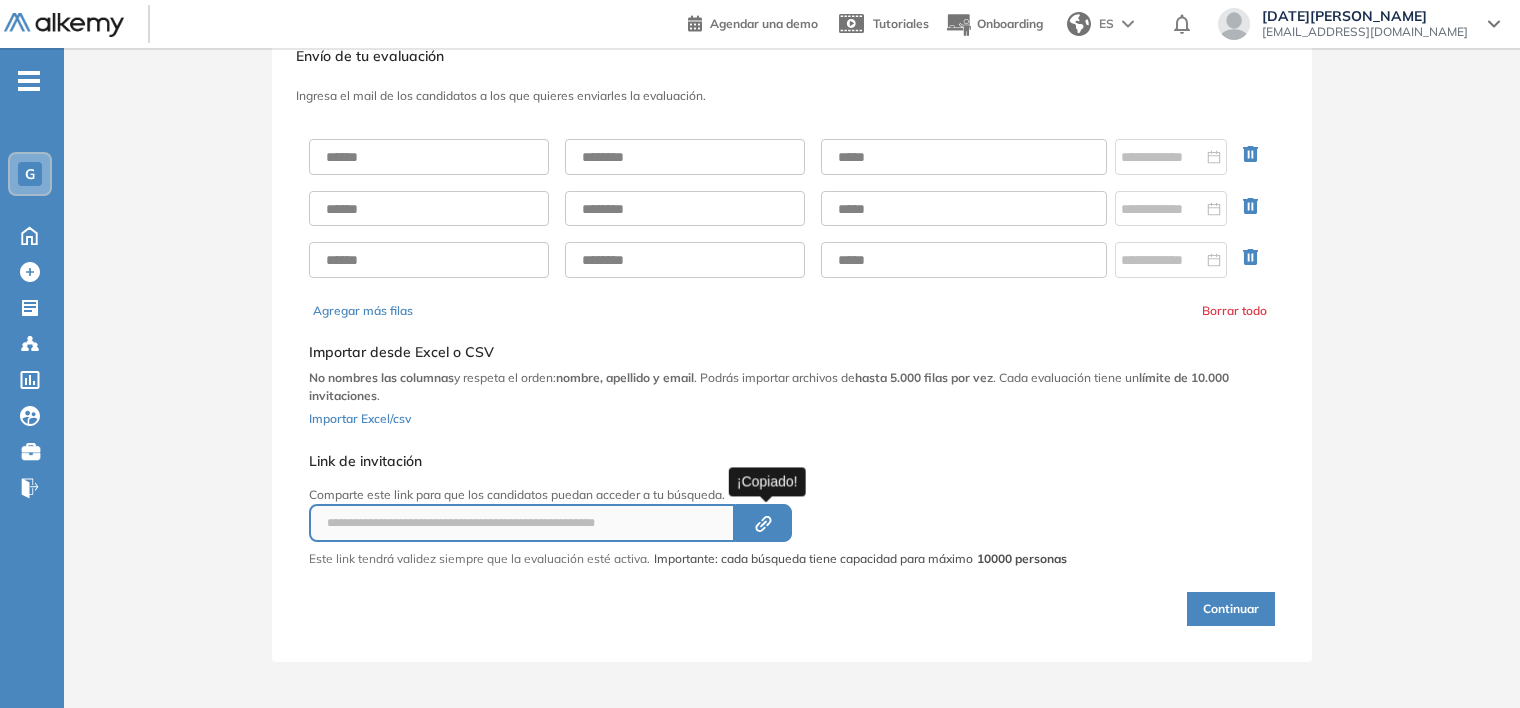 click 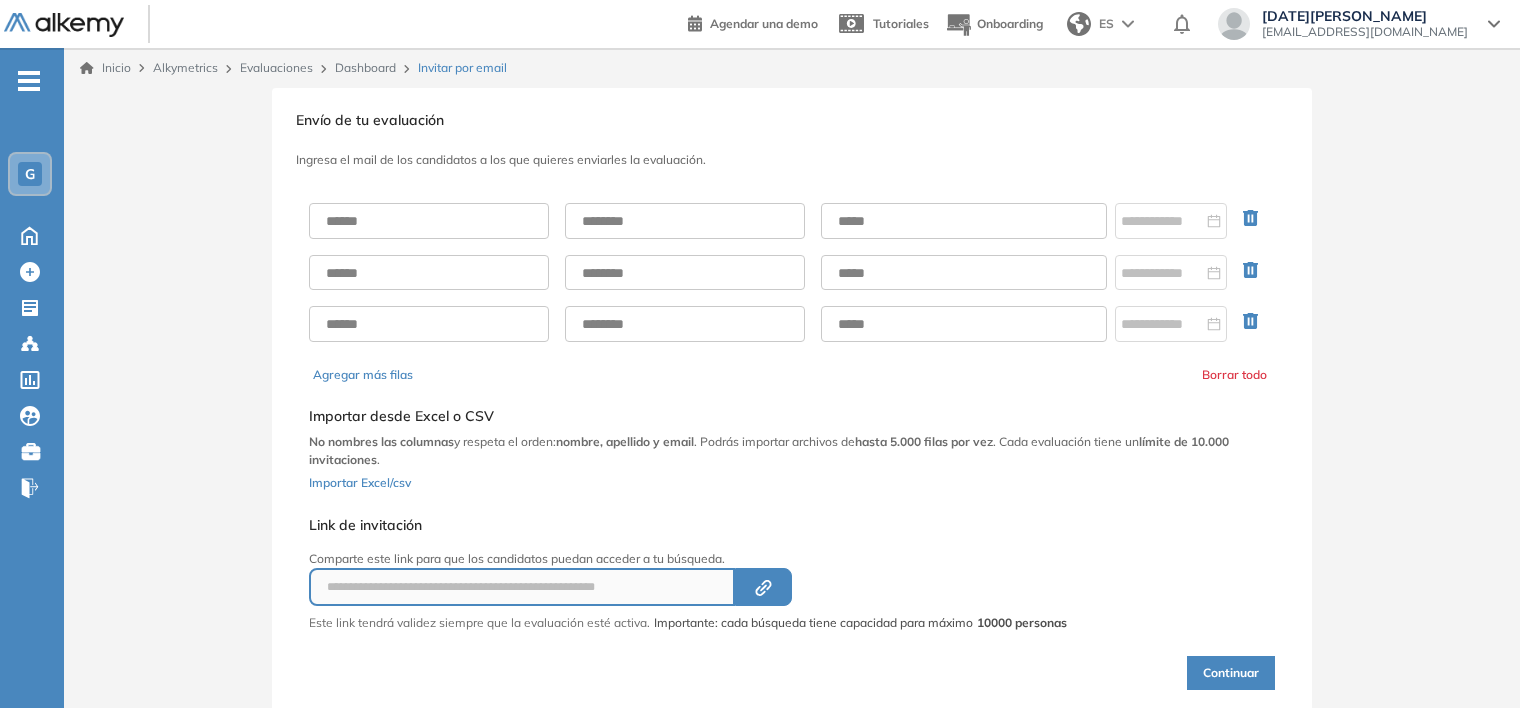 click on "Dashboard" at bounding box center (365, 67) 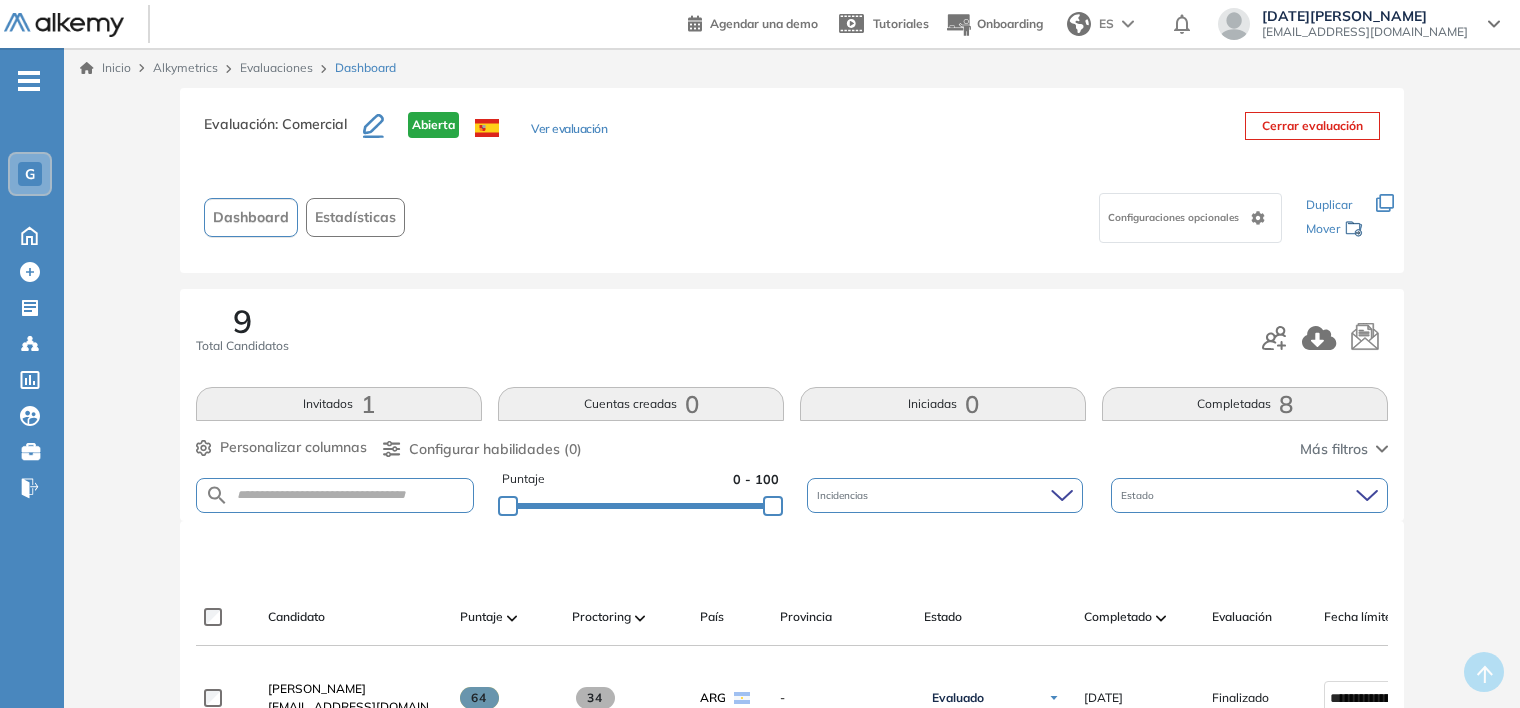 click on "Evaluaciones" at bounding box center (276, 67) 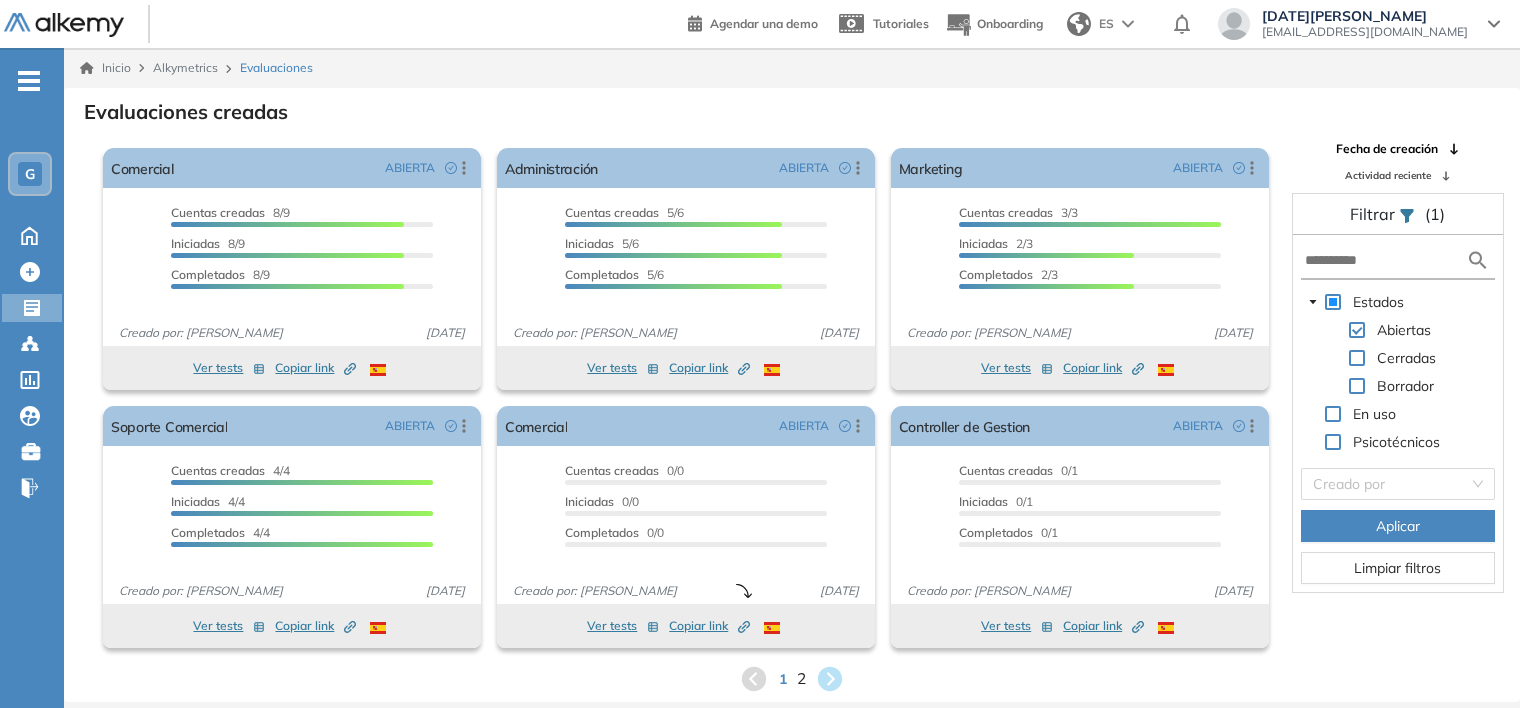 click on "2" at bounding box center (801, 678) 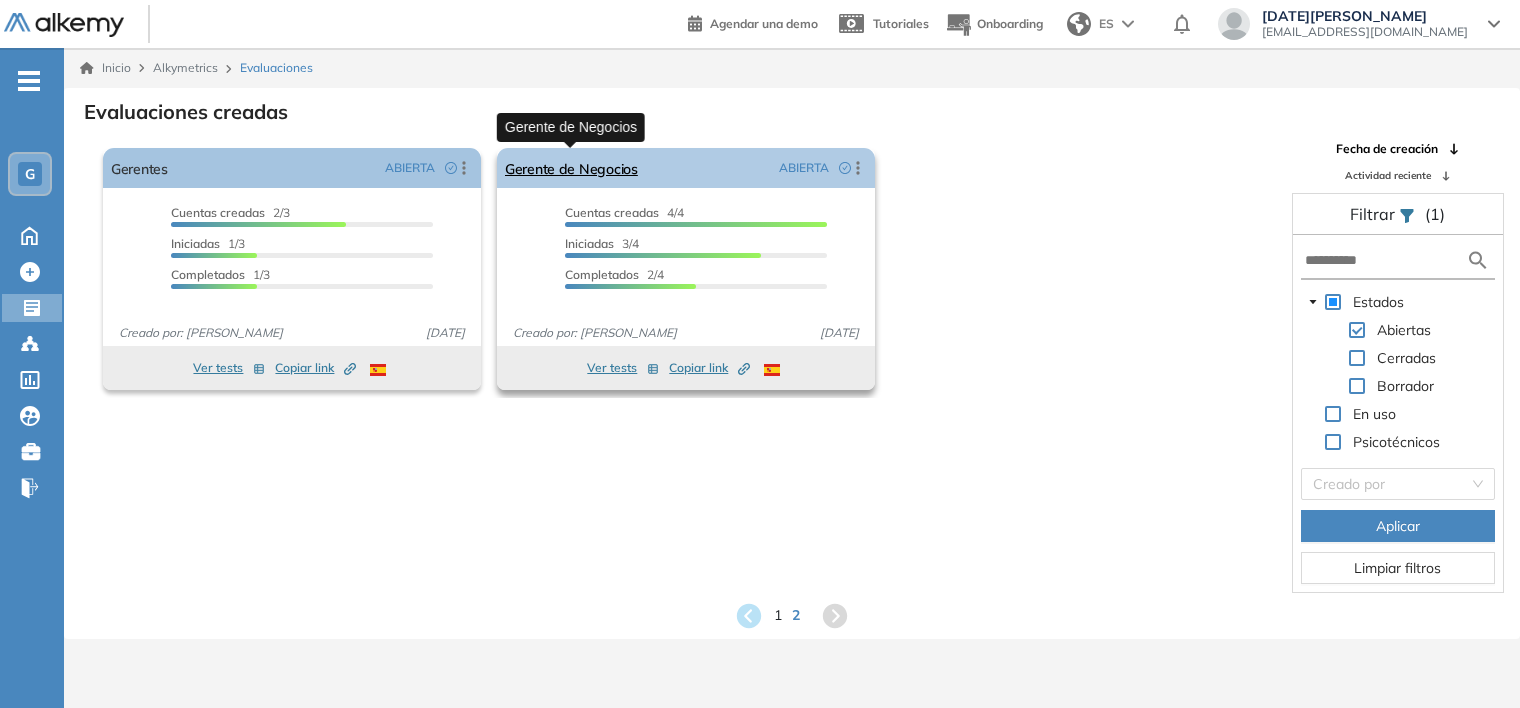 click on "Gerente de Negocios" at bounding box center (571, 168) 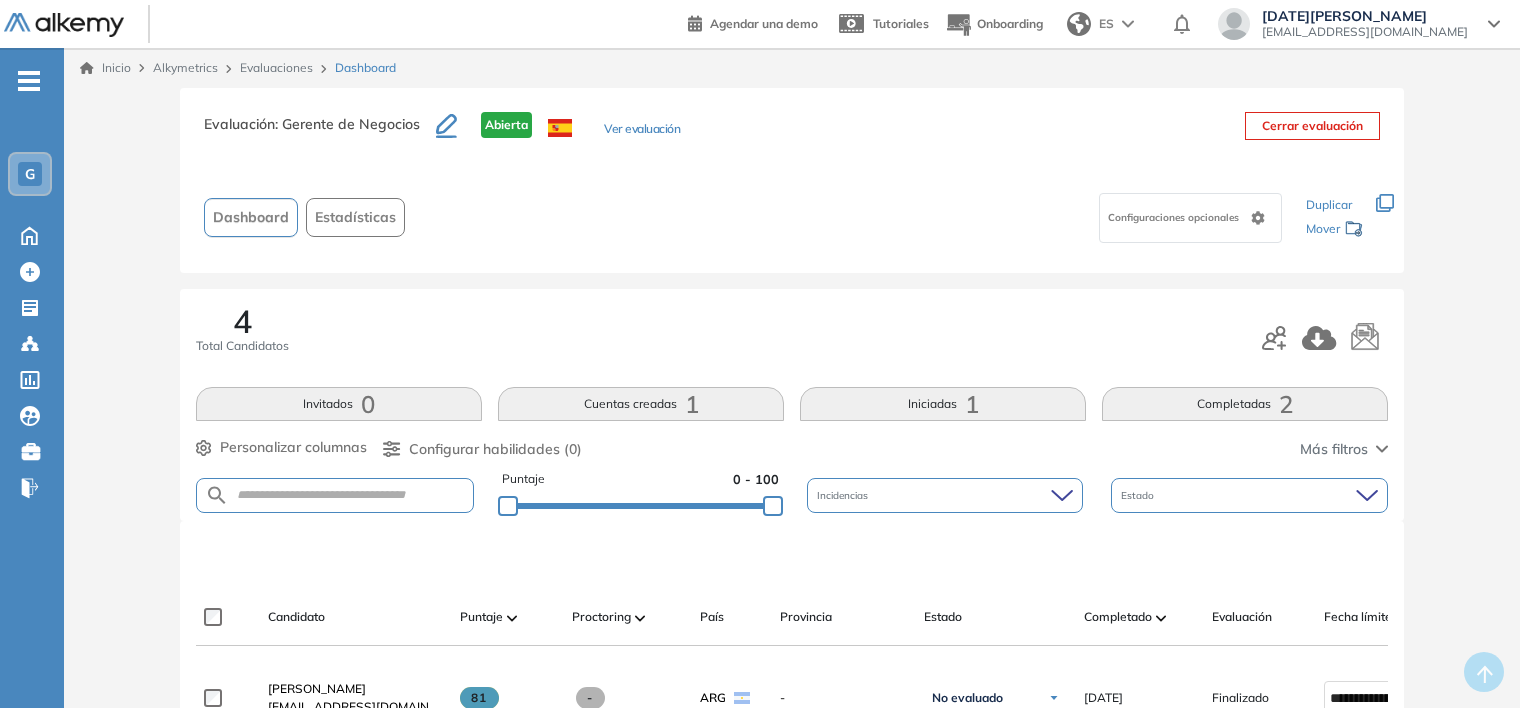 drag, startPoint x: 1519, startPoint y: 161, endPoint x: 1522, endPoint y: 178, distance: 17.262676 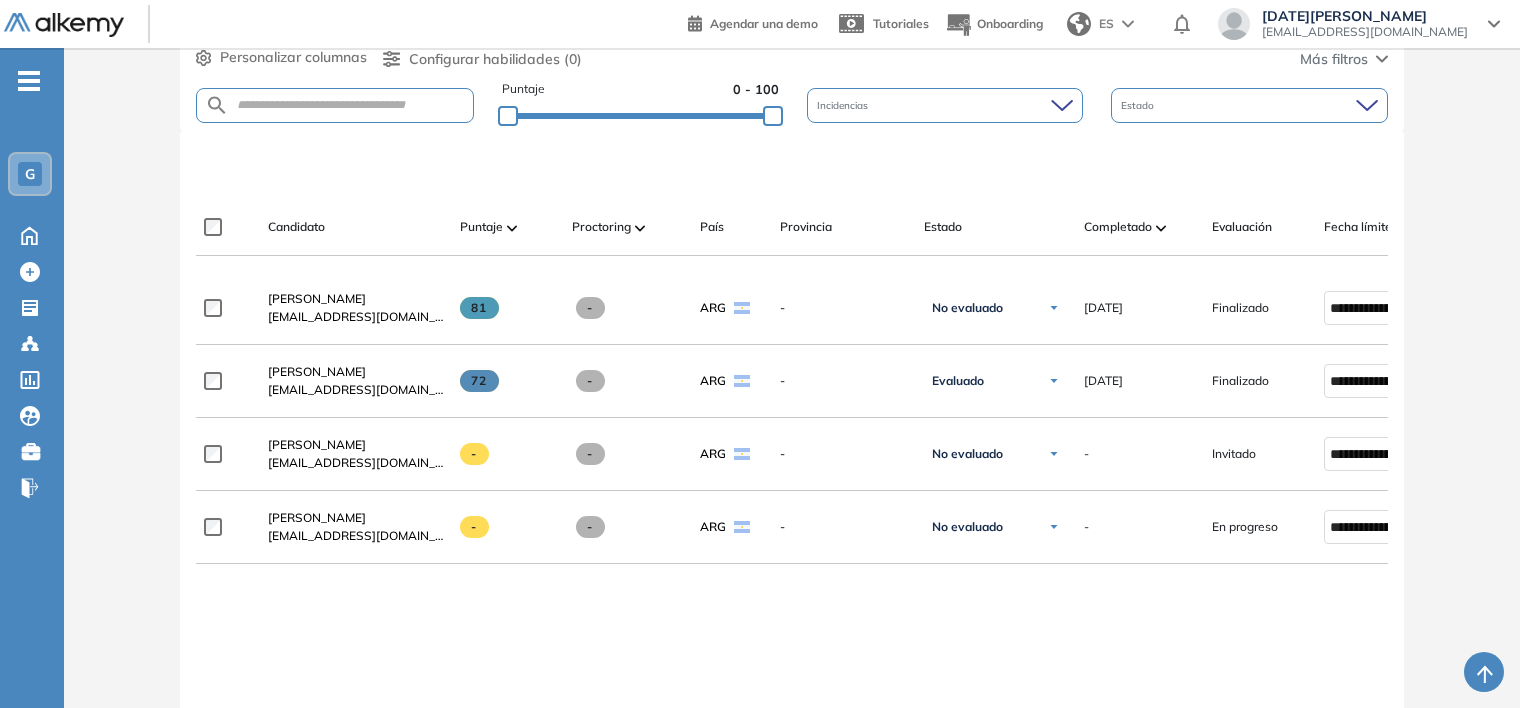 scroll, scrollTop: 393, scrollLeft: 0, axis: vertical 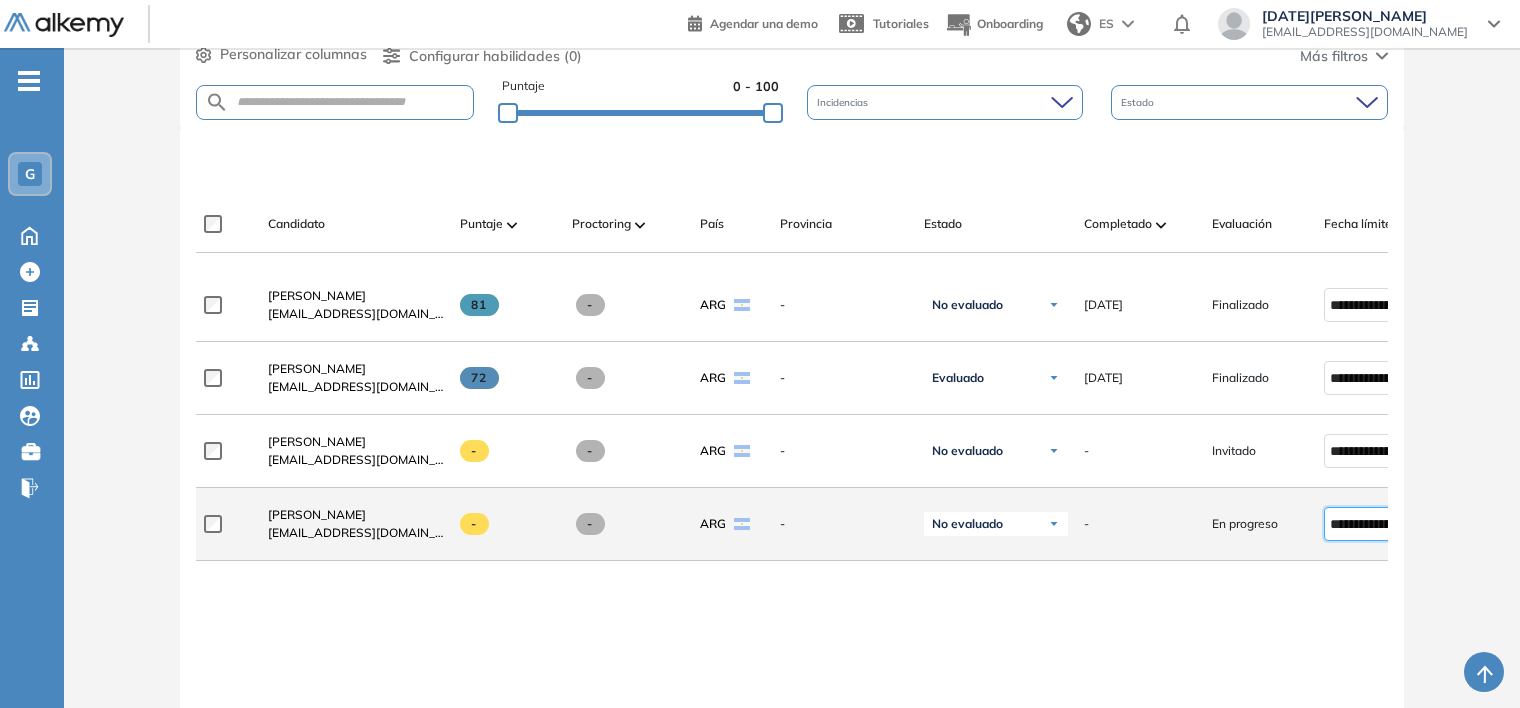 click on "**********" at bounding box center [1371, 524] 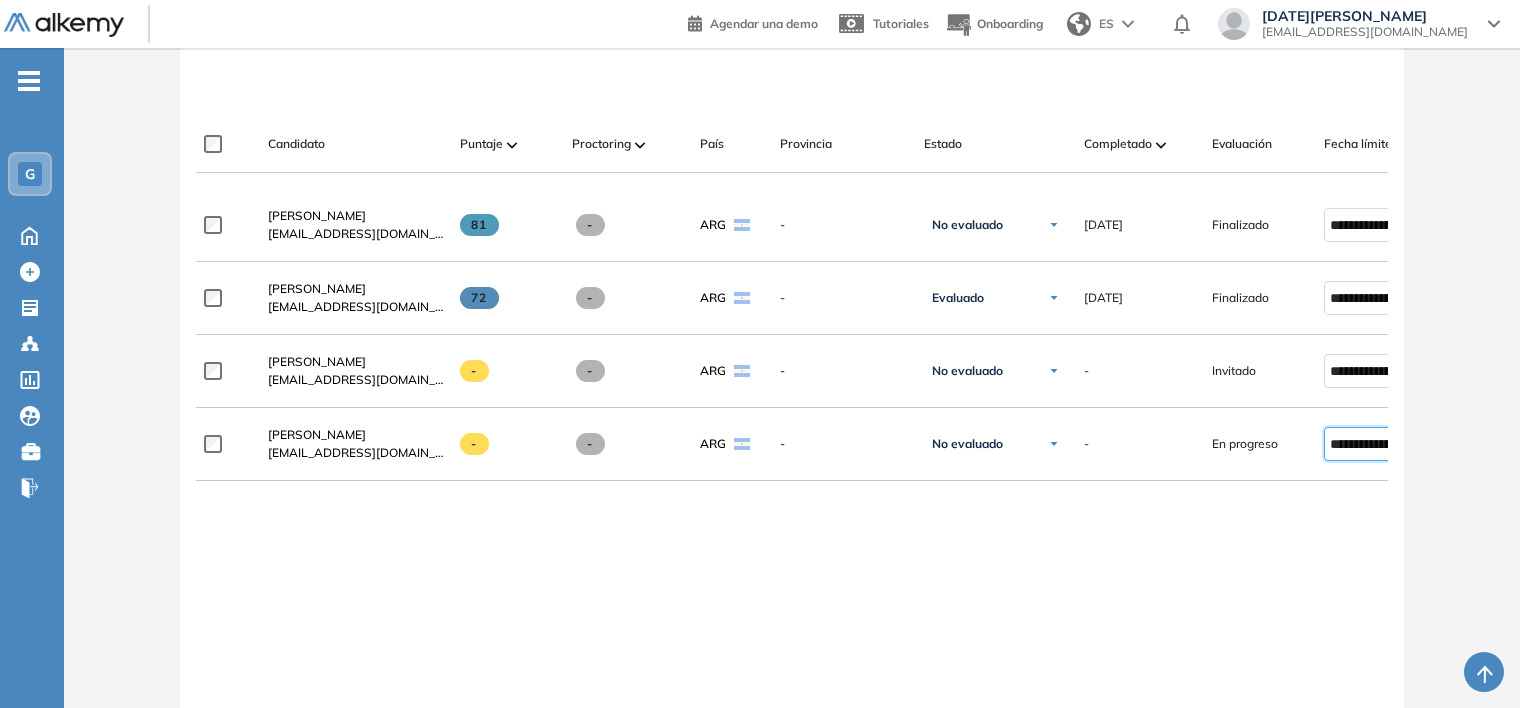 scroll, scrollTop: 652, scrollLeft: 0, axis: vertical 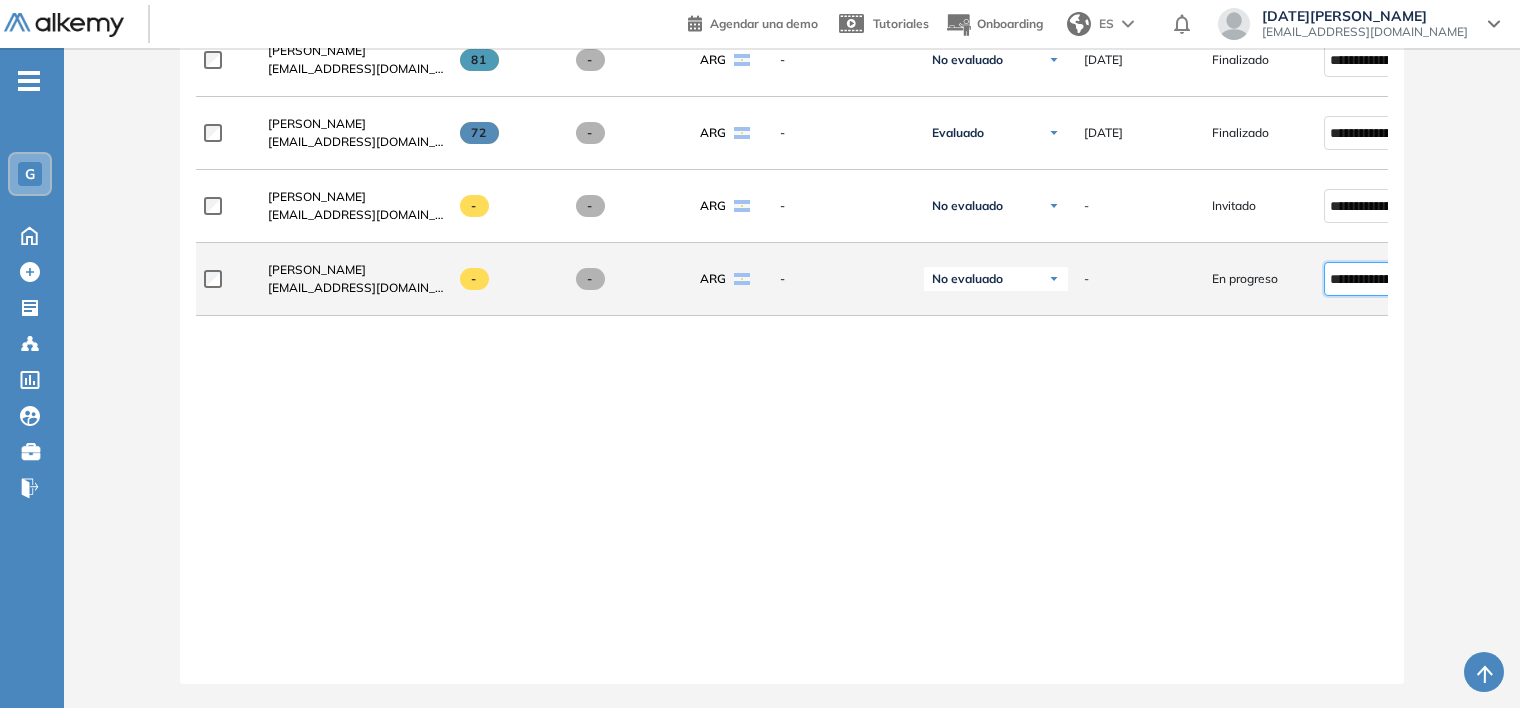 click on "**********" at bounding box center [1371, 279] 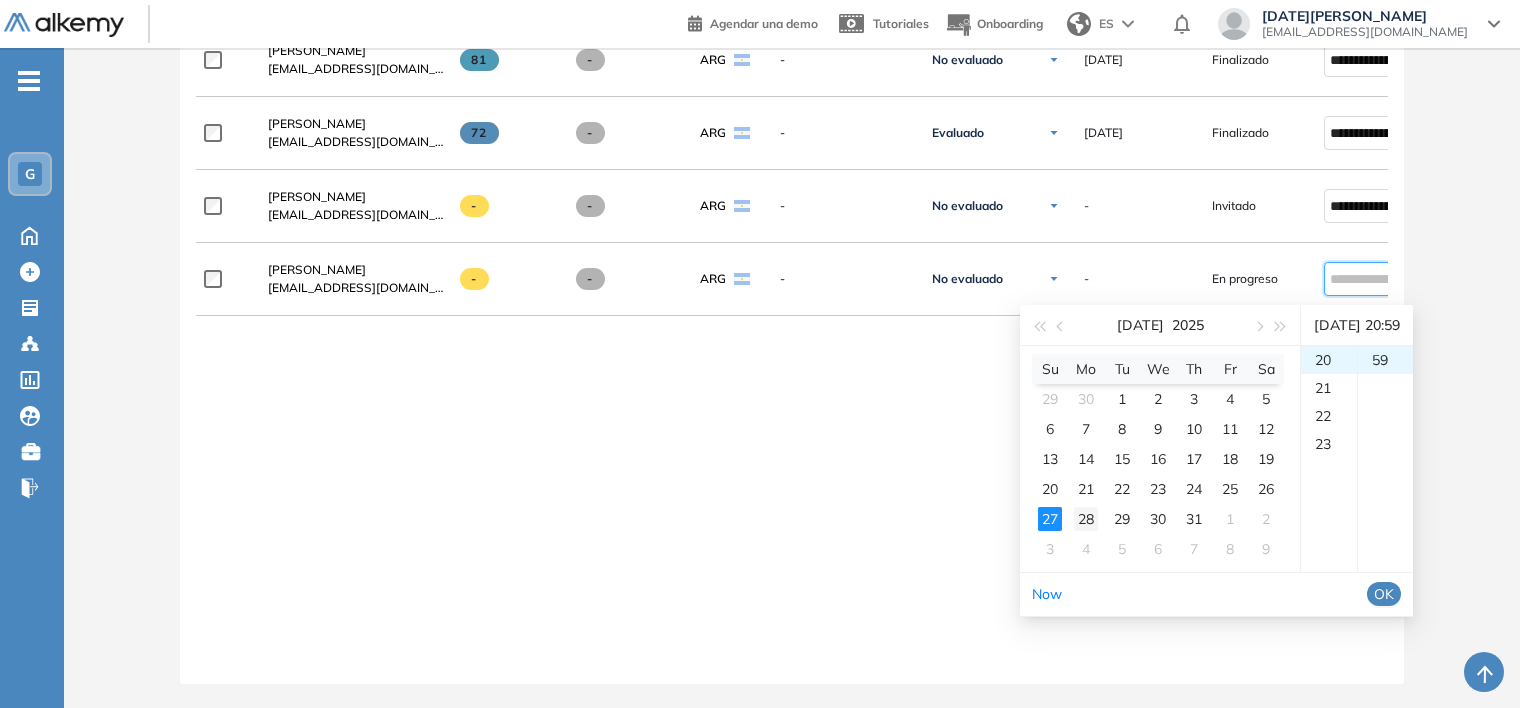 click on "28" at bounding box center (1086, 519) 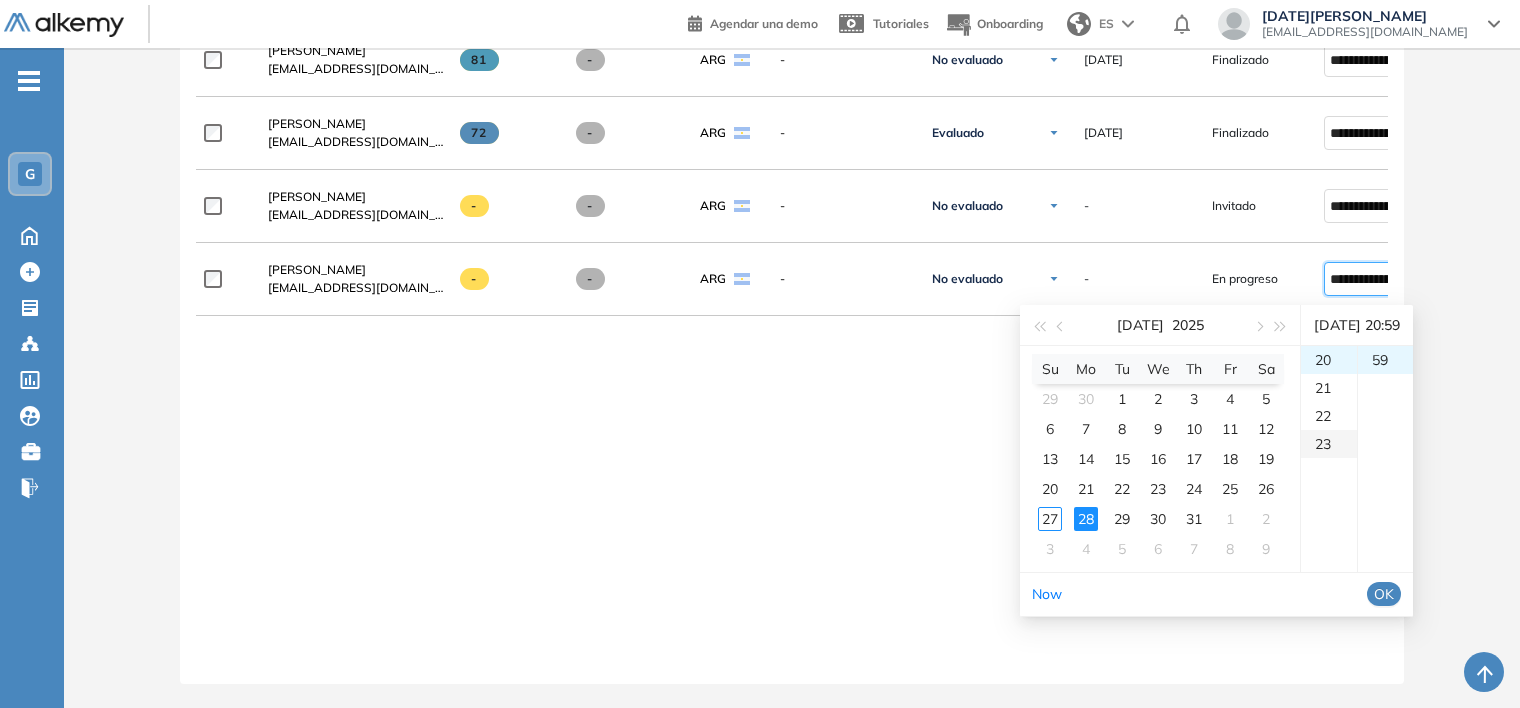 click on "23" at bounding box center [1329, 444] 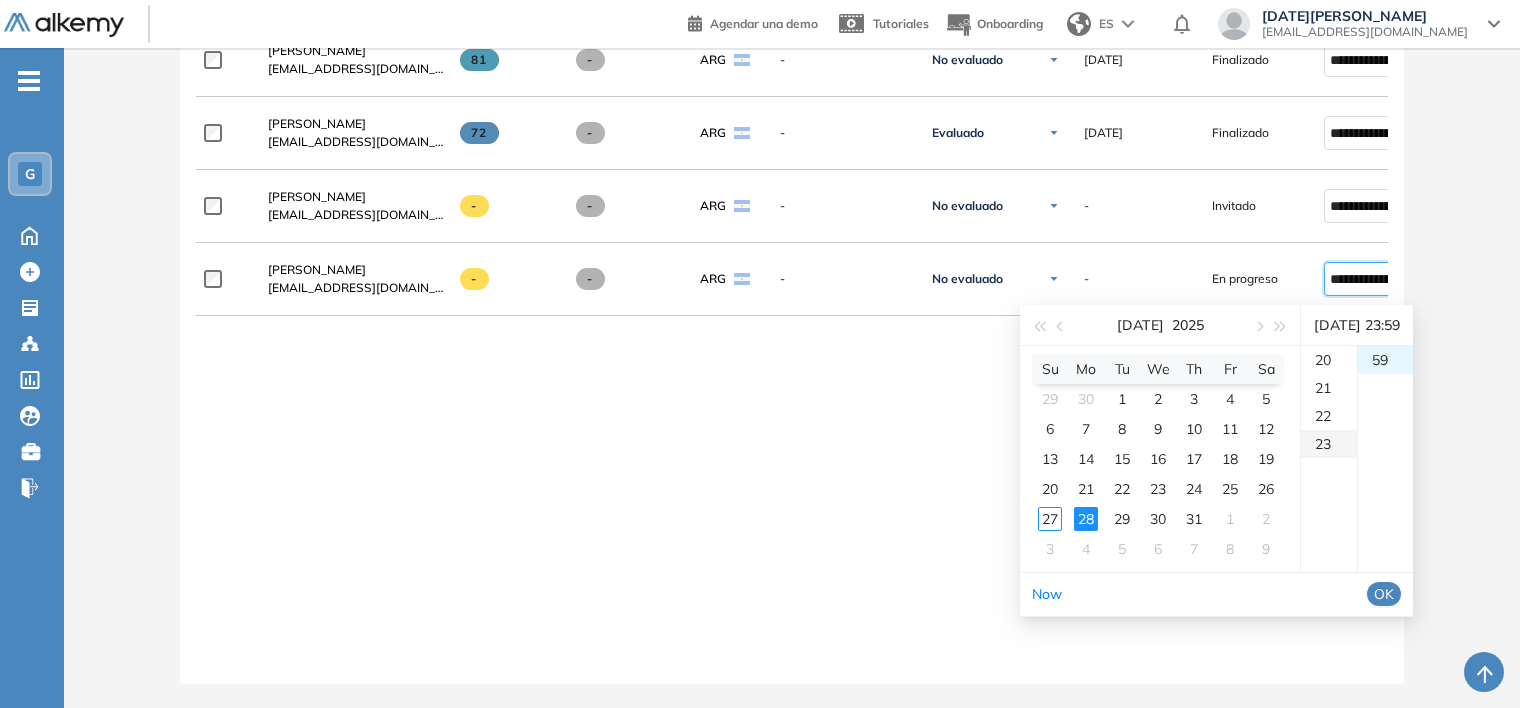 scroll, scrollTop: 644, scrollLeft: 0, axis: vertical 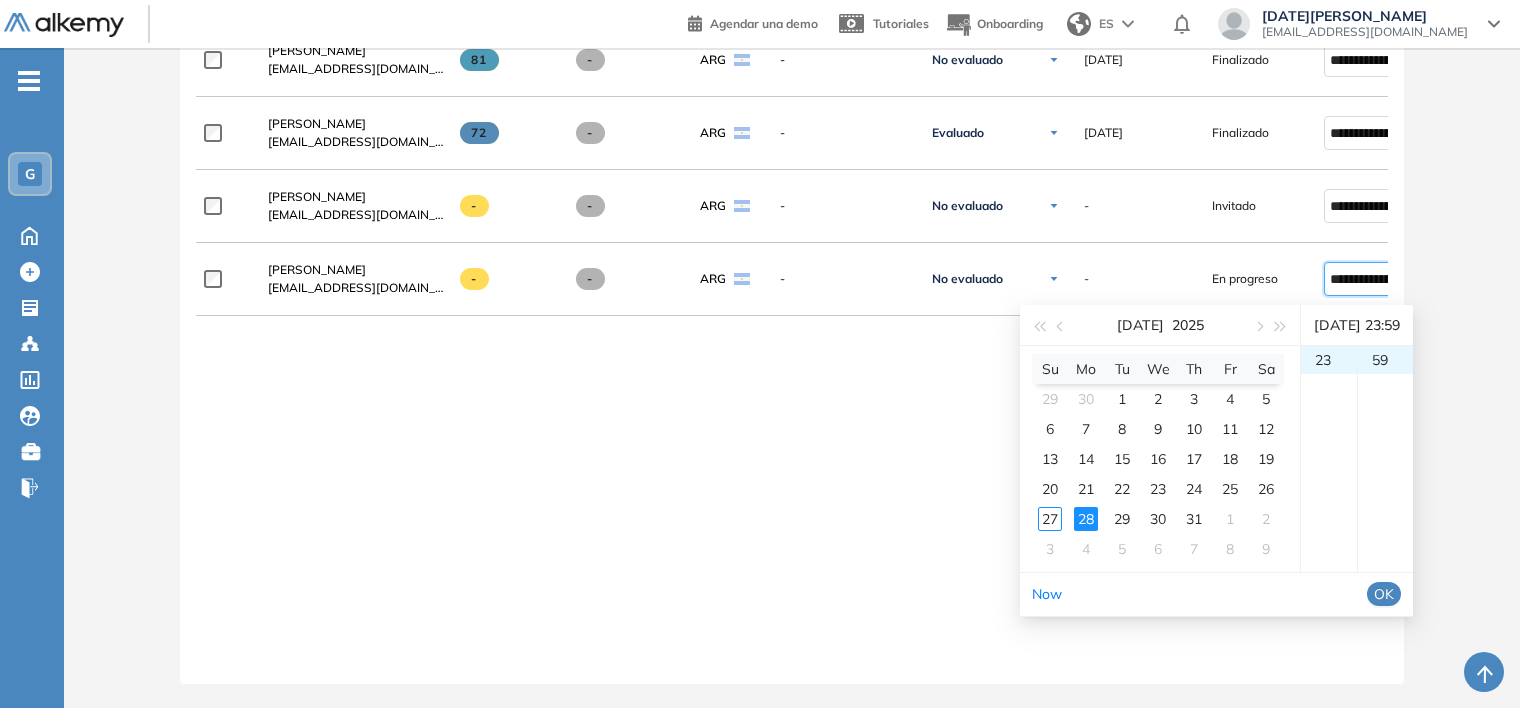 click on "OK" at bounding box center [1384, 594] 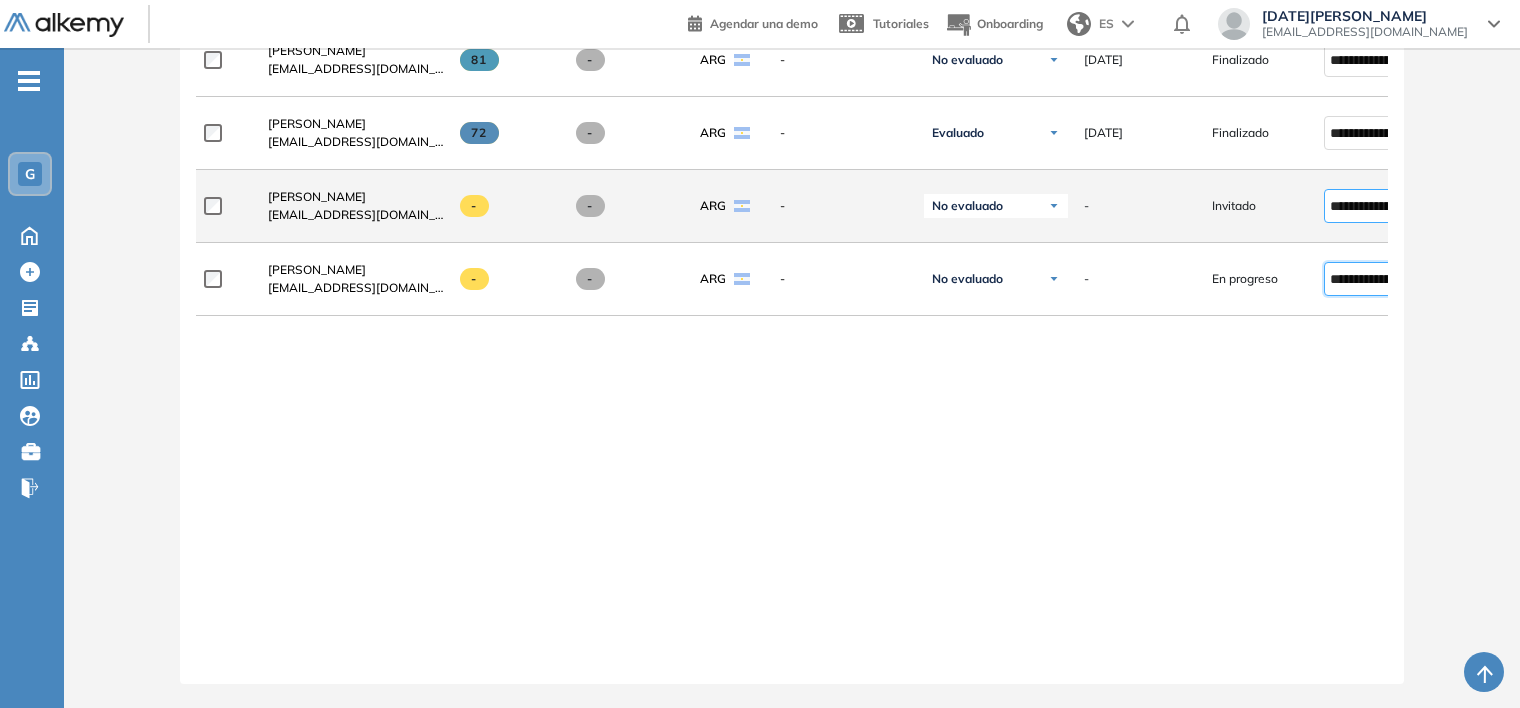 type on "**********" 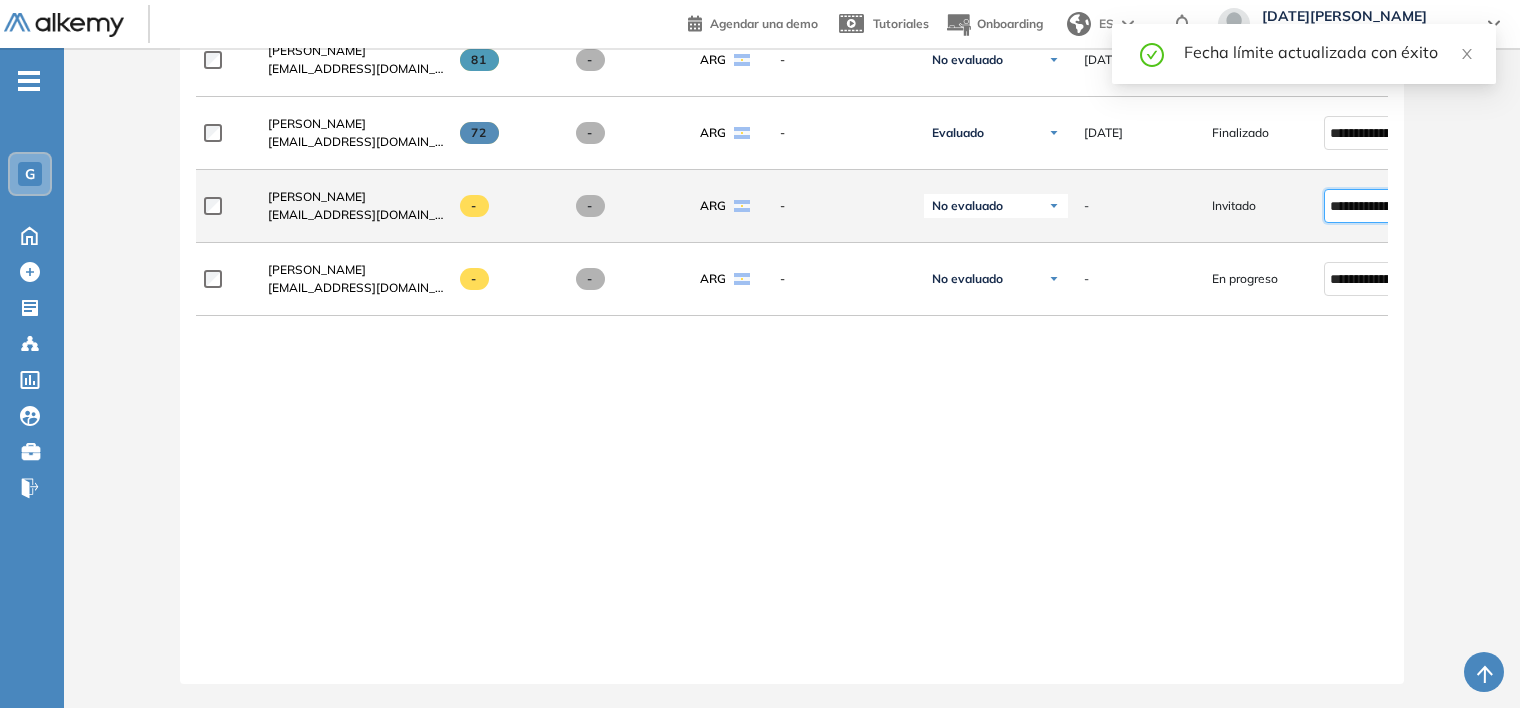 click on "**********" at bounding box center (1371, 206) 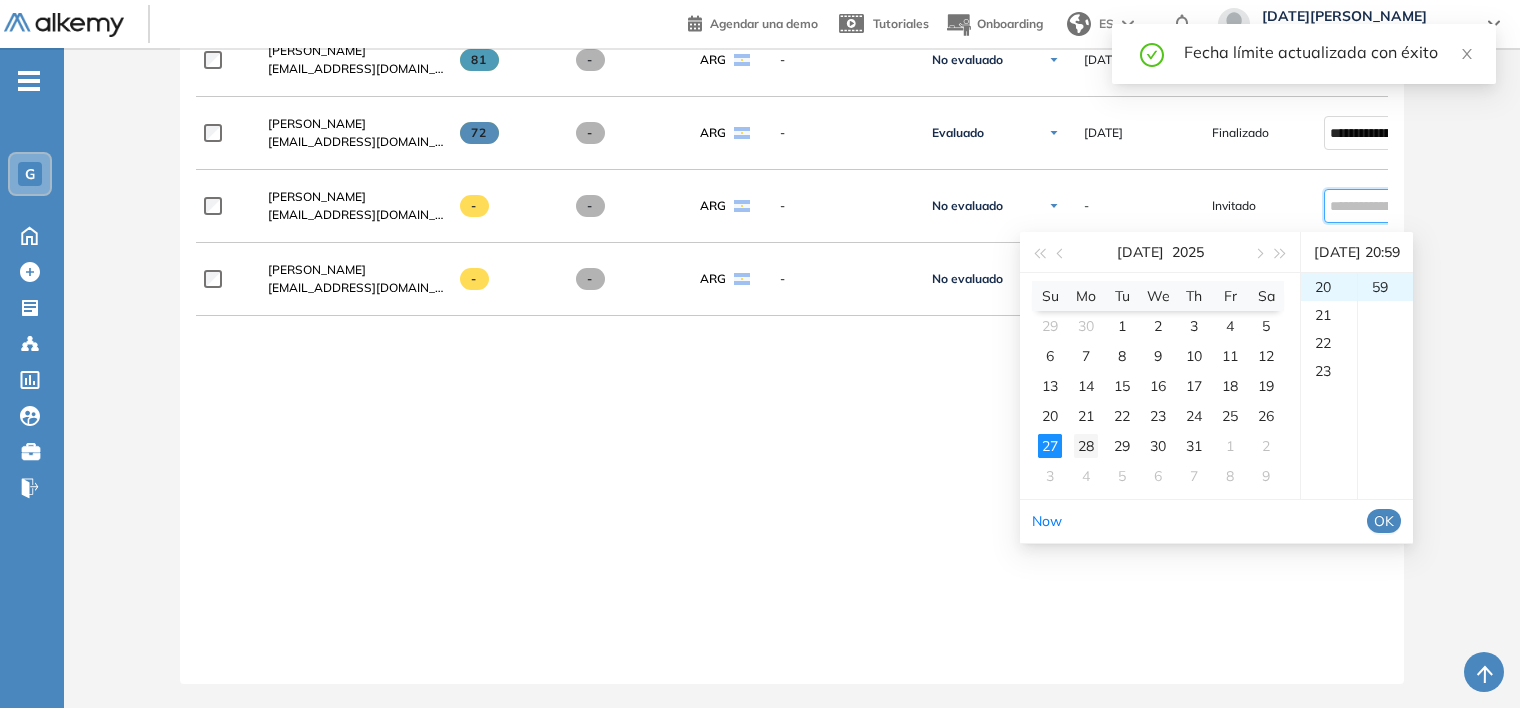 click on "28" at bounding box center (1086, 446) 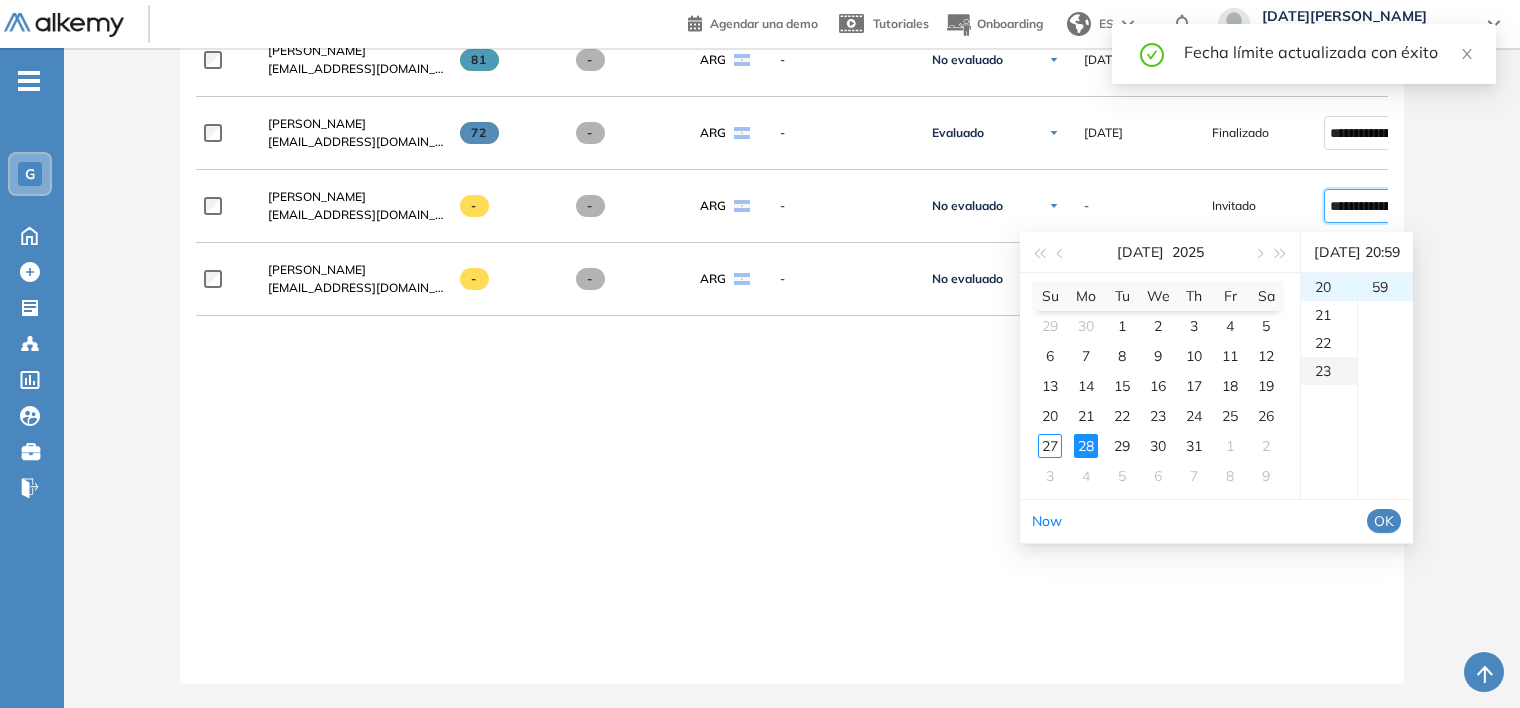 click on "23" at bounding box center [1329, 371] 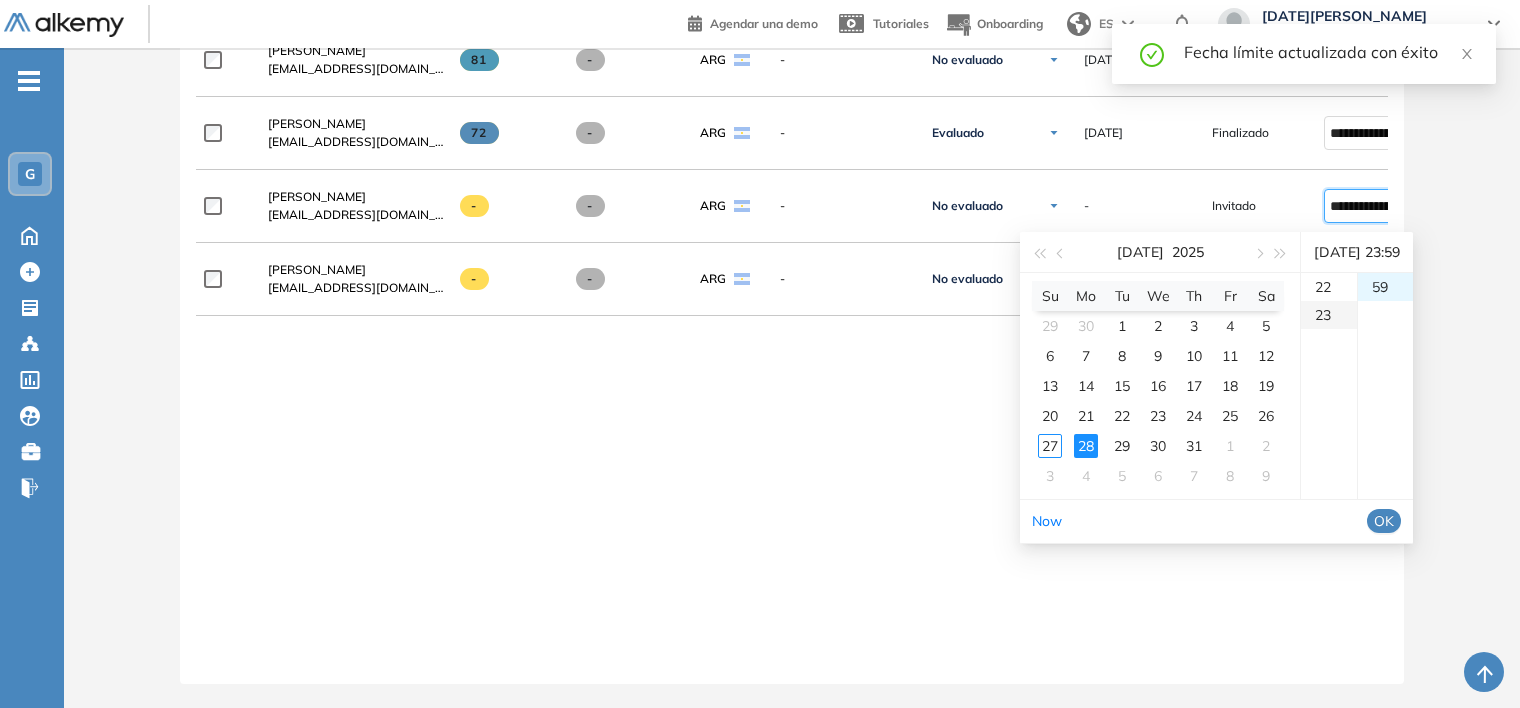 scroll, scrollTop: 644, scrollLeft: 0, axis: vertical 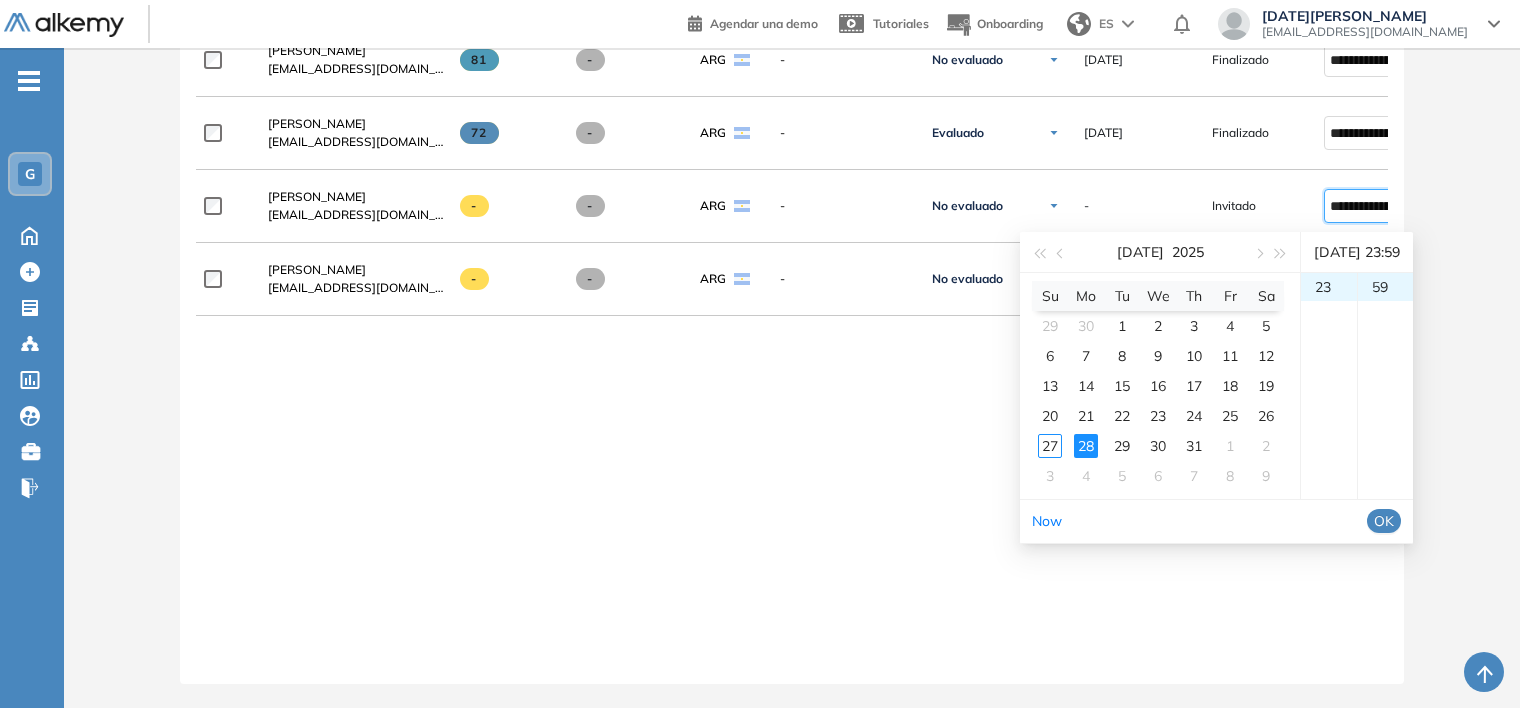 click on "OK" at bounding box center (1384, 521) 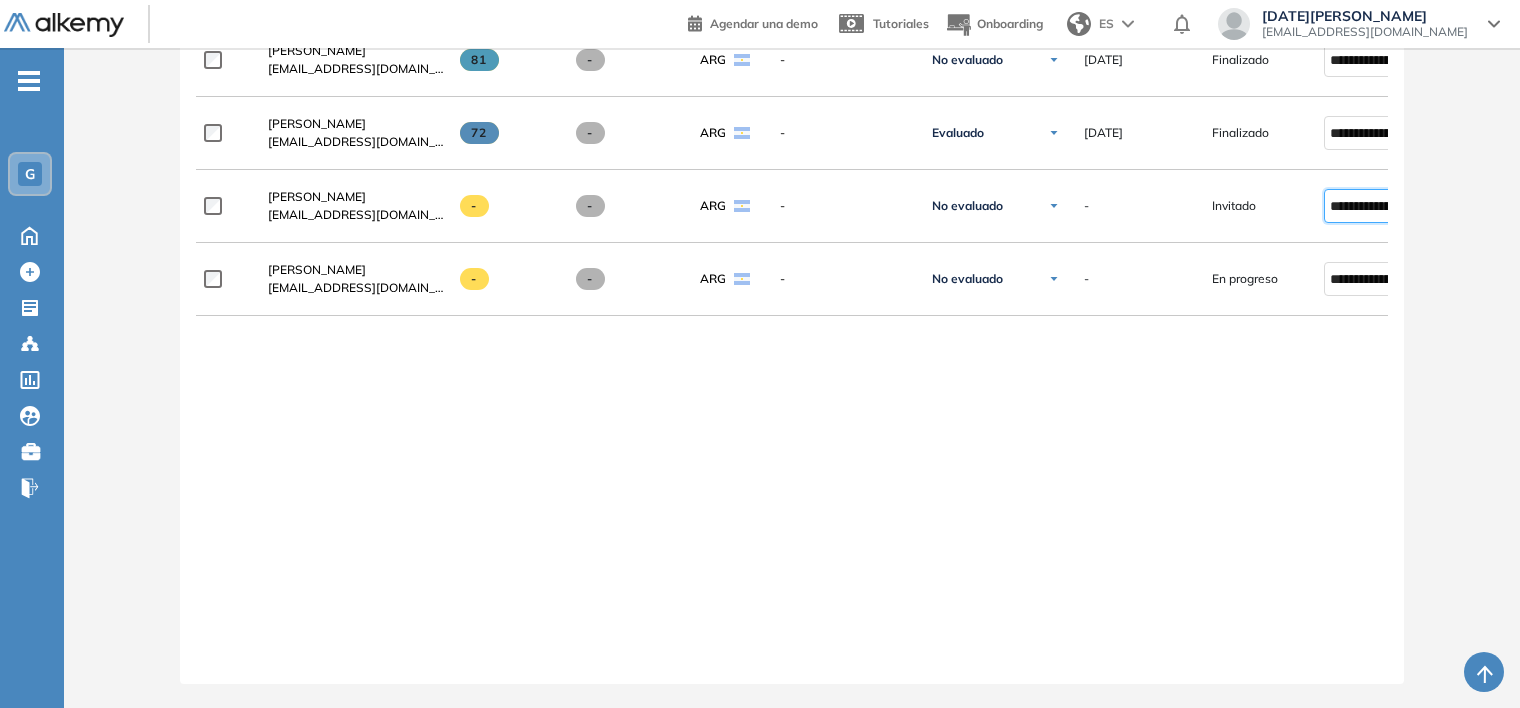 type on "**********" 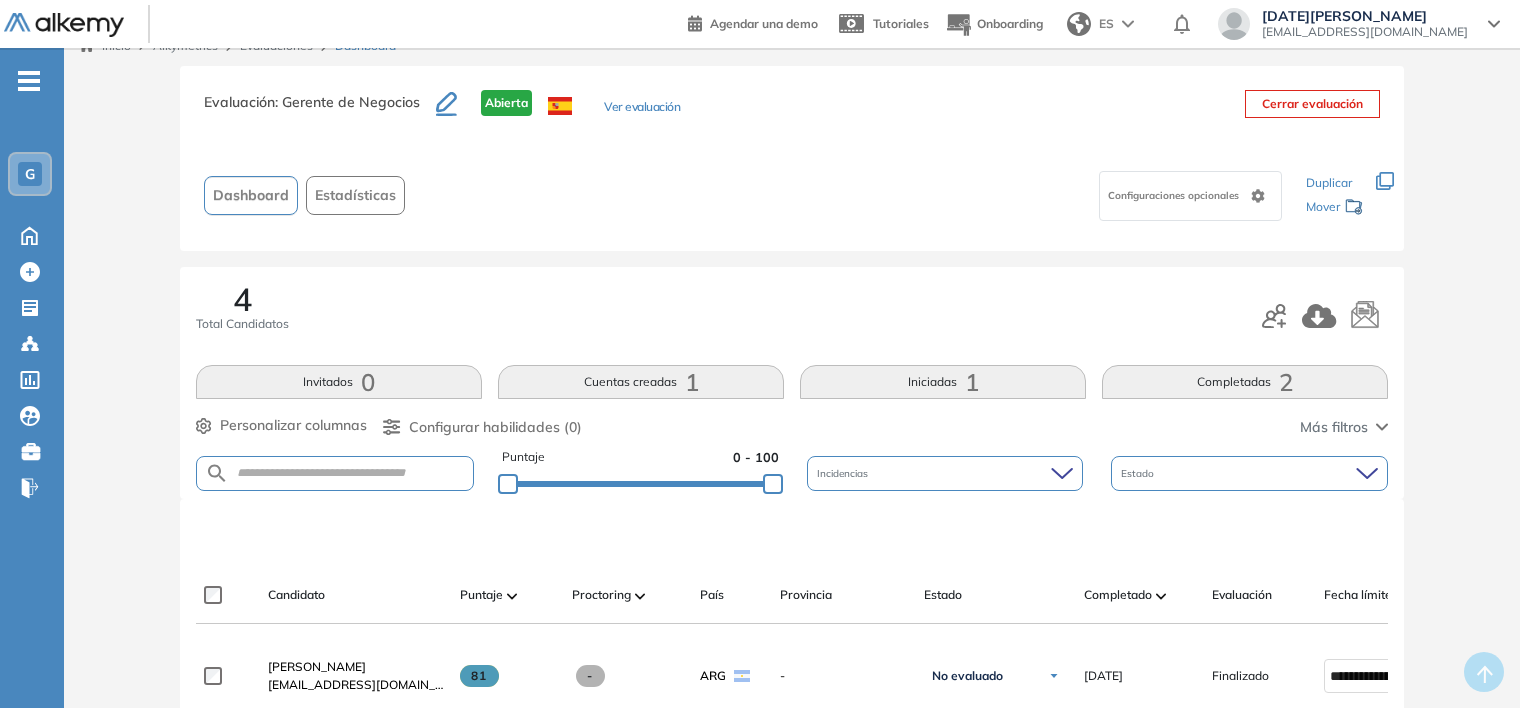 scroll, scrollTop: 0, scrollLeft: 0, axis: both 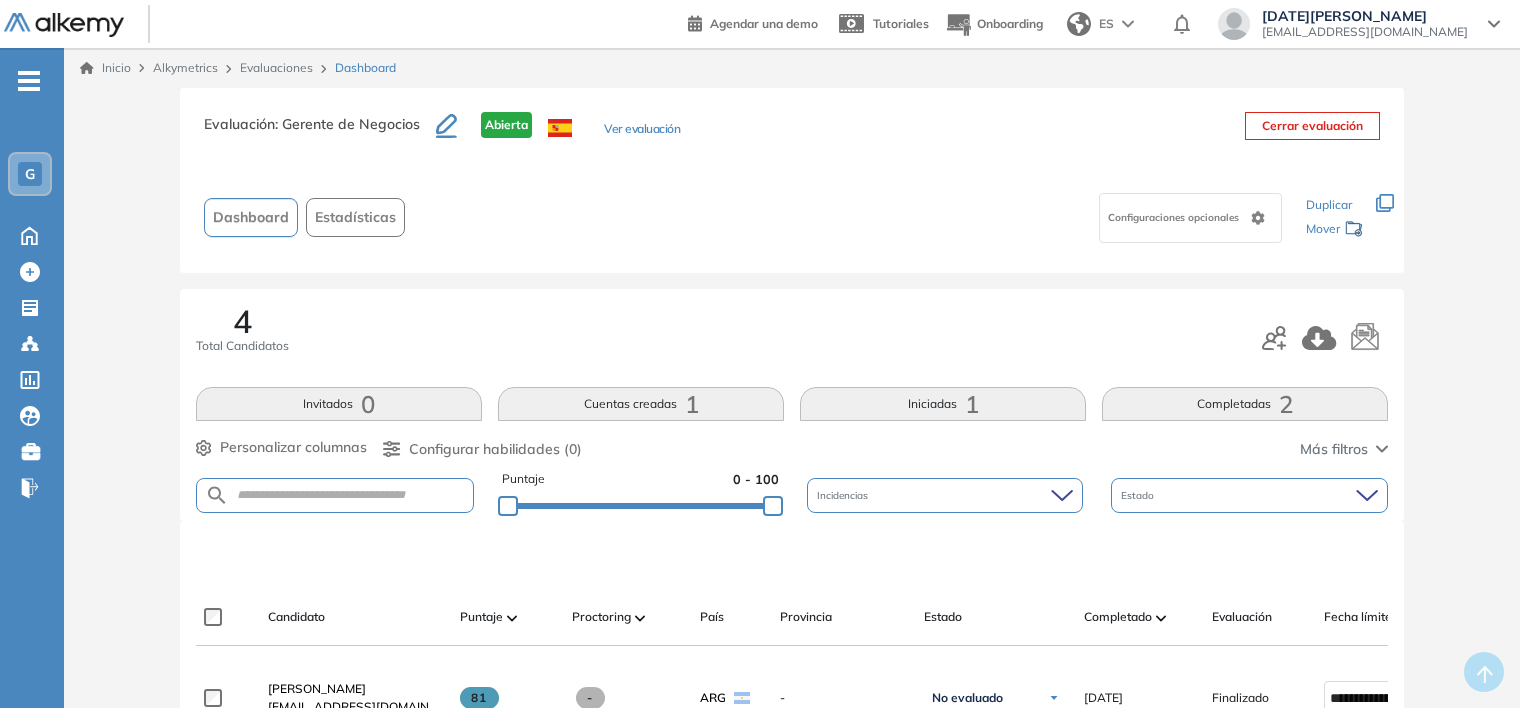 click on "Evaluaciones" at bounding box center [276, 67] 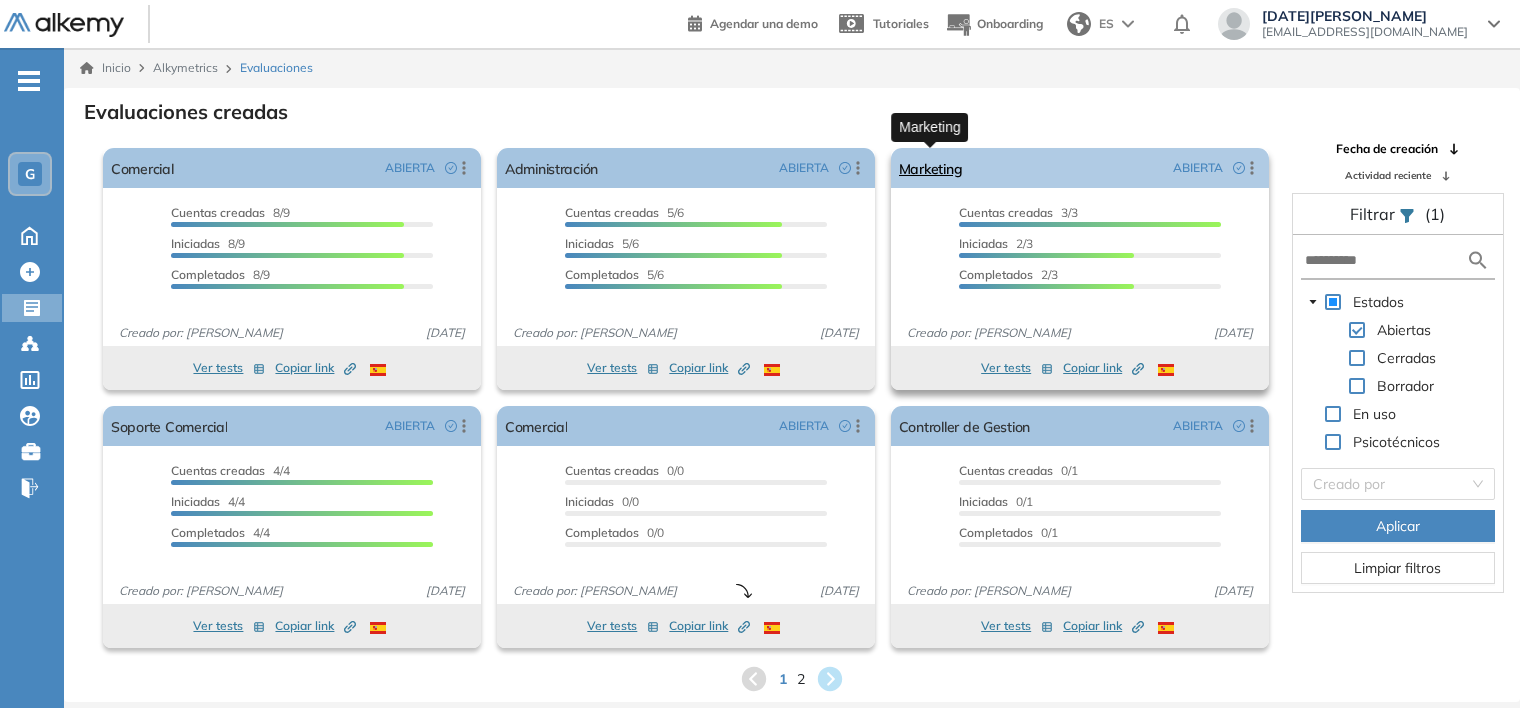 click on "Marketing" at bounding box center (931, 168) 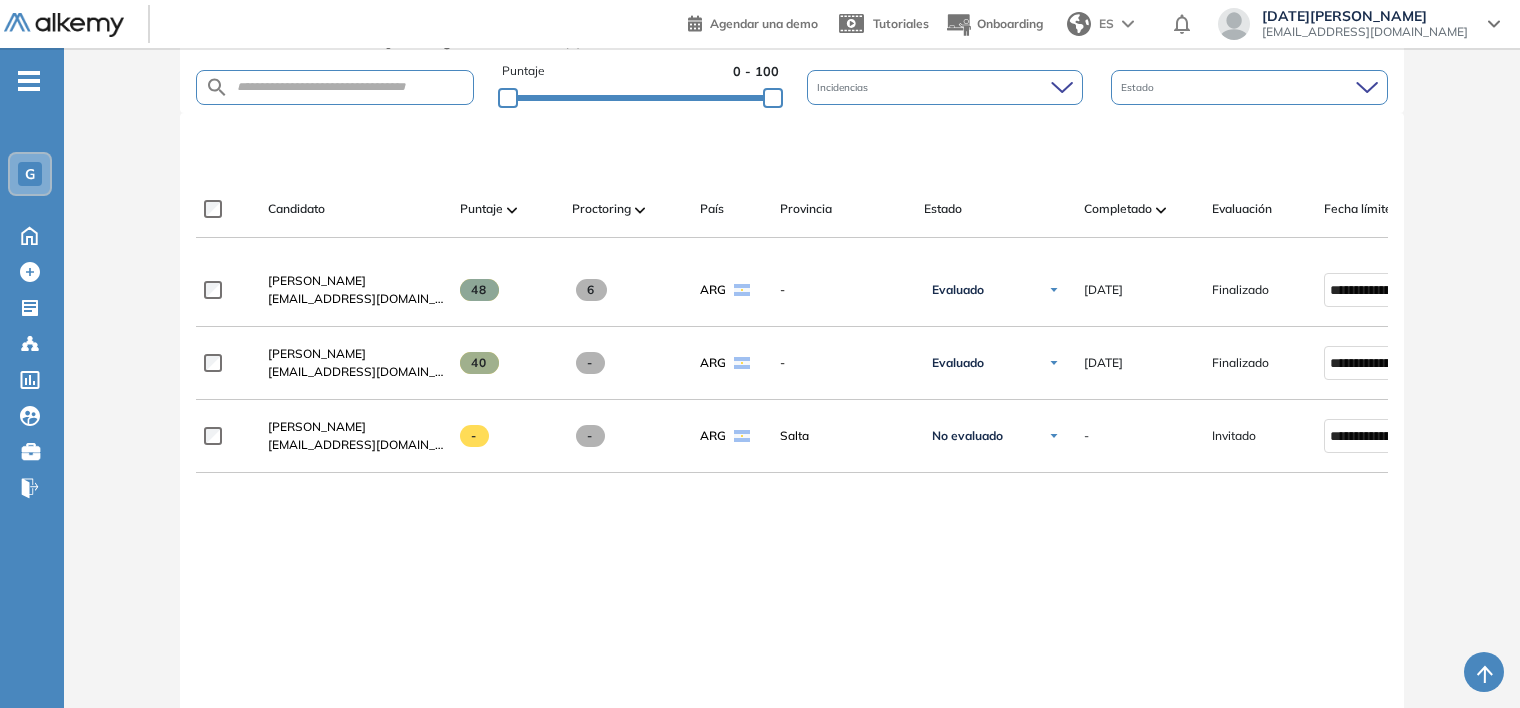 scroll, scrollTop: 408, scrollLeft: 0, axis: vertical 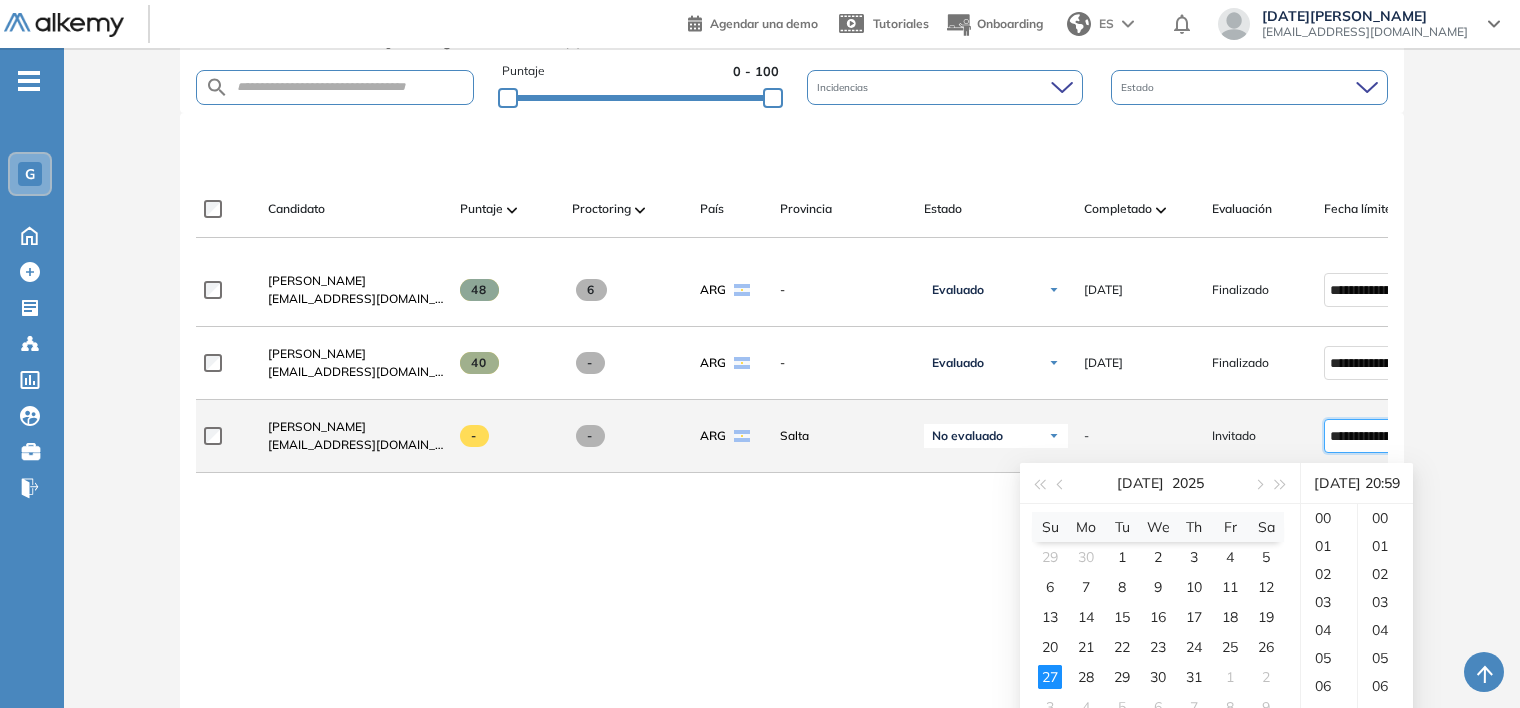 click on "**********" at bounding box center [1371, 436] 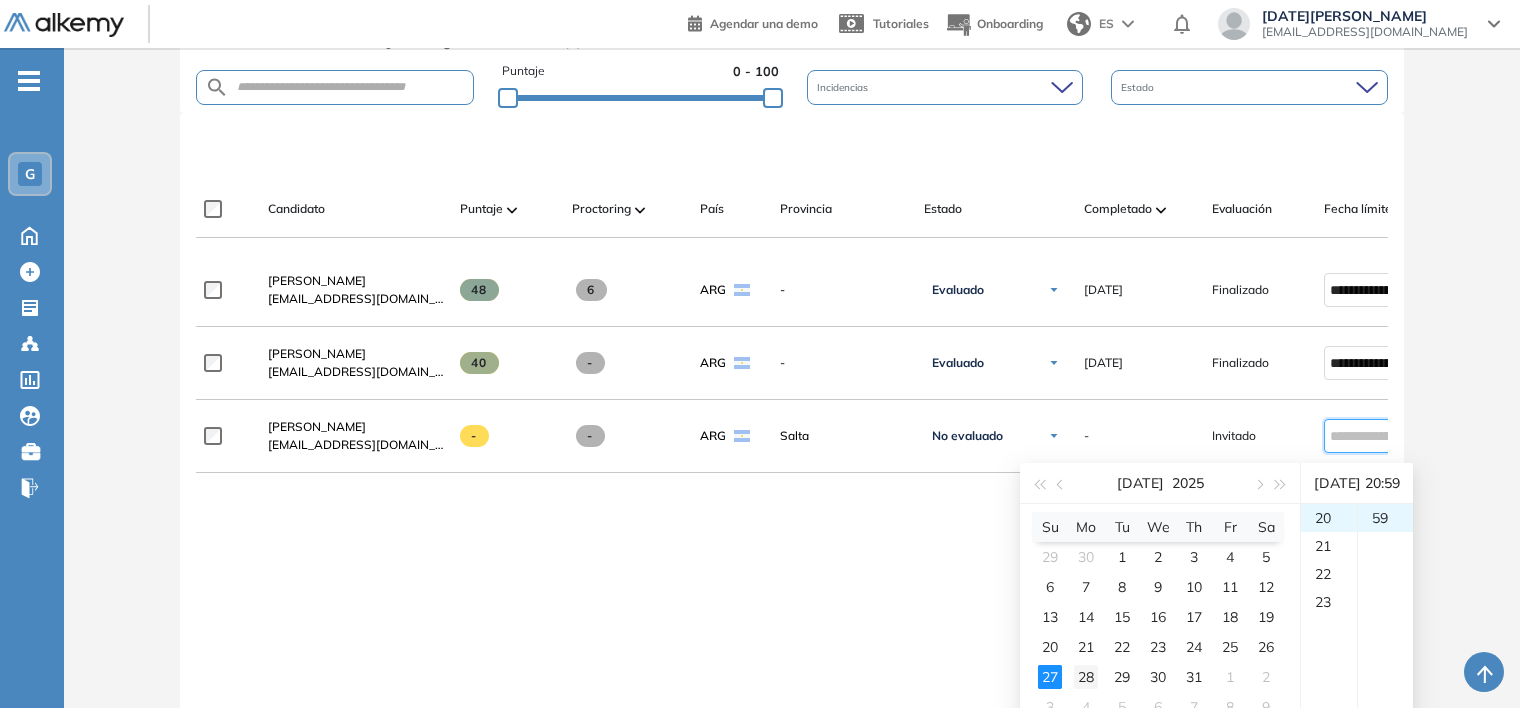 click on "28" at bounding box center (1086, 677) 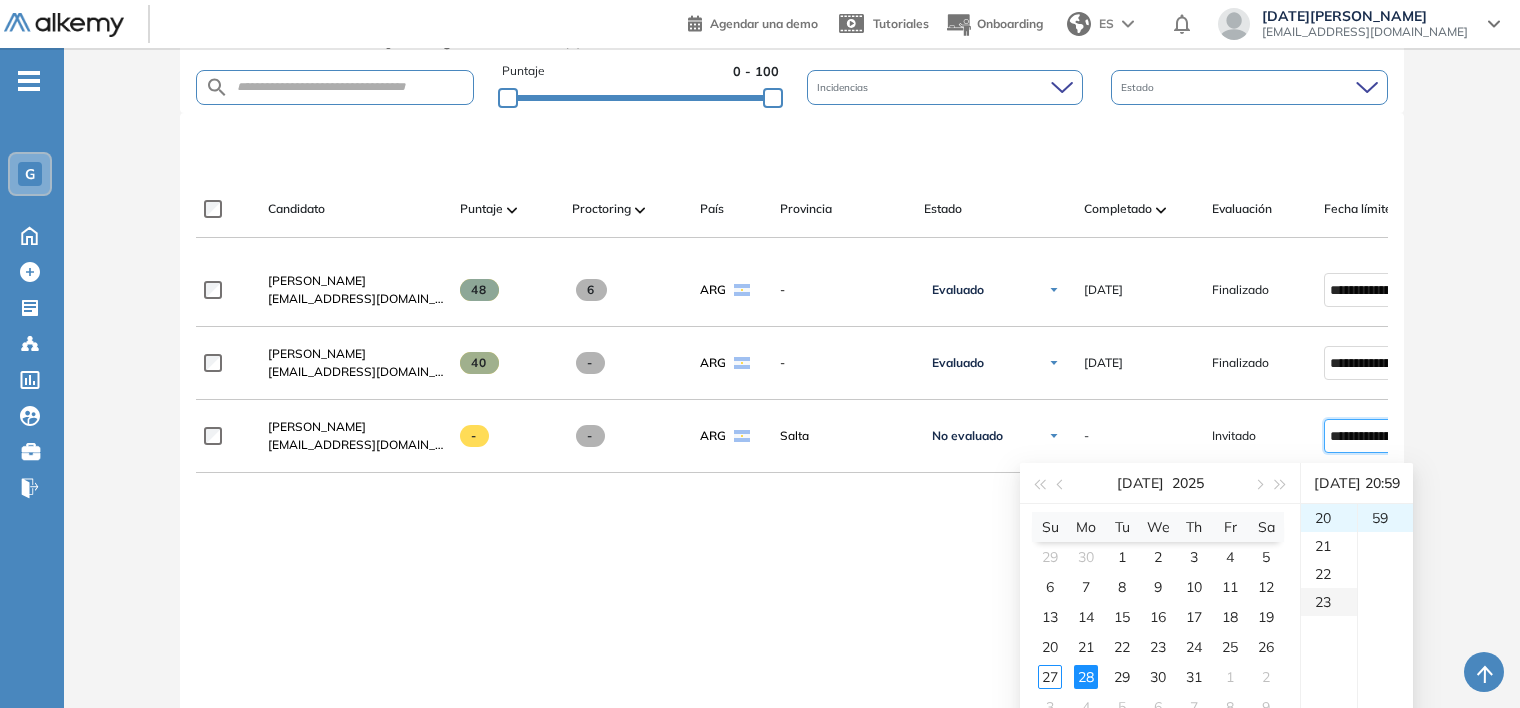 click on "23" at bounding box center (1329, 602) 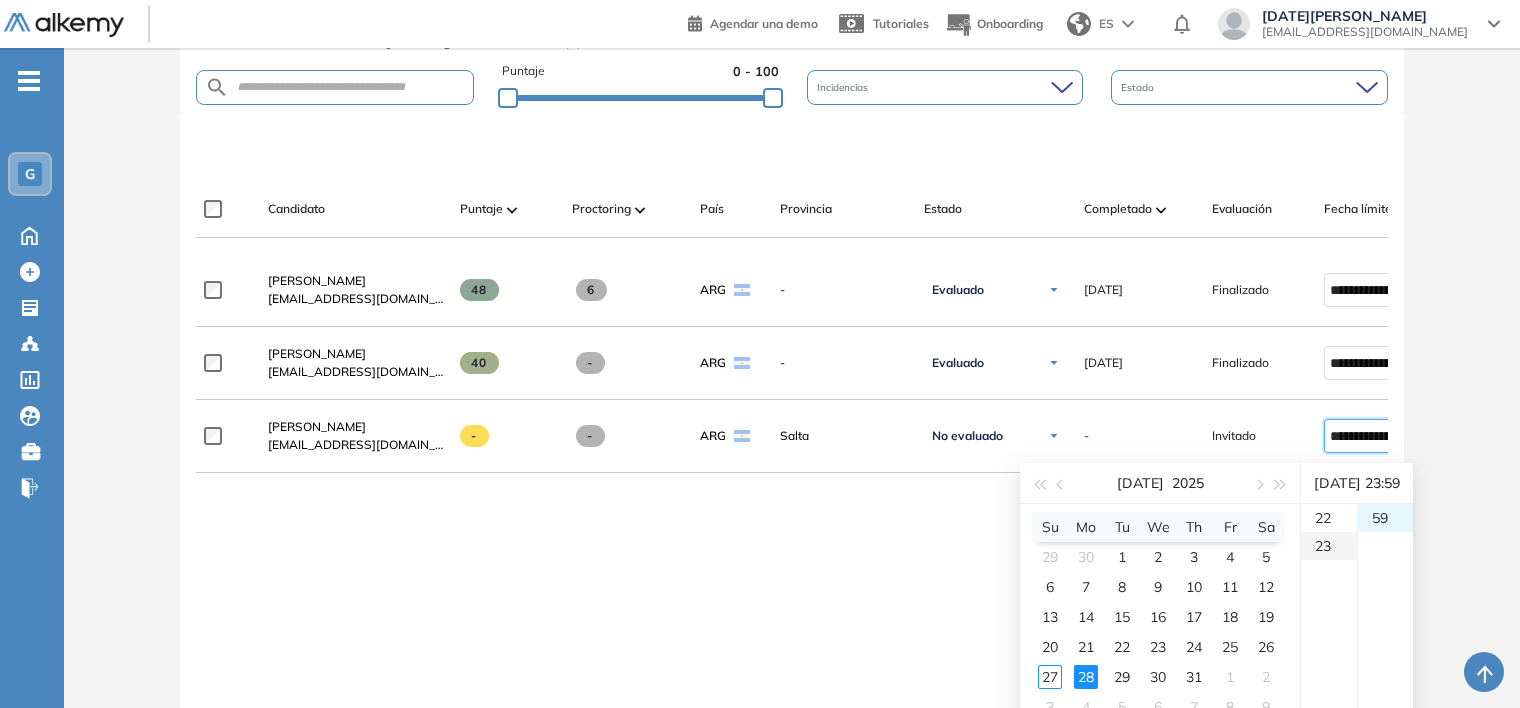 scroll, scrollTop: 644, scrollLeft: 0, axis: vertical 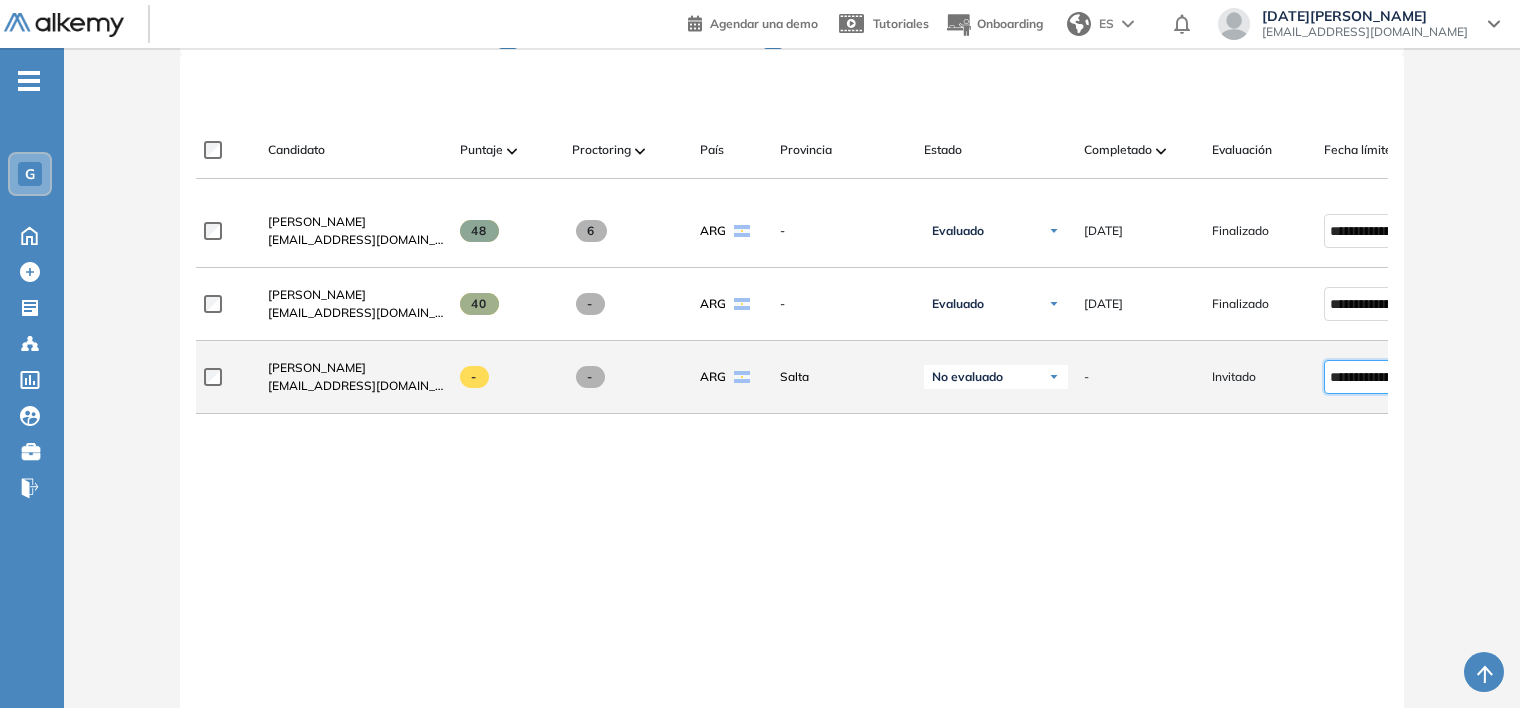 click on "**********" at bounding box center (1371, 377) 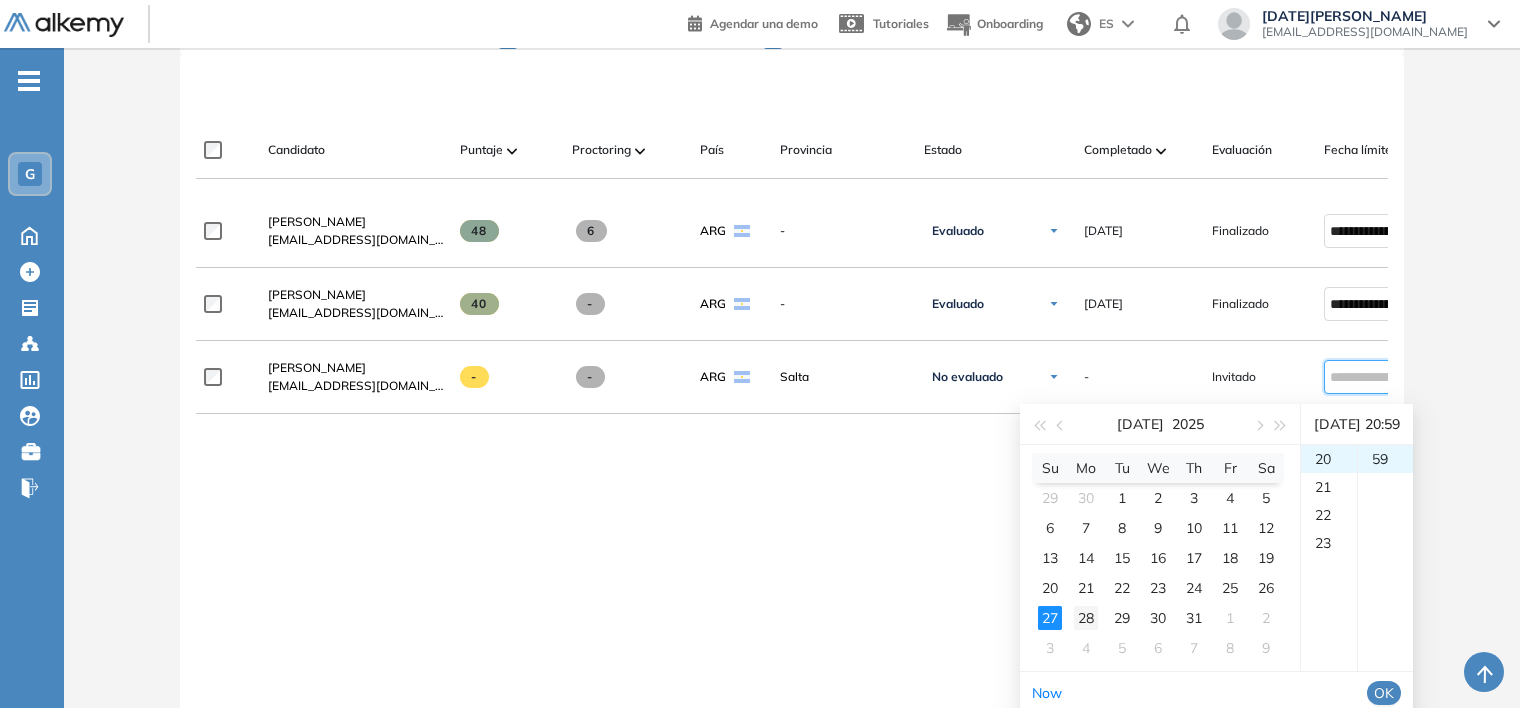 click on "28" at bounding box center (1086, 618) 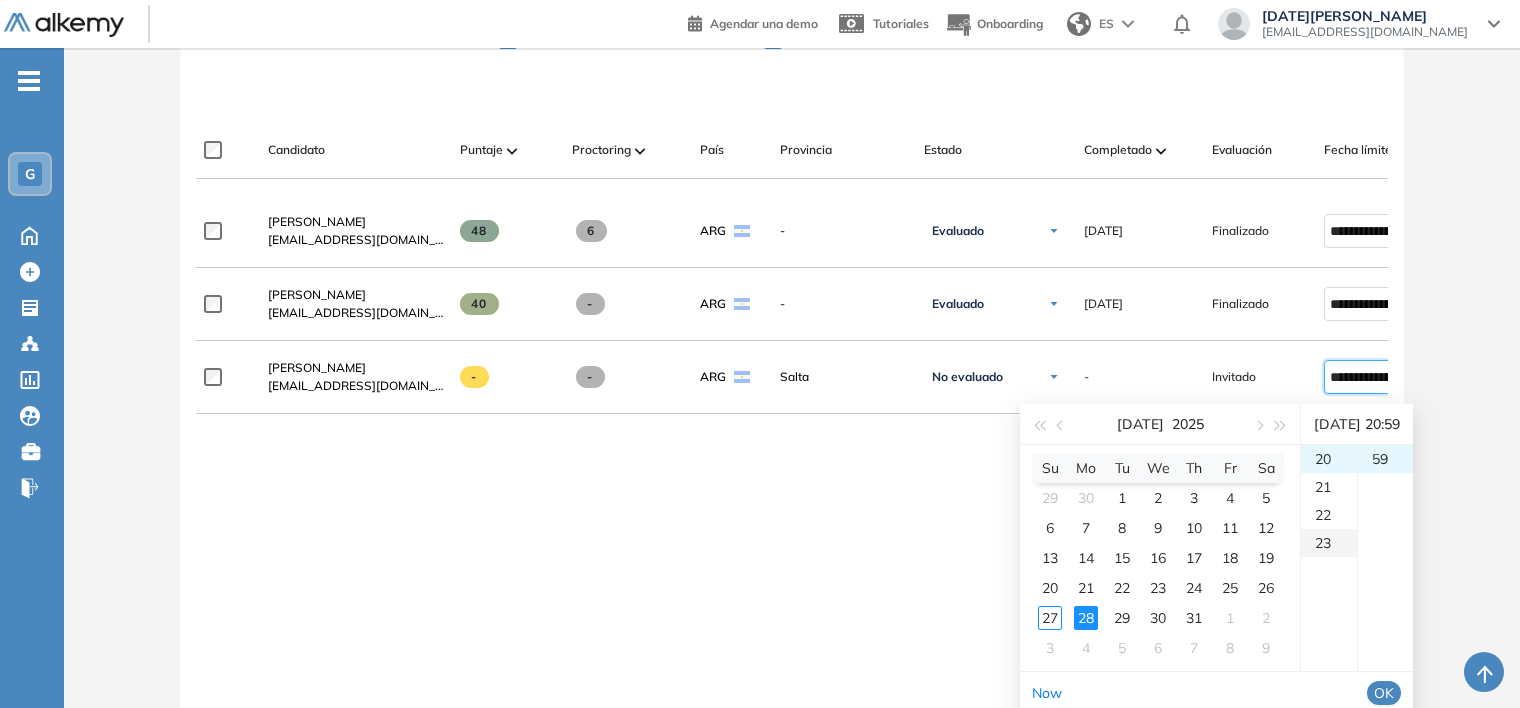 click on "23" at bounding box center (1329, 543) 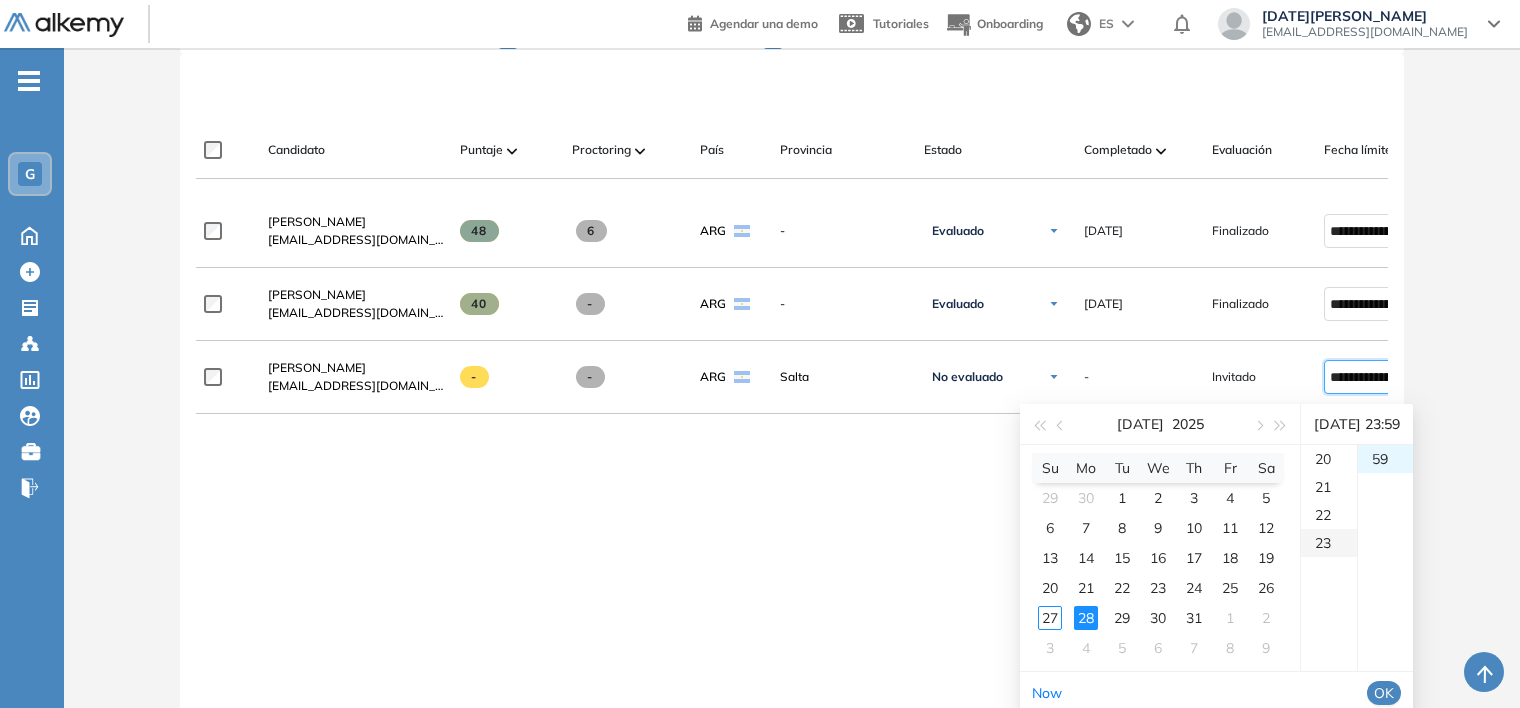 scroll, scrollTop: 644, scrollLeft: 0, axis: vertical 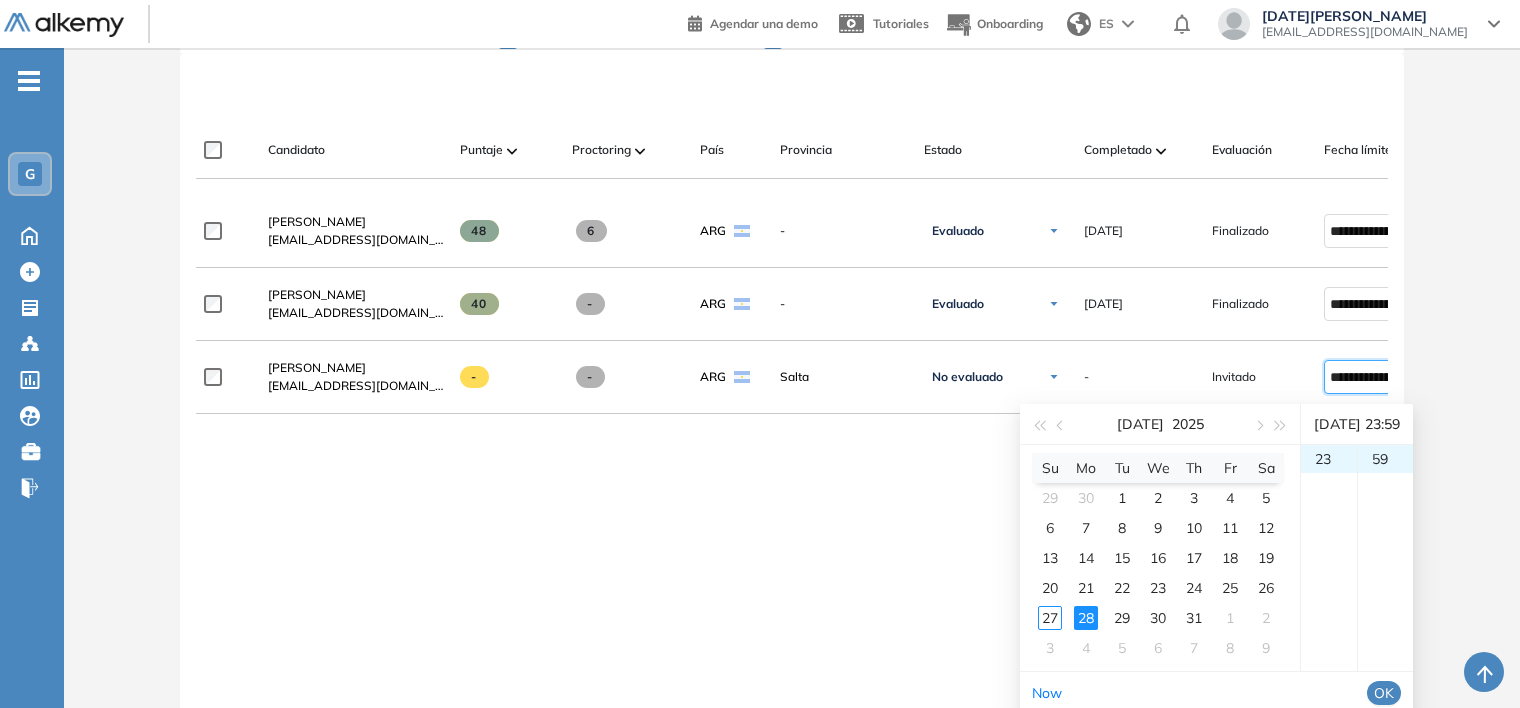 click on "OK" at bounding box center (1384, 693) 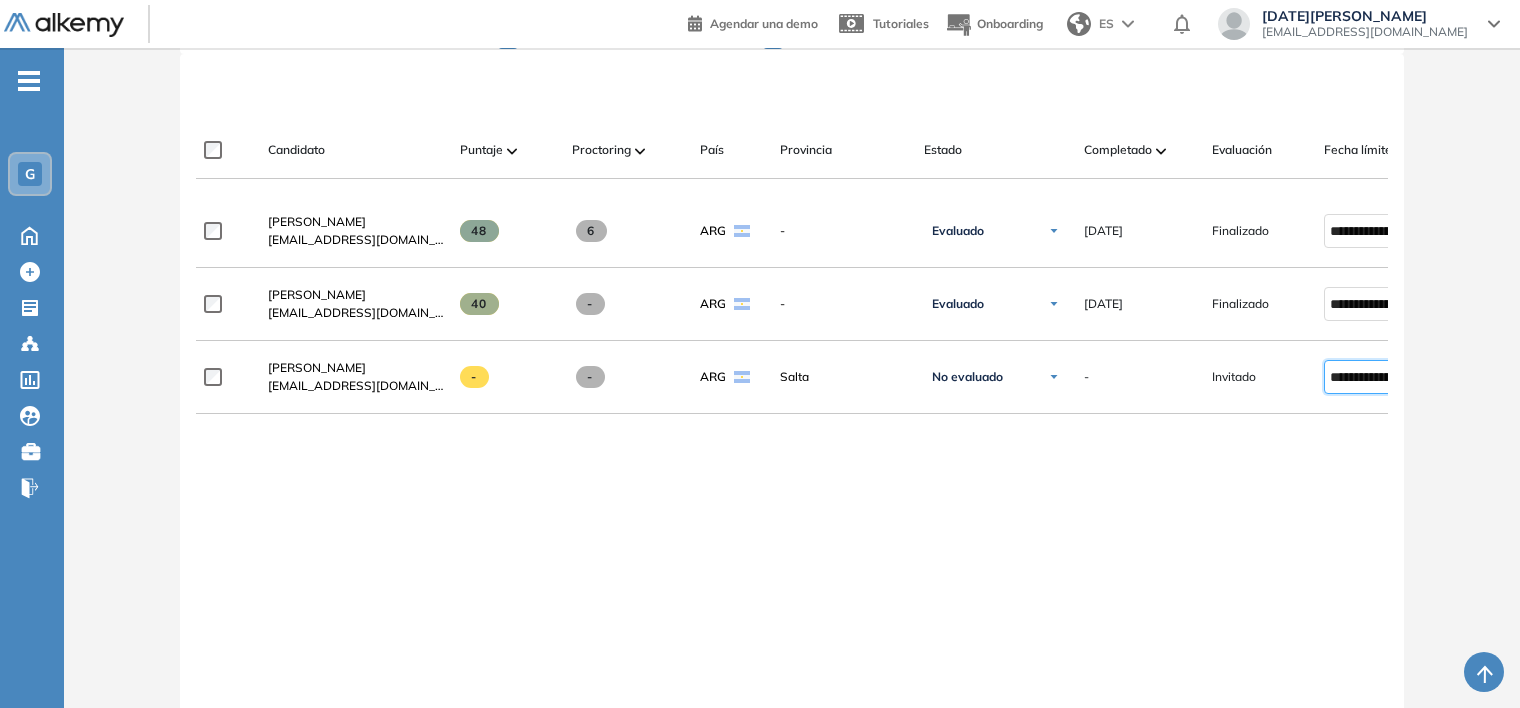 type on "**********" 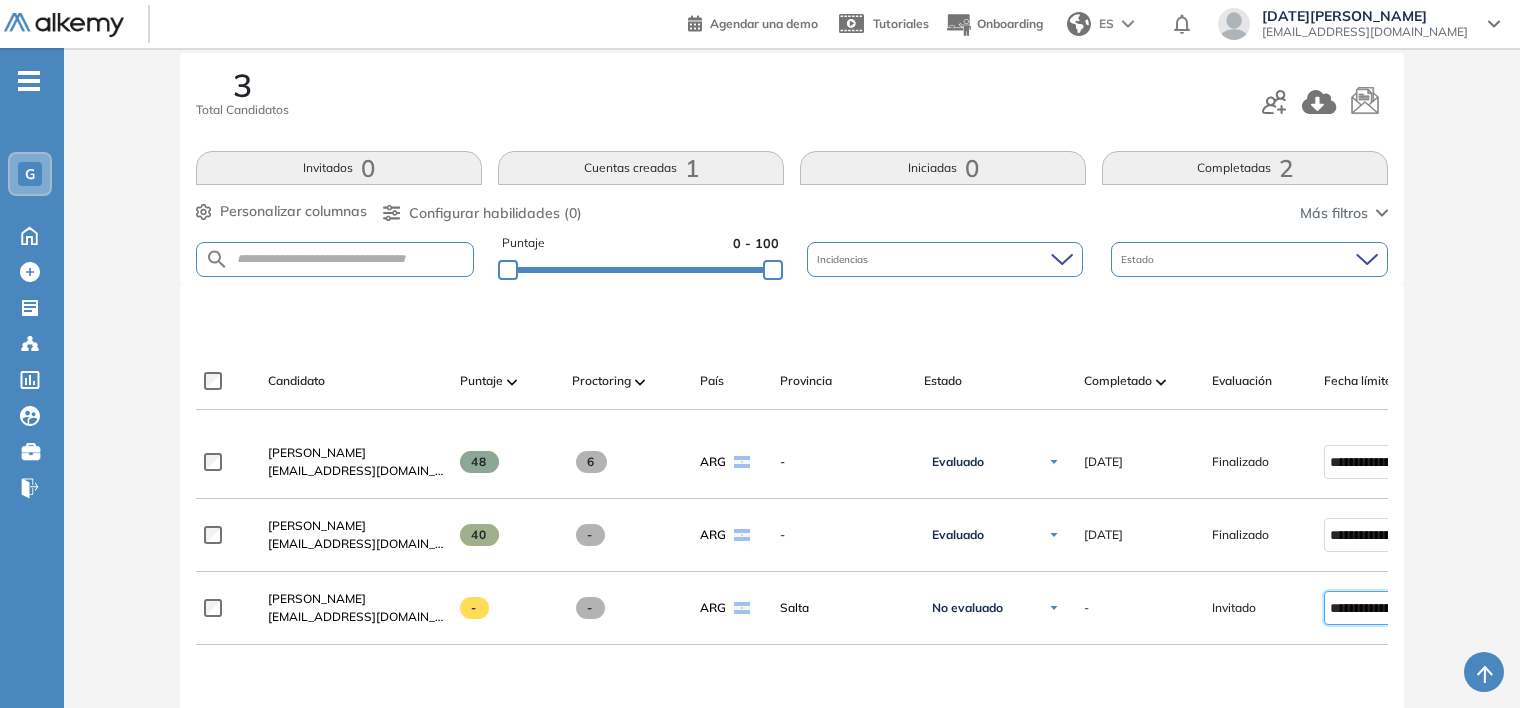 scroll, scrollTop: 229, scrollLeft: 0, axis: vertical 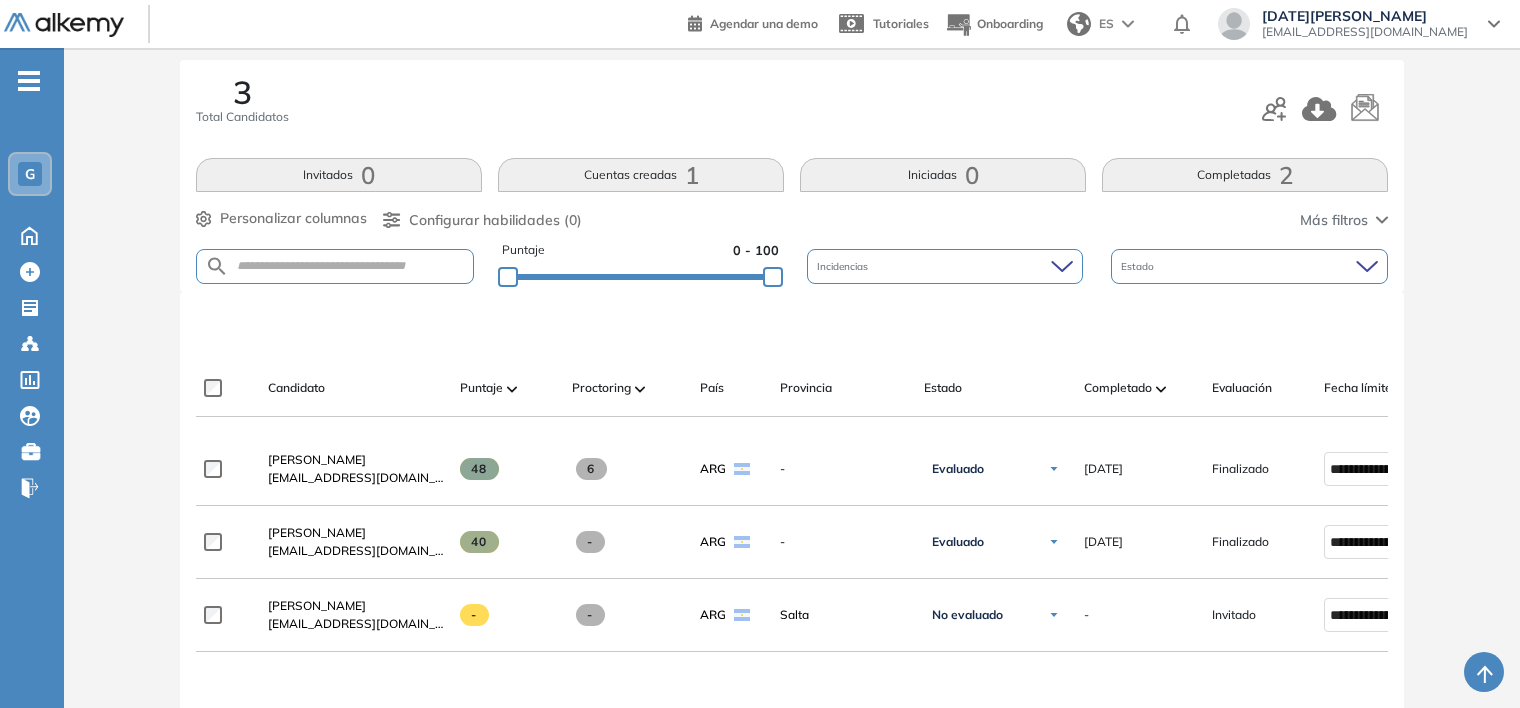 click on "Evaluación : Marketing Abierta Ver evaluación Cerrar evaluación Dashboard Estadísticas Configuraciones opcionales Los siguientes tests ya no están disponibles o tienen una nueva versión Revisa en el catálogo otras opciones o su detalle. Entendido Duplicar Mover 3 Total Candidatos Invitados 0 Cuentas creadas 1 Iniciadas 0 Completadas 2   Personalizar columnas Personalizar columnas Candidato Fijar columna Puntaje Fijar columna Proctoring Fijar columna País Fijar columna Provincia Fijar columna Estado Fijar columna Completado Fijar columna Evaluación Fijar columna Fecha límite Fijar columna Personalidad Alkemy - INAP Atención al detalle Análisis de Datos y Estadística Inbound & Growth Marketing Cancelar Aplicar Configurar habilidades (0) Más filtros Puntaje 0 - 100 Incidencias Estado Candidato [GEOGRAPHIC_DATA] [GEOGRAPHIC_DATA] Estado Completado Evaluación Fecha límite Linkedin   [PERSON_NAME] [EMAIL_ADDRESS][DOMAIN_NAME]     48     6     ARG     -     Evaluado No evaluado Evaluado" at bounding box center (792, 451) 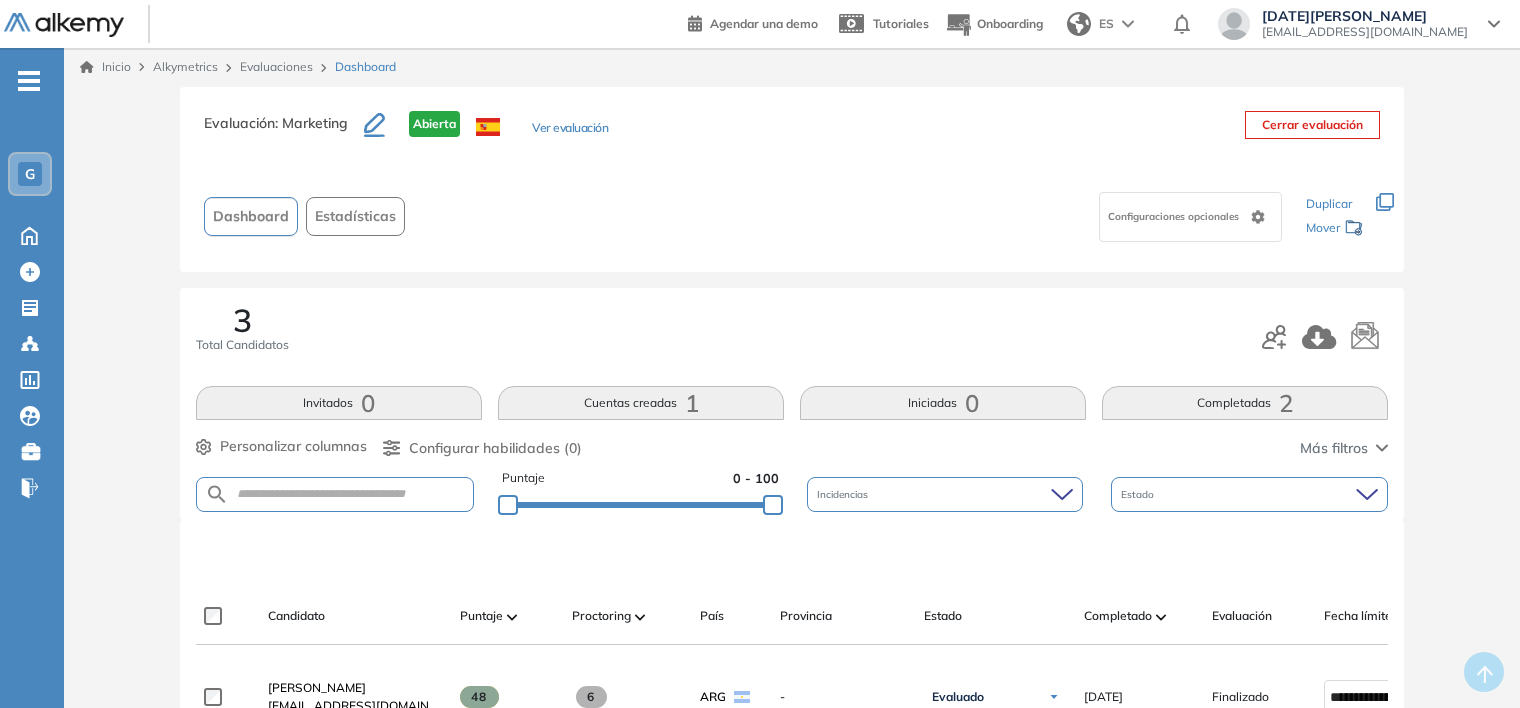 scroll, scrollTop: 0, scrollLeft: 0, axis: both 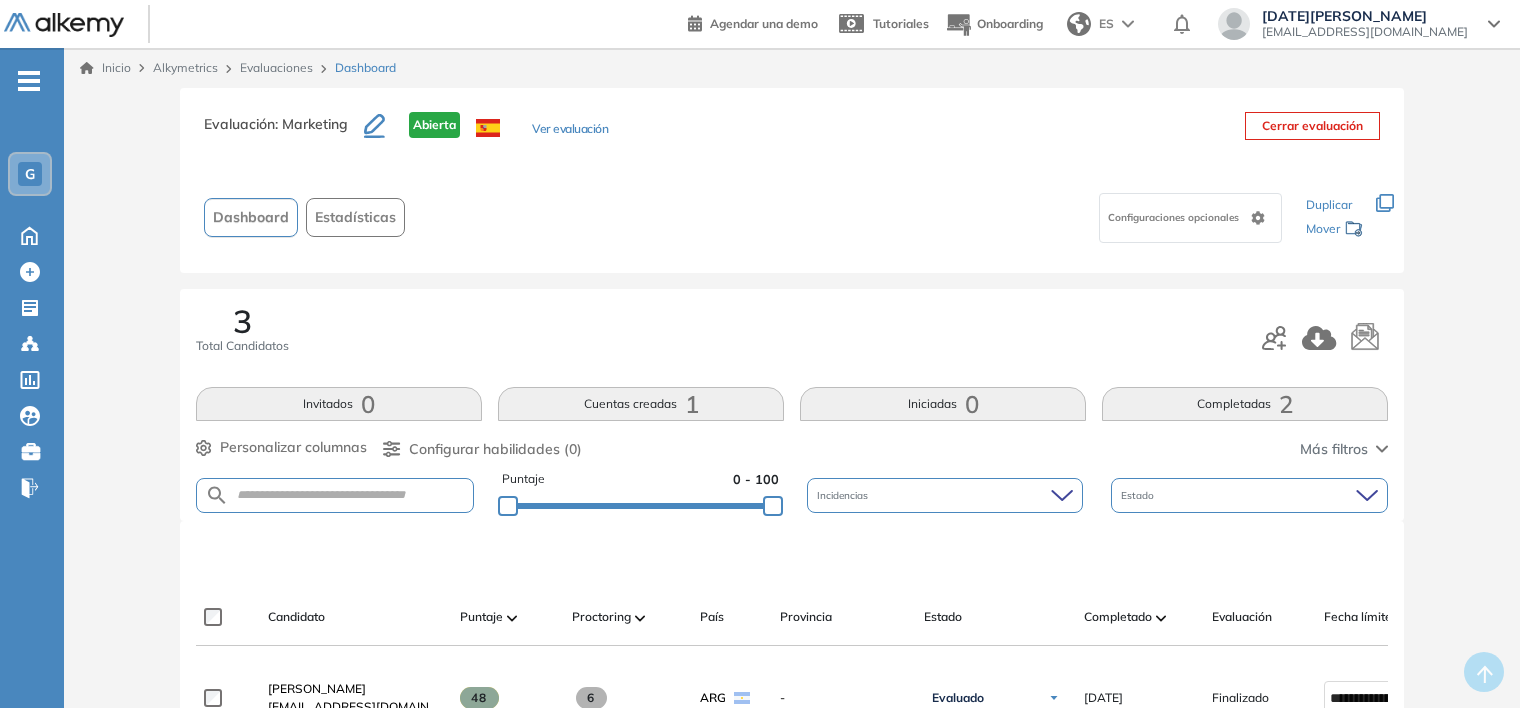 click on "Evaluaciones" at bounding box center [276, 67] 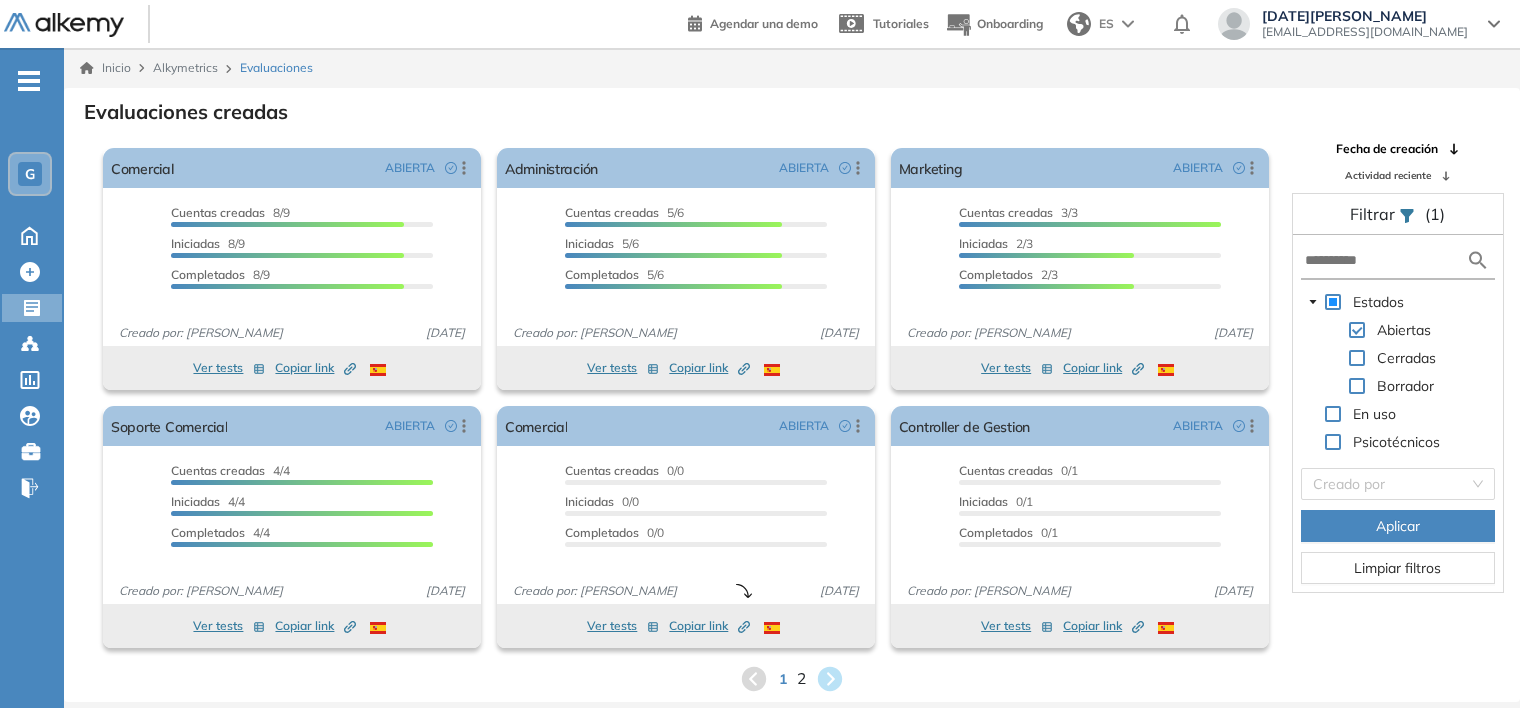 click on "2" at bounding box center [801, 678] 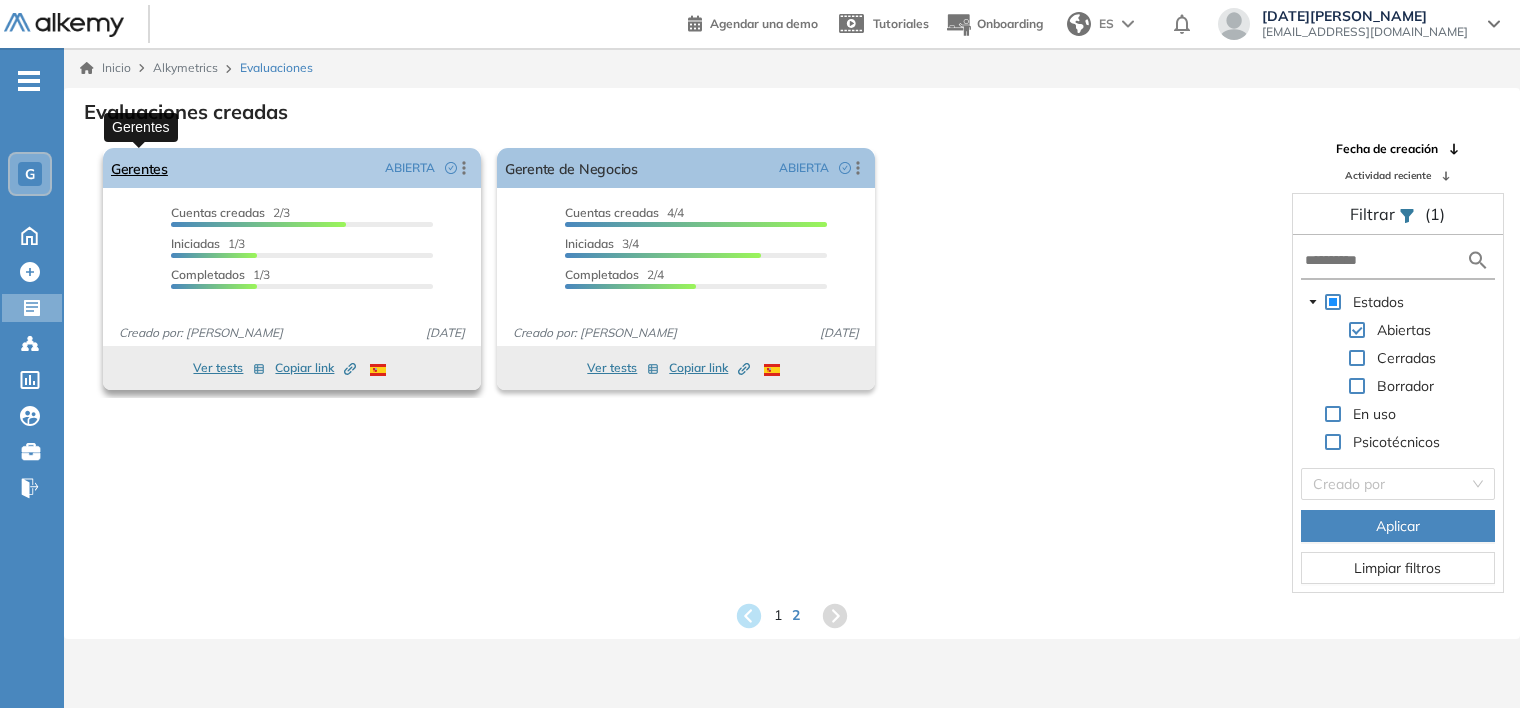 click on "Gerentes" at bounding box center (139, 168) 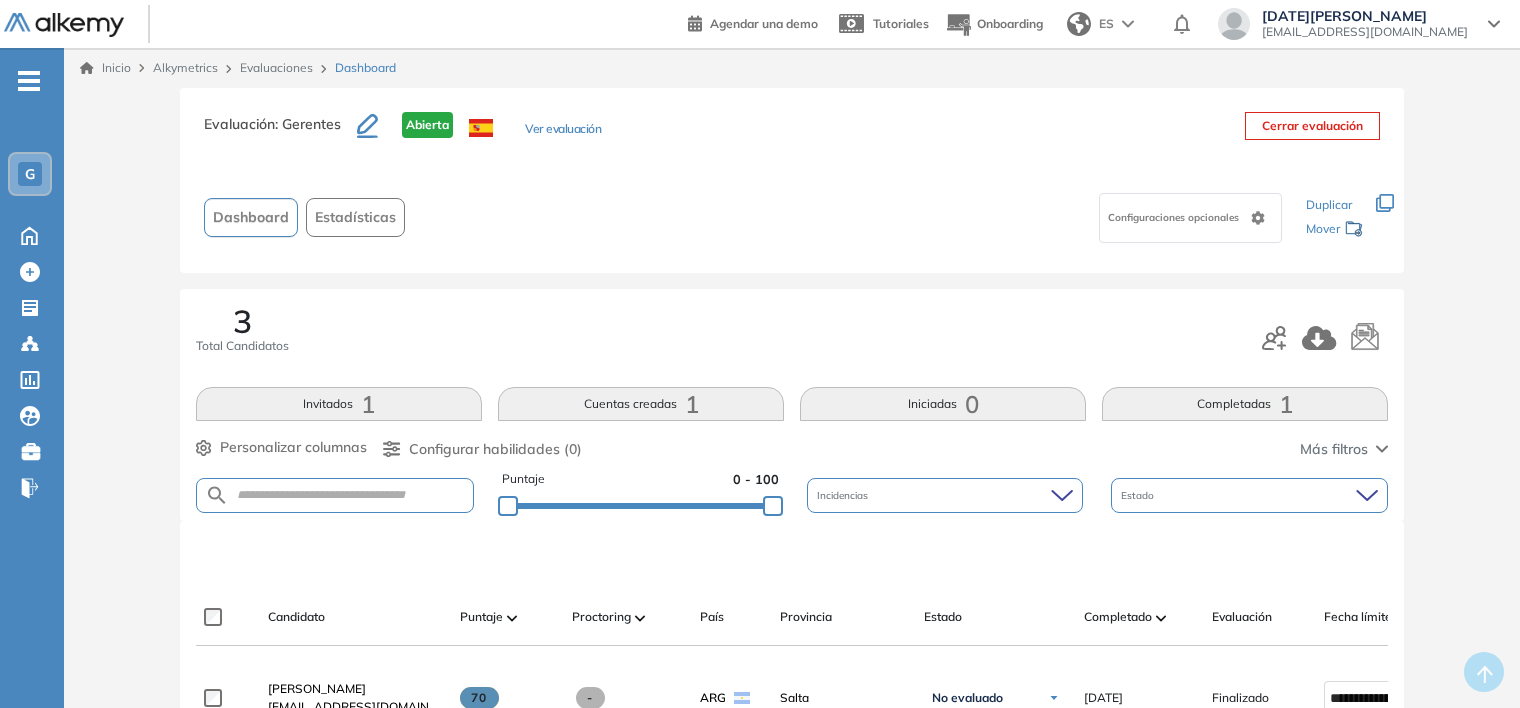 click on "Evaluación : Gerentes Abierta Ver evaluación Cerrar evaluación Dashboard Estadísticas Configuraciones opcionales Los siguientes tests ya no están disponibles o tienen una nueva versión Revisa en el catálogo otras opciones o su detalle. Entendido Duplicar Mover" at bounding box center (792, 180) 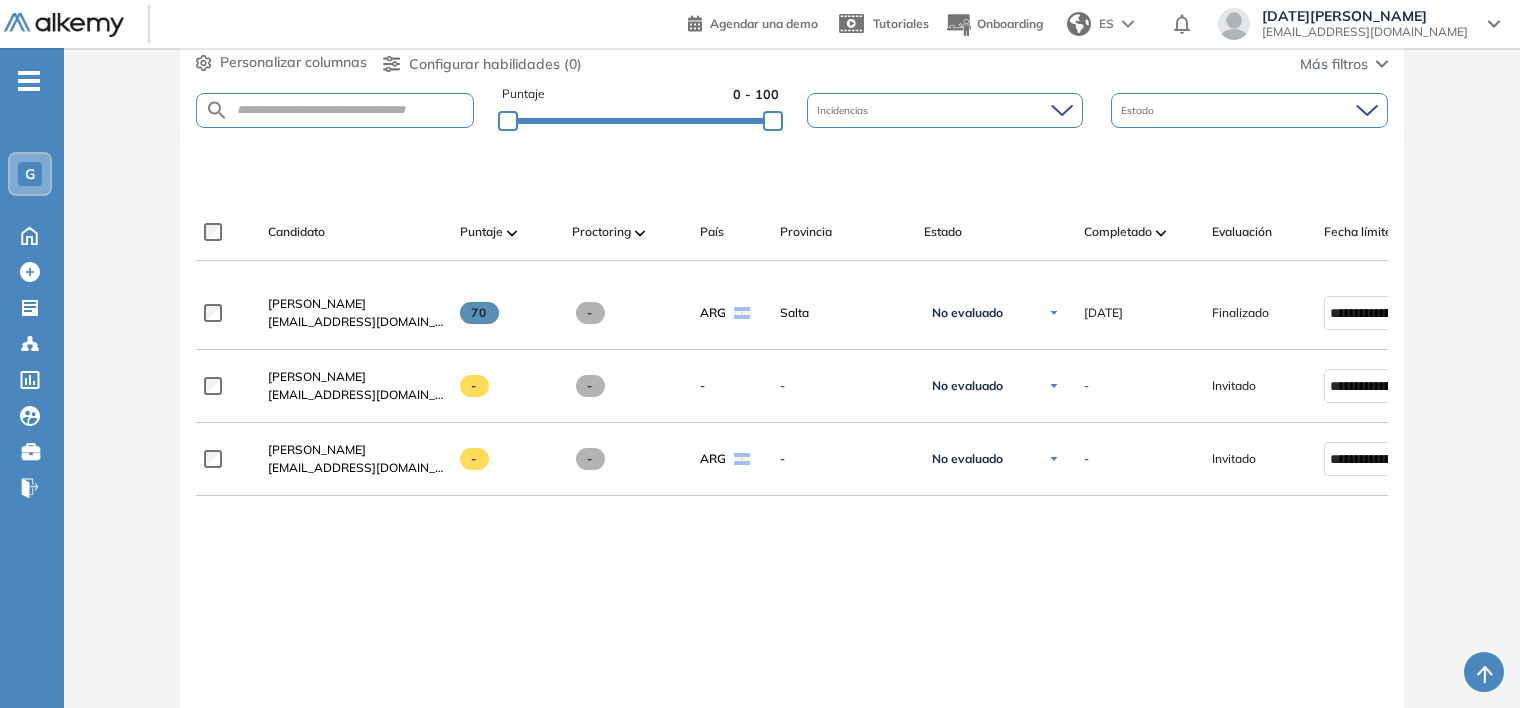scroll, scrollTop: 400, scrollLeft: 0, axis: vertical 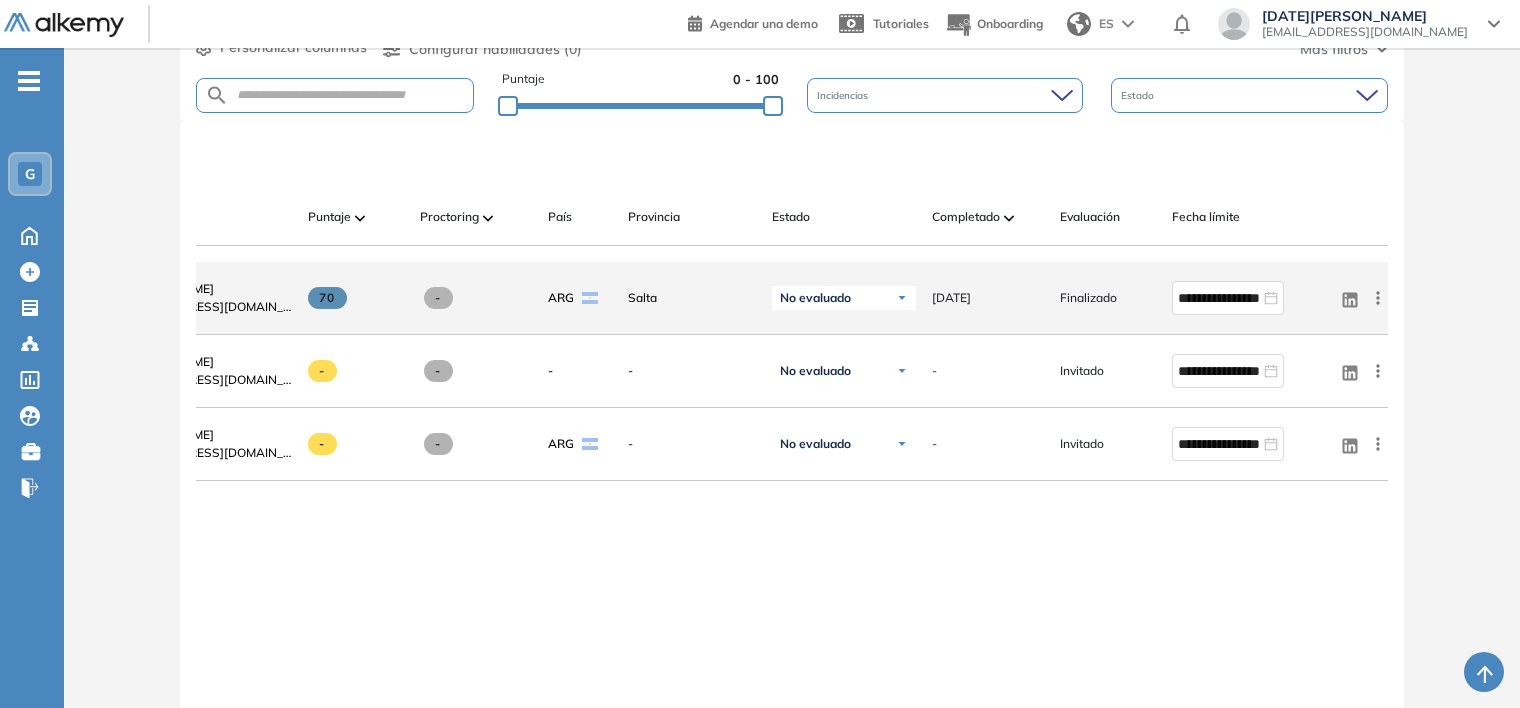 click 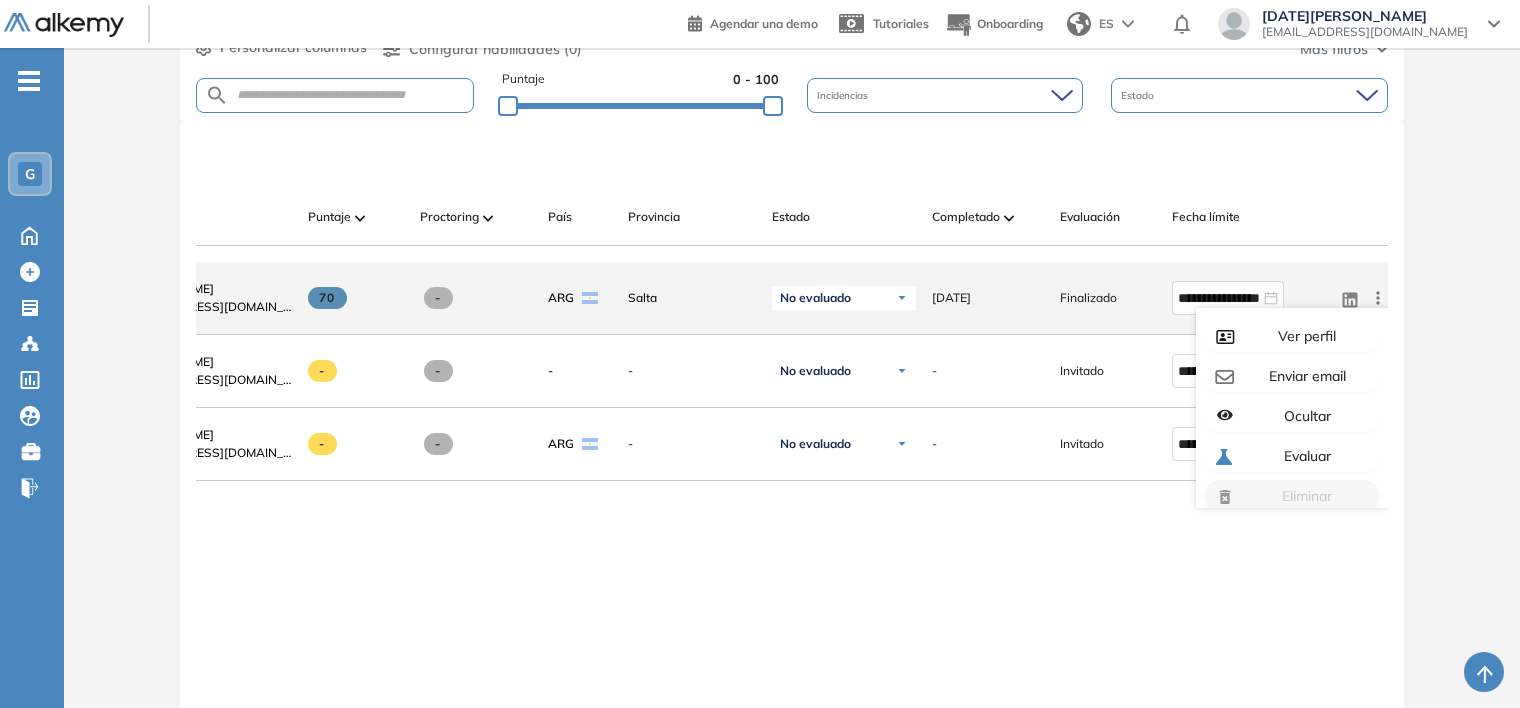 click on "Ver perfil" at bounding box center (1292, 336) 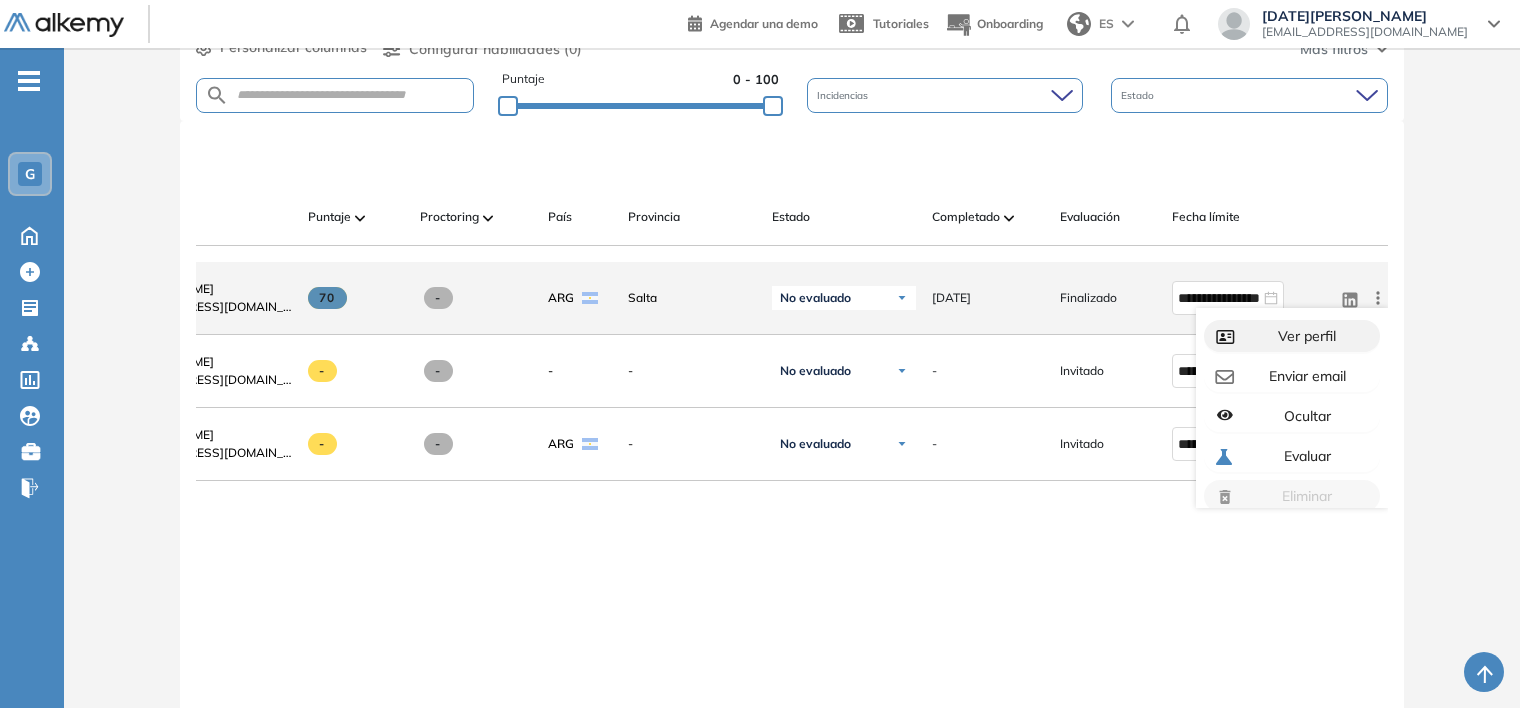 click on "Ver perfil" at bounding box center [1305, 336] 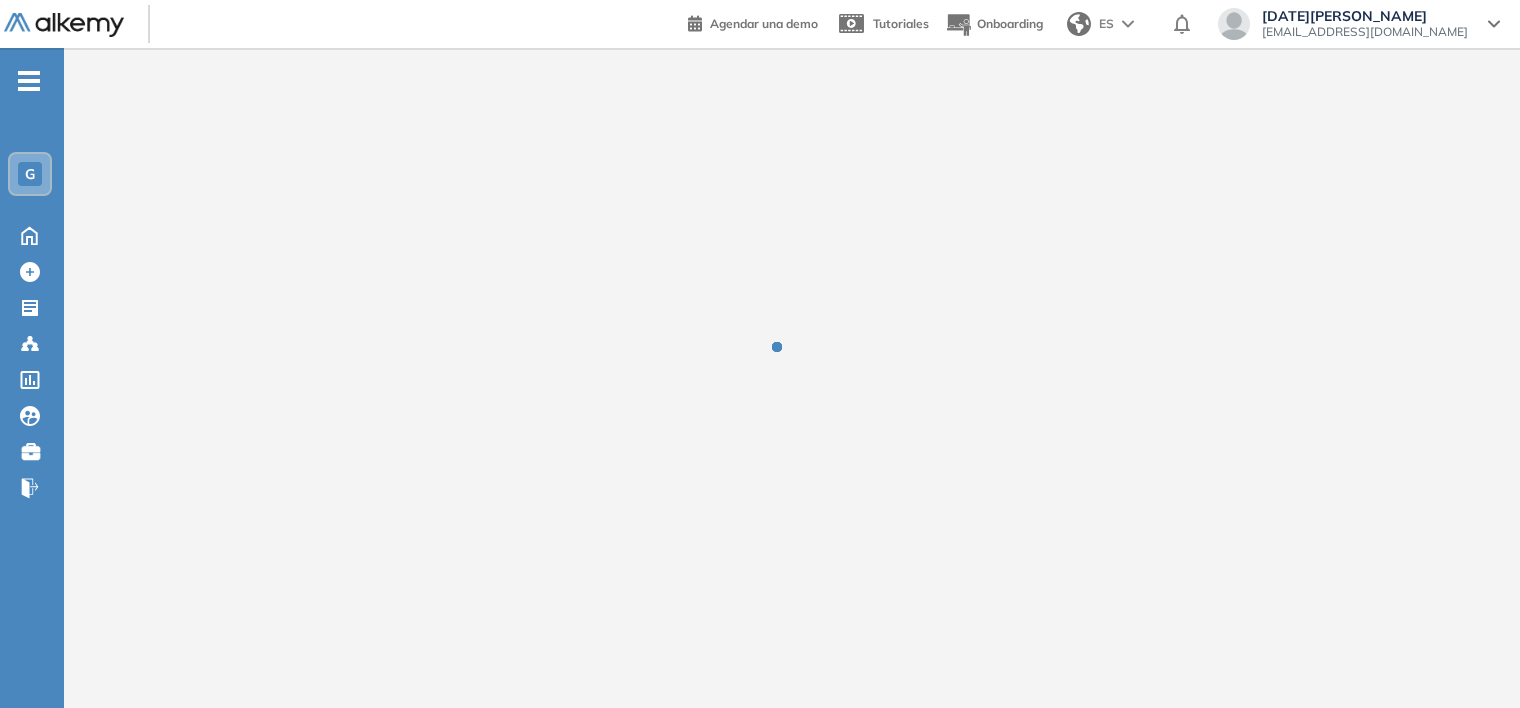 scroll, scrollTop: 0, scrollLeft: 0, axis: both 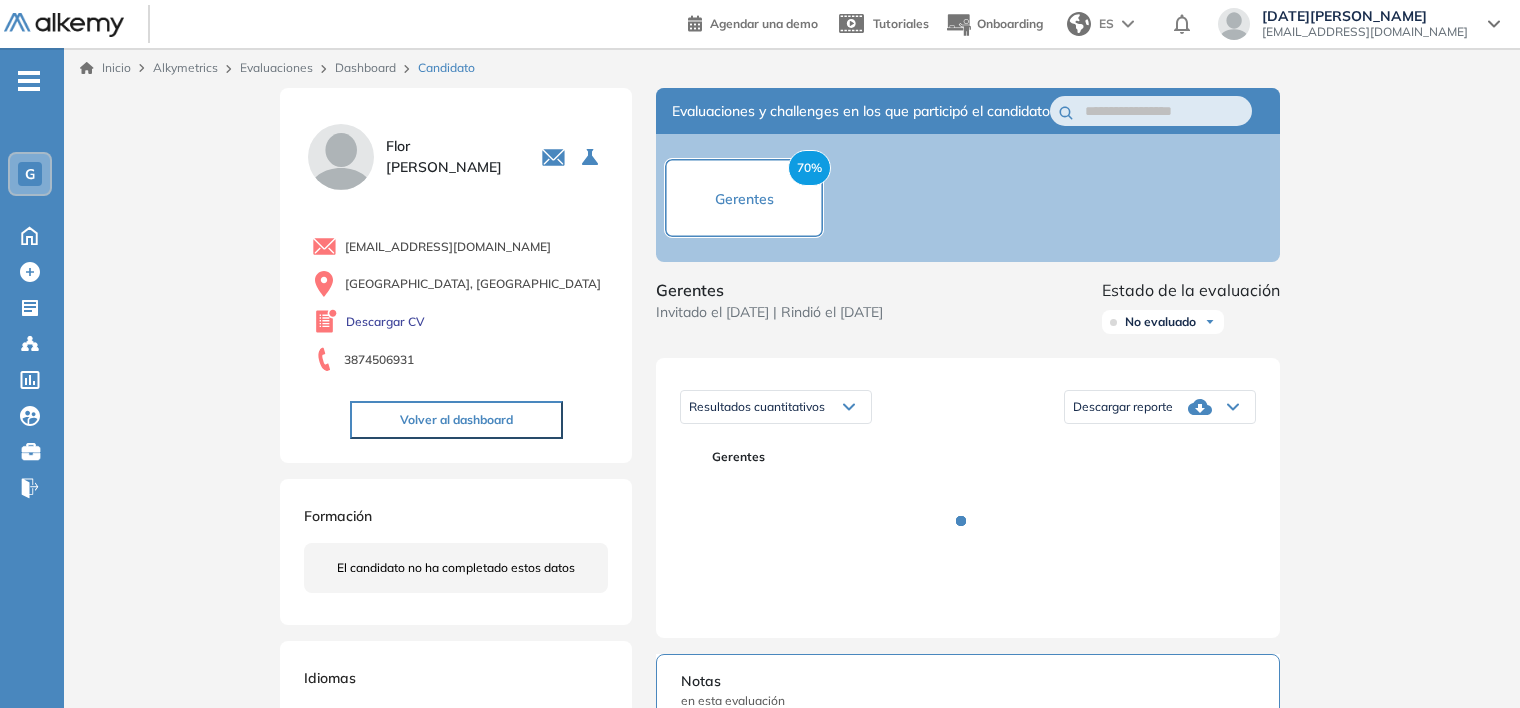 click on "Inicio Alkymetrics Evaluaciones Dashboard Candidato Duración :  00:00:00 Cantidad de preguntas:   Correcta Parcialmente correcta Incorrecta Neutra Saltada Cerrar ¿Eliminar talento? Si lo haces, no podrás recuperar sus datos. Podrás volver a invitarlo por email, no por link. Entendido [PERSON_NAME] 0 . Administración 1 . Comercial 2 . Soporte Comercial 3 . Controller de Gestion 4 . Gerentes 5 . Marketing 6 . Comercial 7 . Gerente de Negocios [EMAIL_ADDRESS][DOMAIN_NAME] Salta, [GEOGRAPHIC_DATA] Descargar CV 3874506931 Volver al dashboard Formación El candidato no ha completado estos datos Idiomas Idioma Inglés [PERSON_NAME] o Nativo Portfolio/proyectos [PERSON_NAME] El candidato no ha completado estos datos Evaluaciones y challenges en los que participó el candidato 70% Gerentes Gerentes Invitado el [DATE] | Rindió el [DATE] Estado de la evaluación No evaluado No evaluado Evaluado A entrevistar Entrevistado Finalista Oferta enviada Oferta rechazada Sin respuesta Rechazado Contratado Gerentes" at bounding box center [792, 632] 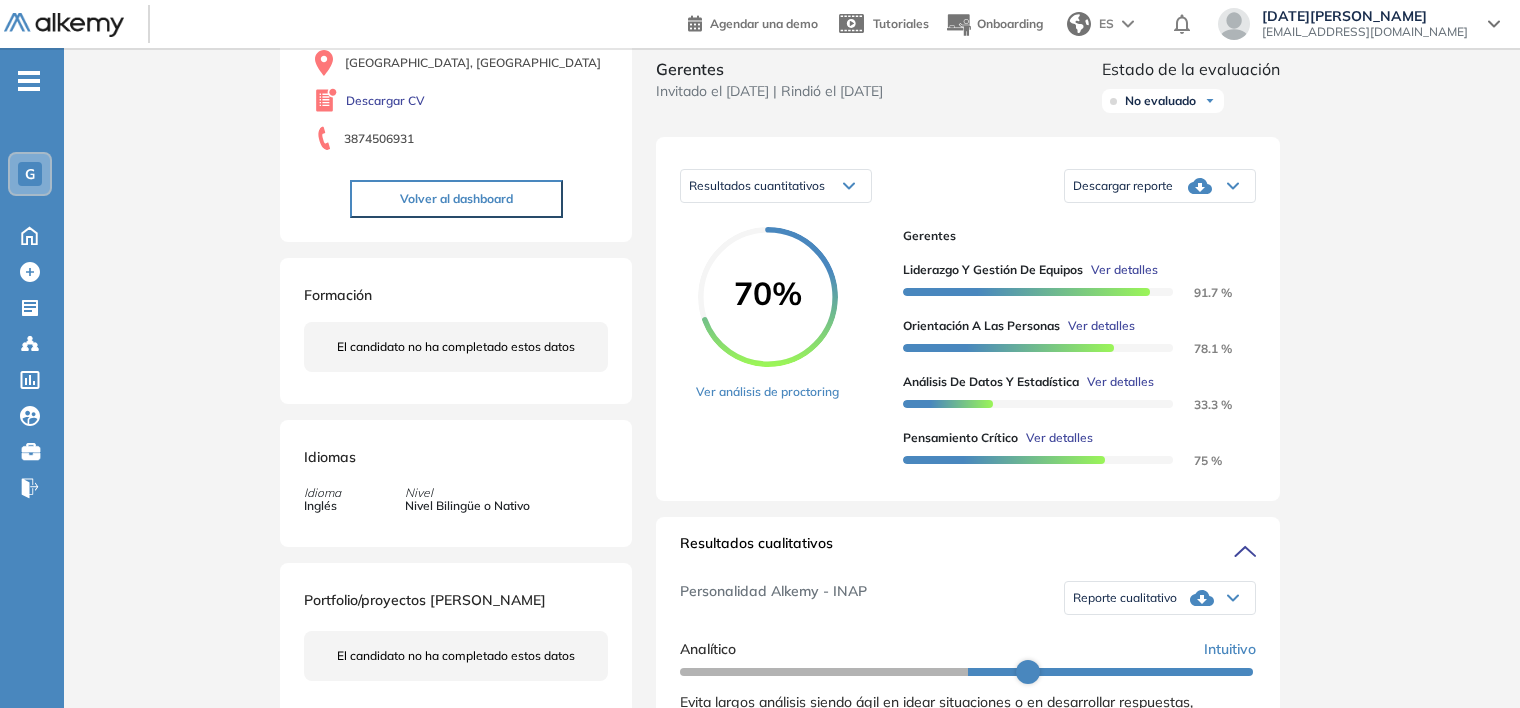 scroll, scrollTop: 240, scrollLeft: 0, axis: vertical 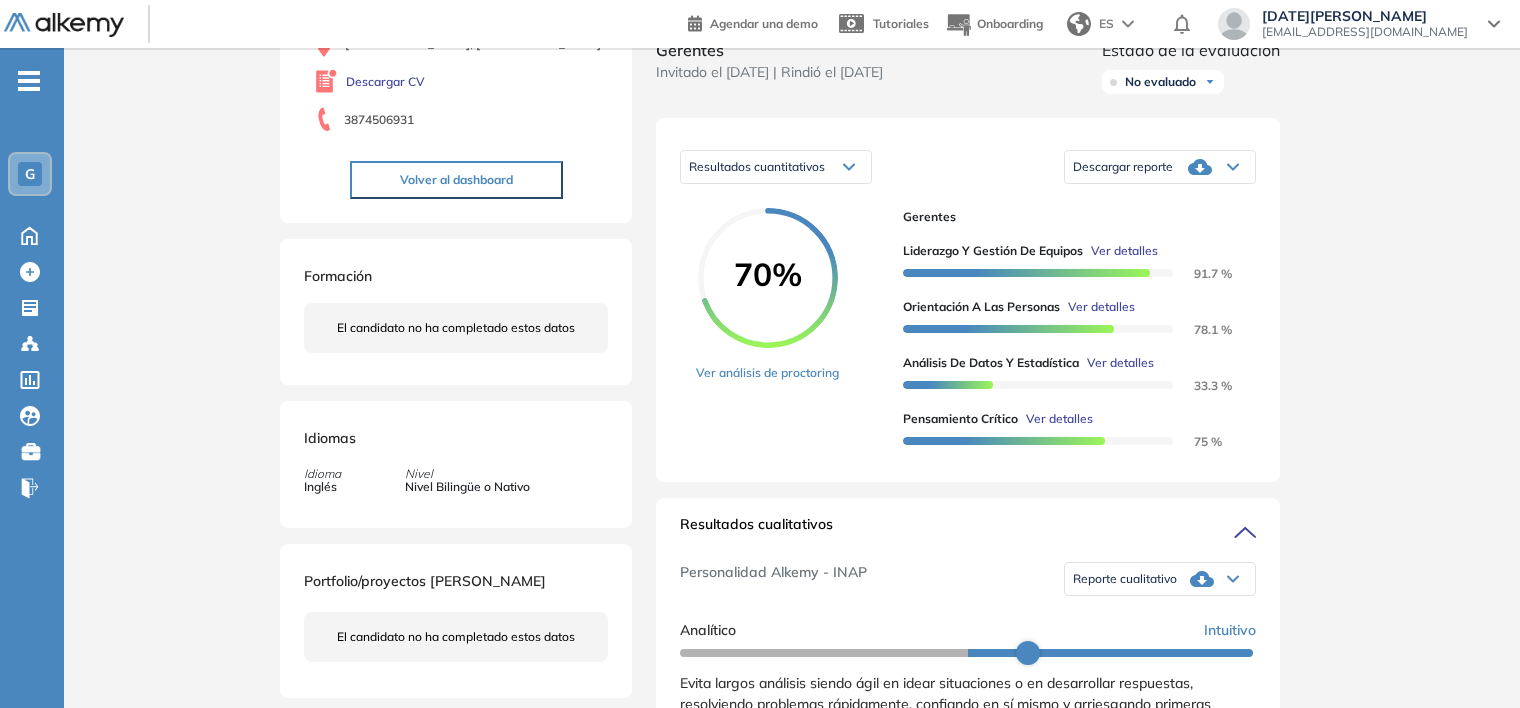 click on "Descargar reporte" at bounding box center (1123, 167) 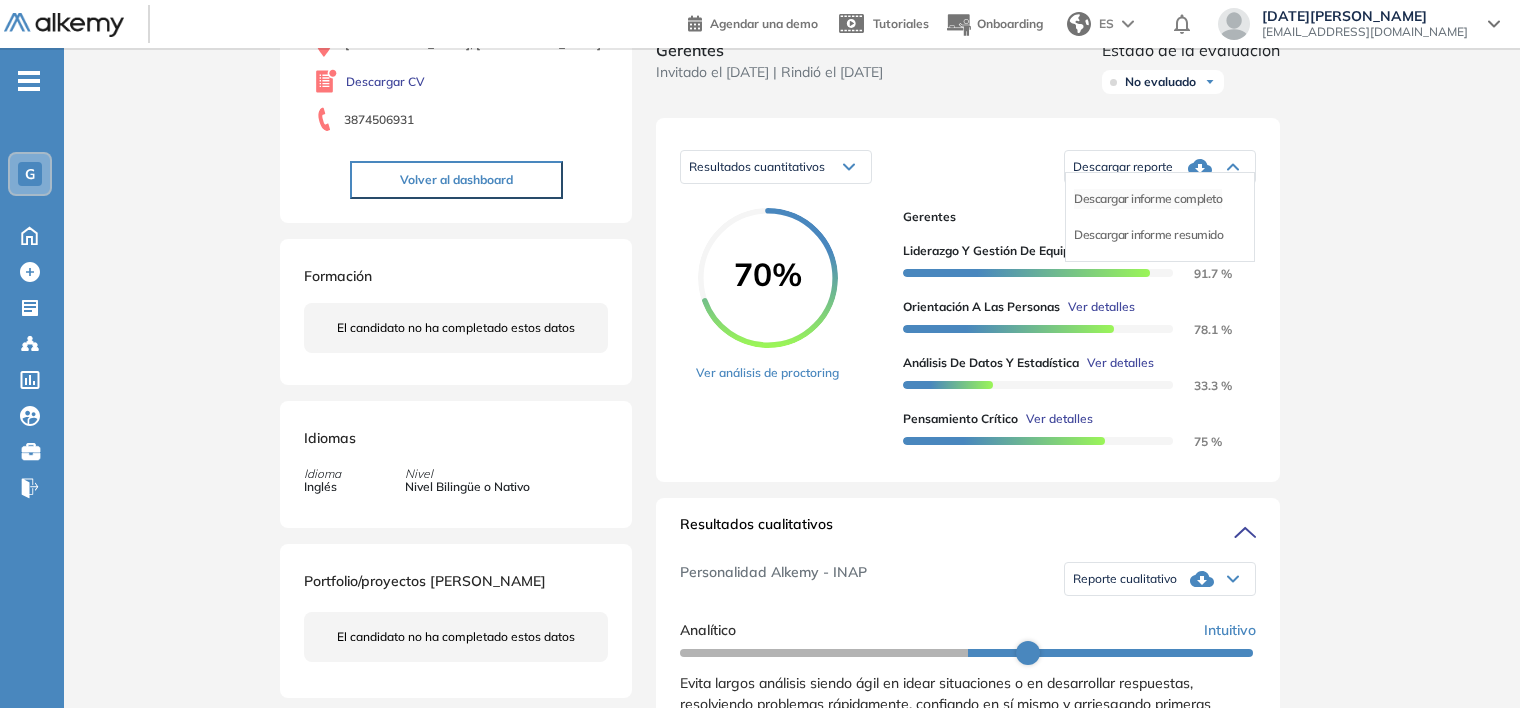 click on "Descargar informe completo" at bounding box center (1148, 199) 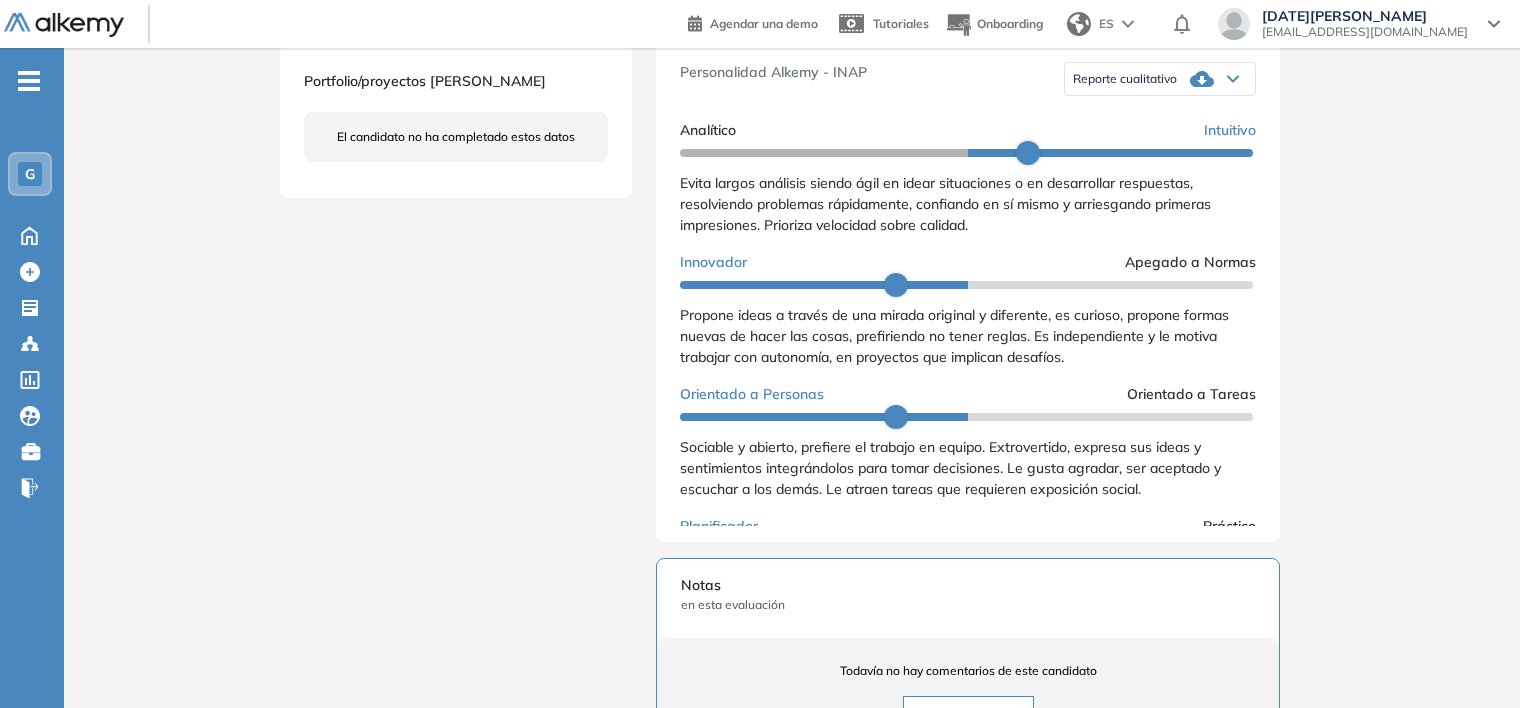 scroll, scrollTop: 719, scrollLeft: 0, axis: vertical 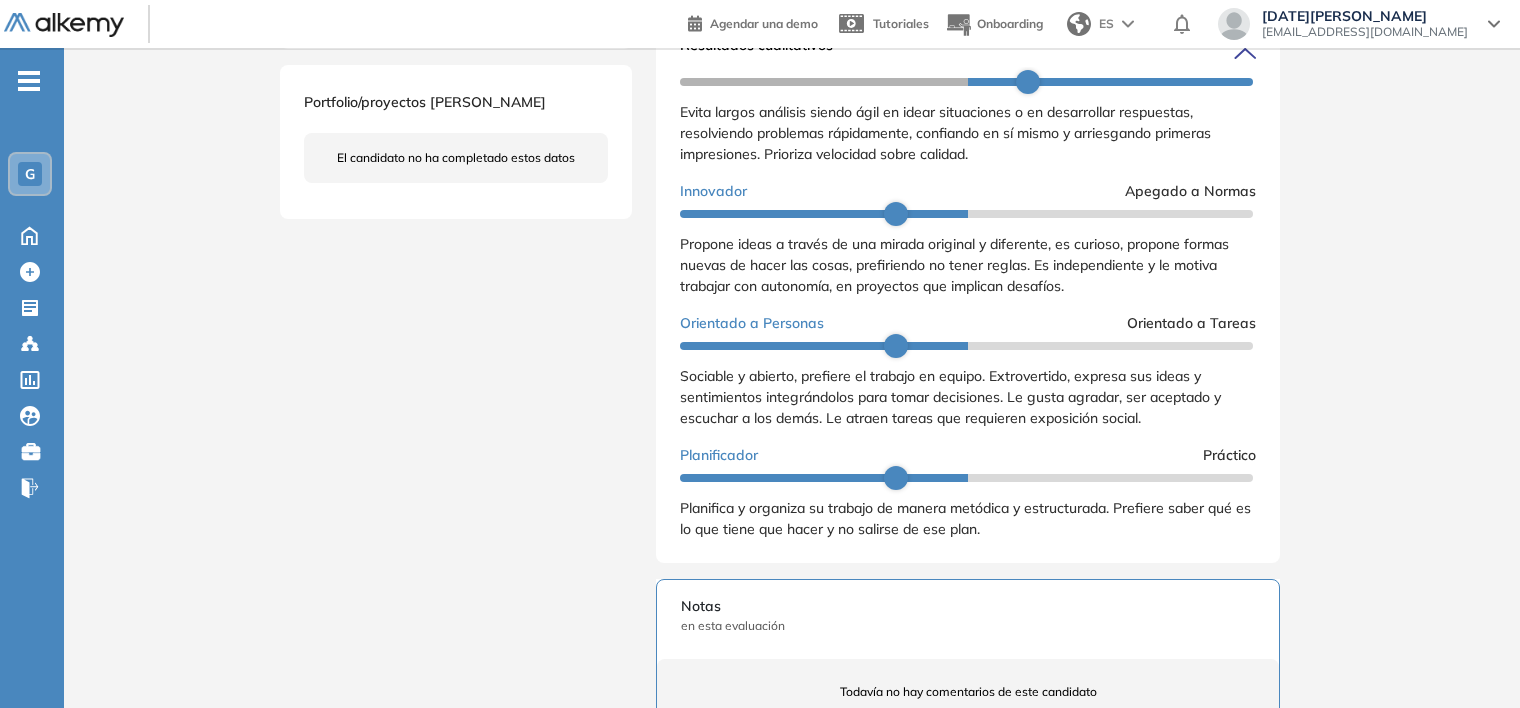 click on "Inicio Alkymetrics Evaluaciones Dashboard Candidato Duración :  00:00:00 Cantidad de preguntas:   Correcta Parcialmente correcta Incorrecta Neutra Saltada Cerrar ¿Eliminar talento? Si lo haces, no podrás recuperar sus datos. Podrás volver a invitarlo por email, no por link. Entendido [PERSON_NAME] 0 . Administración 1 . Comercial 2 . Soporte Comercial 3 . Controller de Gestion 4 . Gerentes 5 . Marketing 6 . Comercial 7 . Gerente de Negocios [EMAIL_ADDRESS][DOMAIN_NAME] Salta, [GEOGRAPHIC_DATA] Descargar CV 3874506931 Volver al dashboard Formación El candidato no ha completado estos datos Idiomas Idioma Inglés [PERSON_NAME] o Nativo Portfolio/proyectos [PERSON_NAME] El candidato no ha completado estos datos Evaluaciones y challenges en los que participó el candidato 70% Gerentes Gerentes Invitado el [DATE] | Rindió el [DATE] Estado de la evaluación No evaluado No evaluado Evaluado A entrevistar Entrevistado Finalista Oferta enviada Oferta rechazada Sin respuesta Rechazado Contratado 70% 75 %" at bounding box center [792, 405] 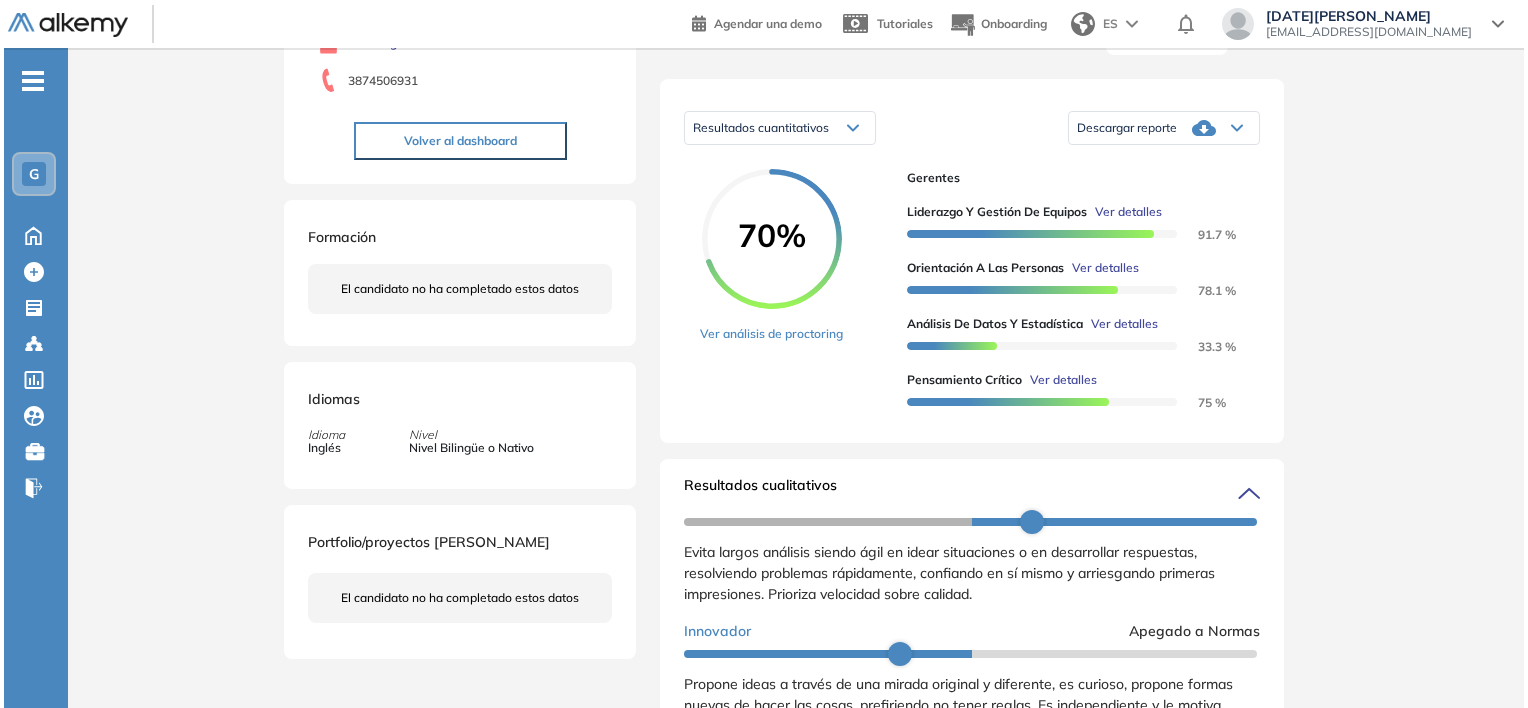 scroll, scrollTop: 119, scrollLeft: 0, axis: vertical 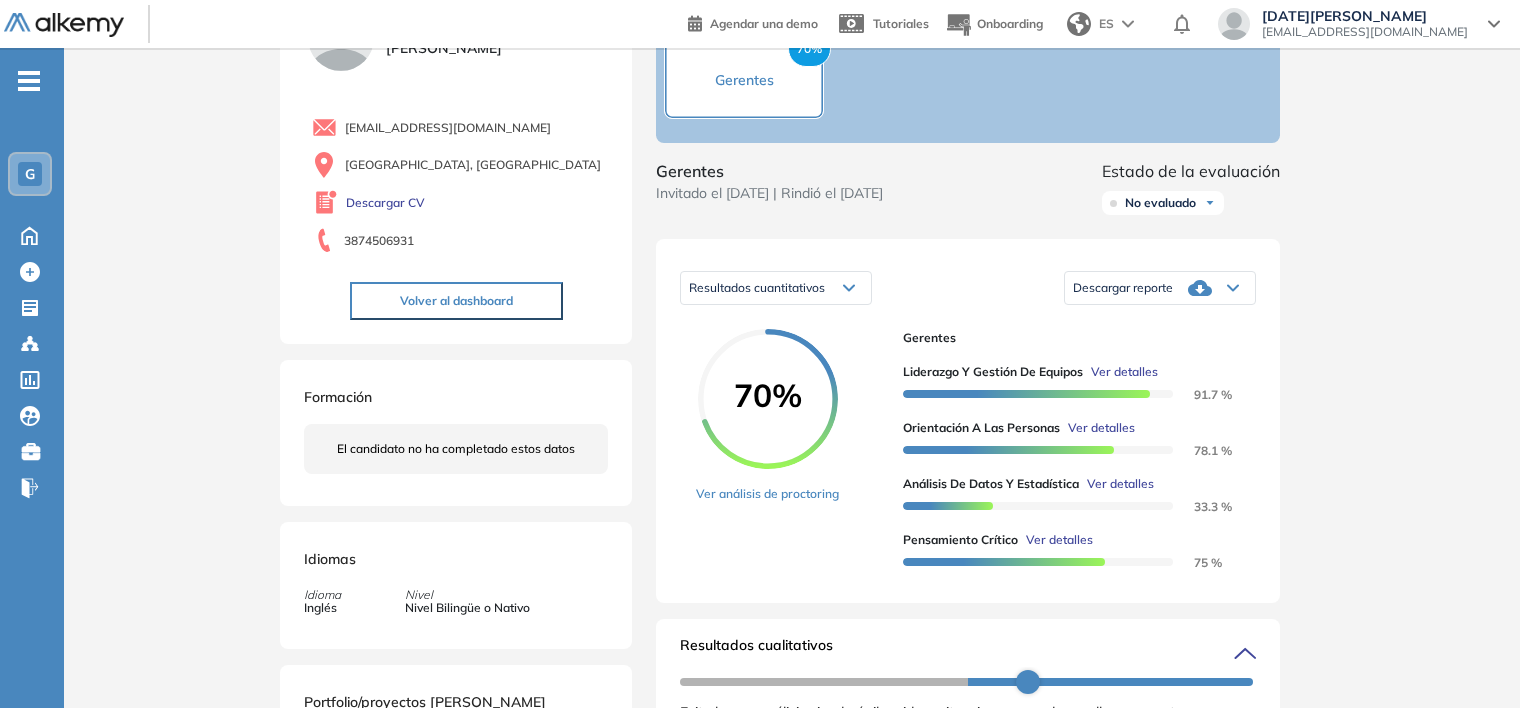 click on "[DATE][PERSON_NAME] [EMAIL_ADDRESS][DOMAIN_NAME]" at bounding box center [1359, 26] 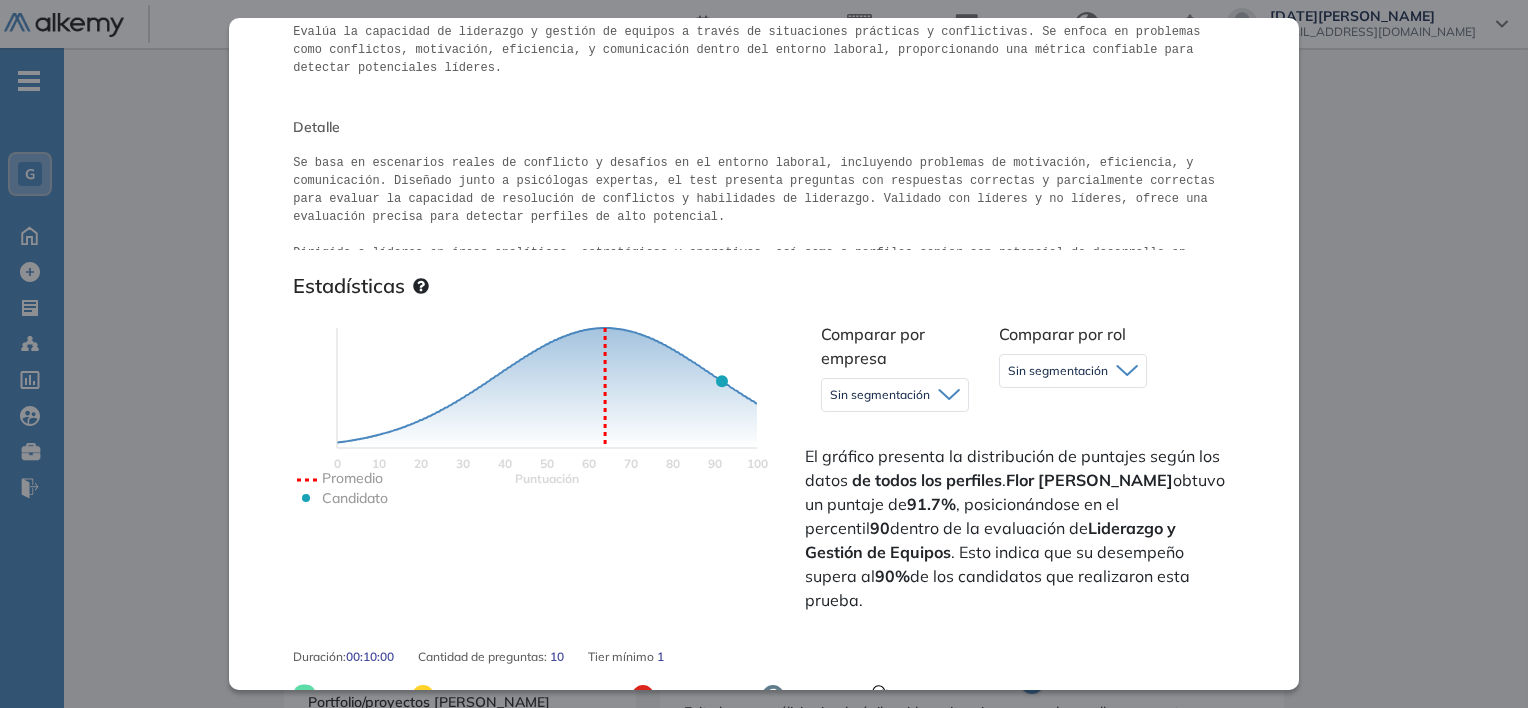 scroll, scrollTop: 254, scrollLeft: 0, axis: vertical 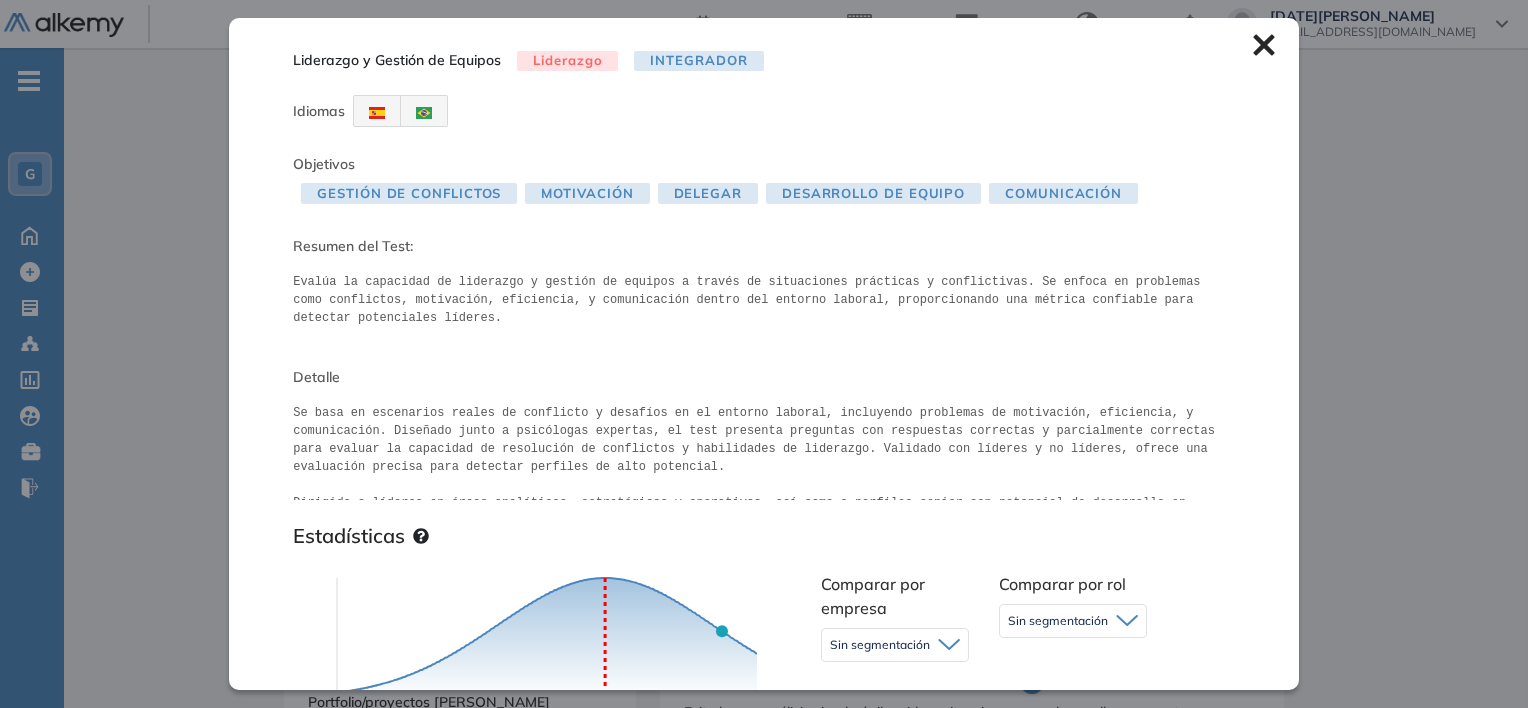 click 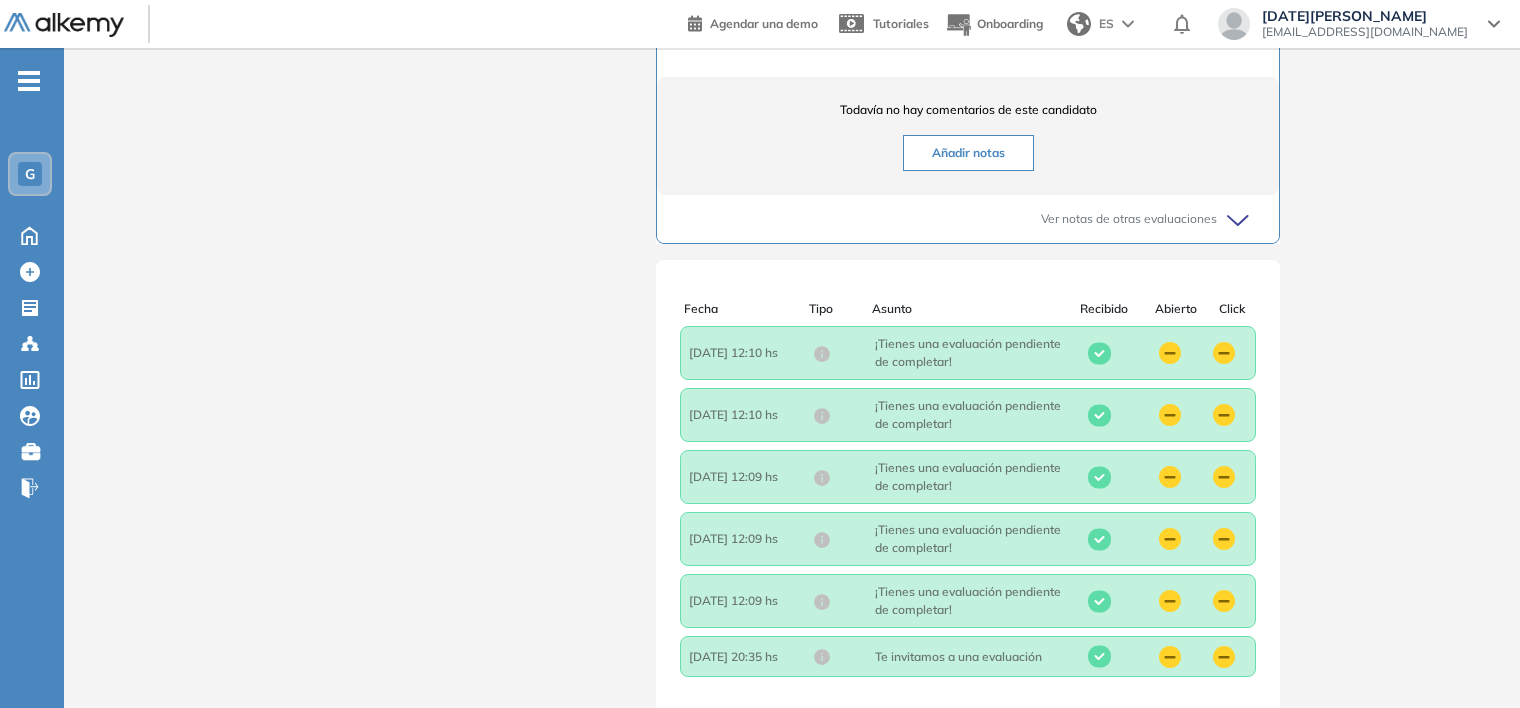 scroll, scrollTop: 1308, scrollLeft: 0, axis: vertical 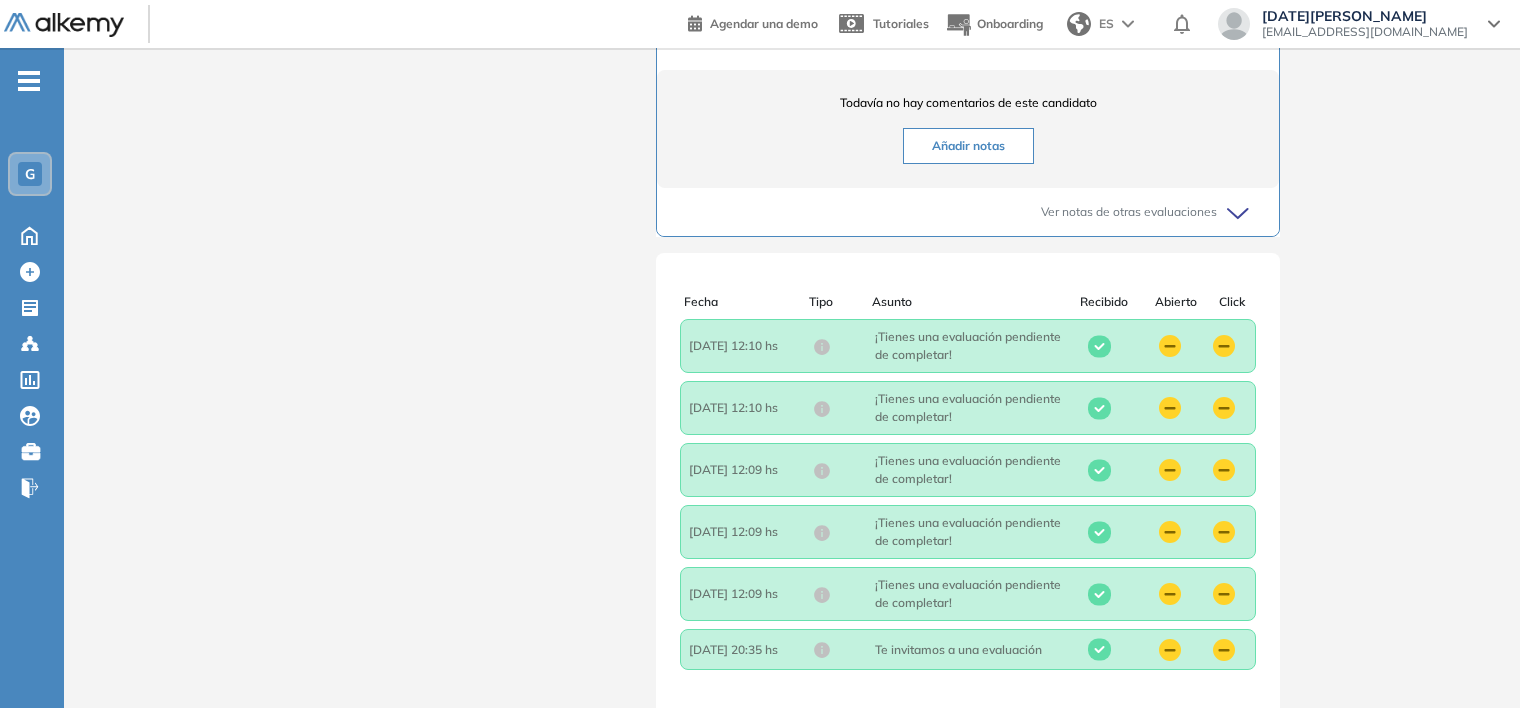 drag, startPoint x: 1519, startPoint y: 462, endPoint x: 1519, endPoint y: 287, distance: 175 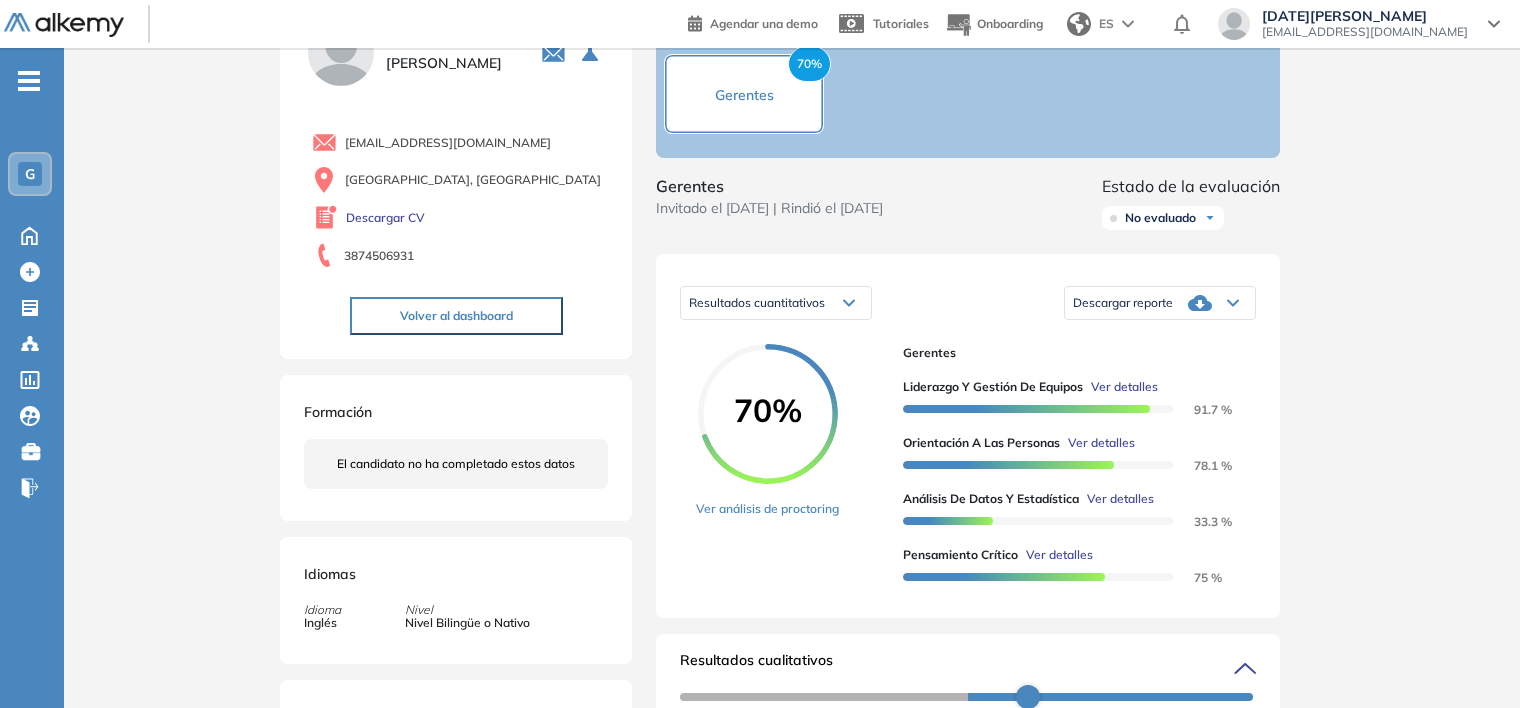 scroll, scrollTop: 92, scrollLeft: 0, axis: vertical 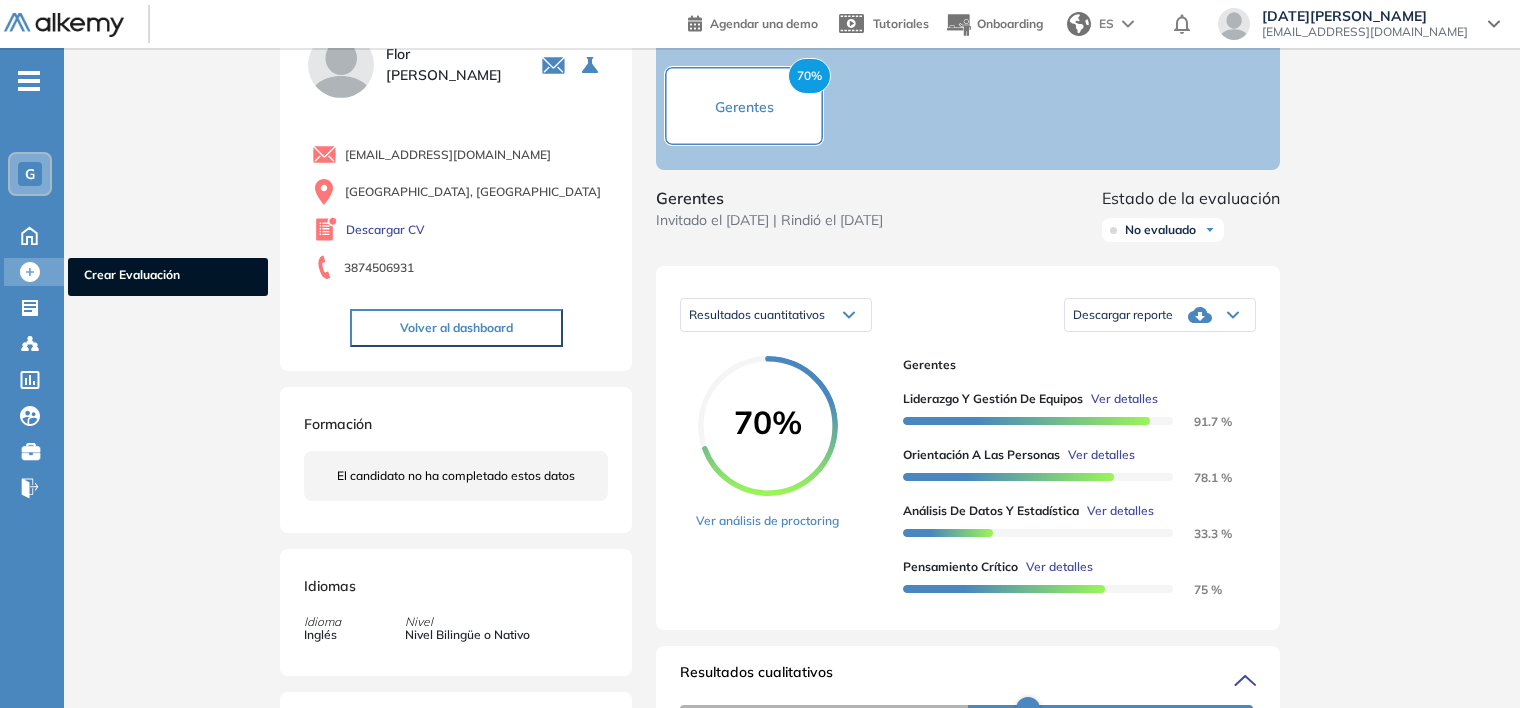 click 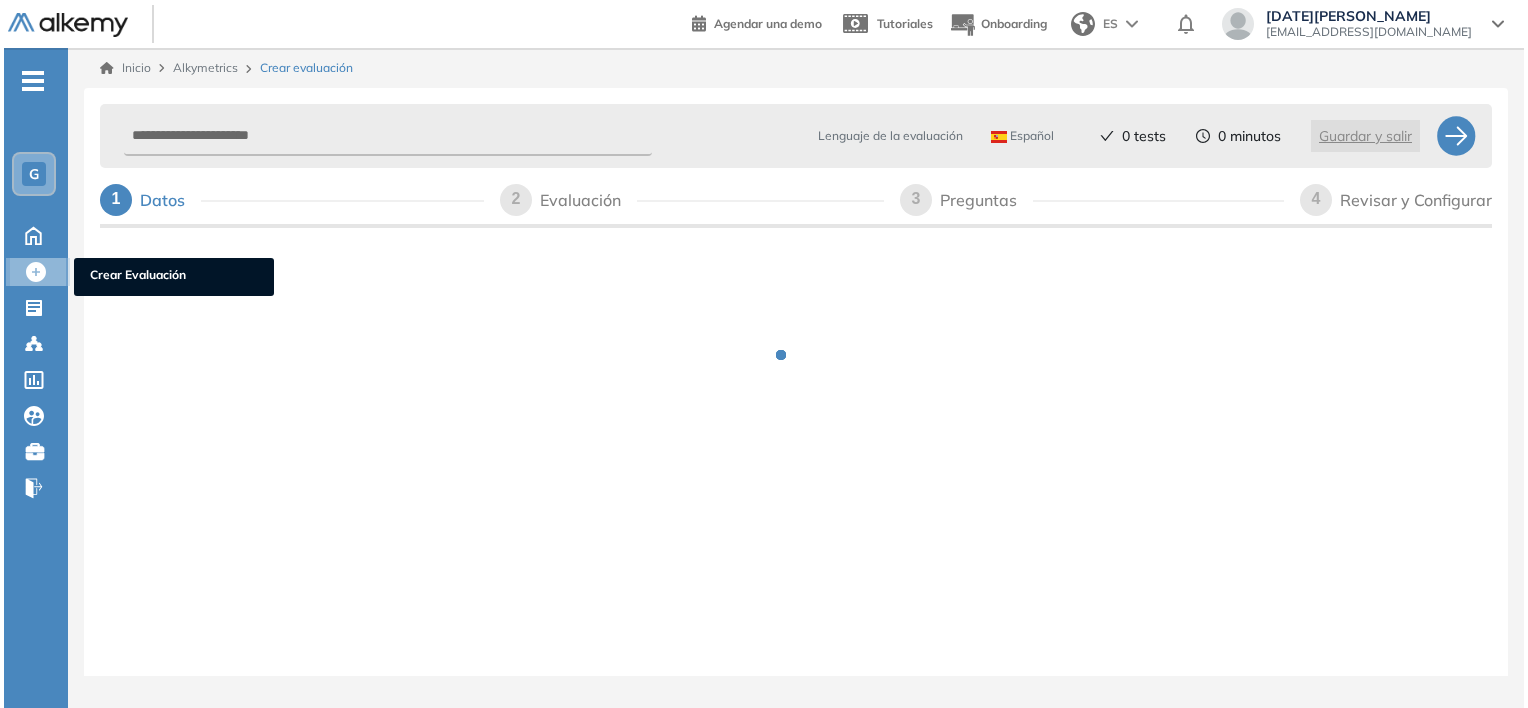 scroll, scrollTop: 0, scrollLeft: 0, axis: both 